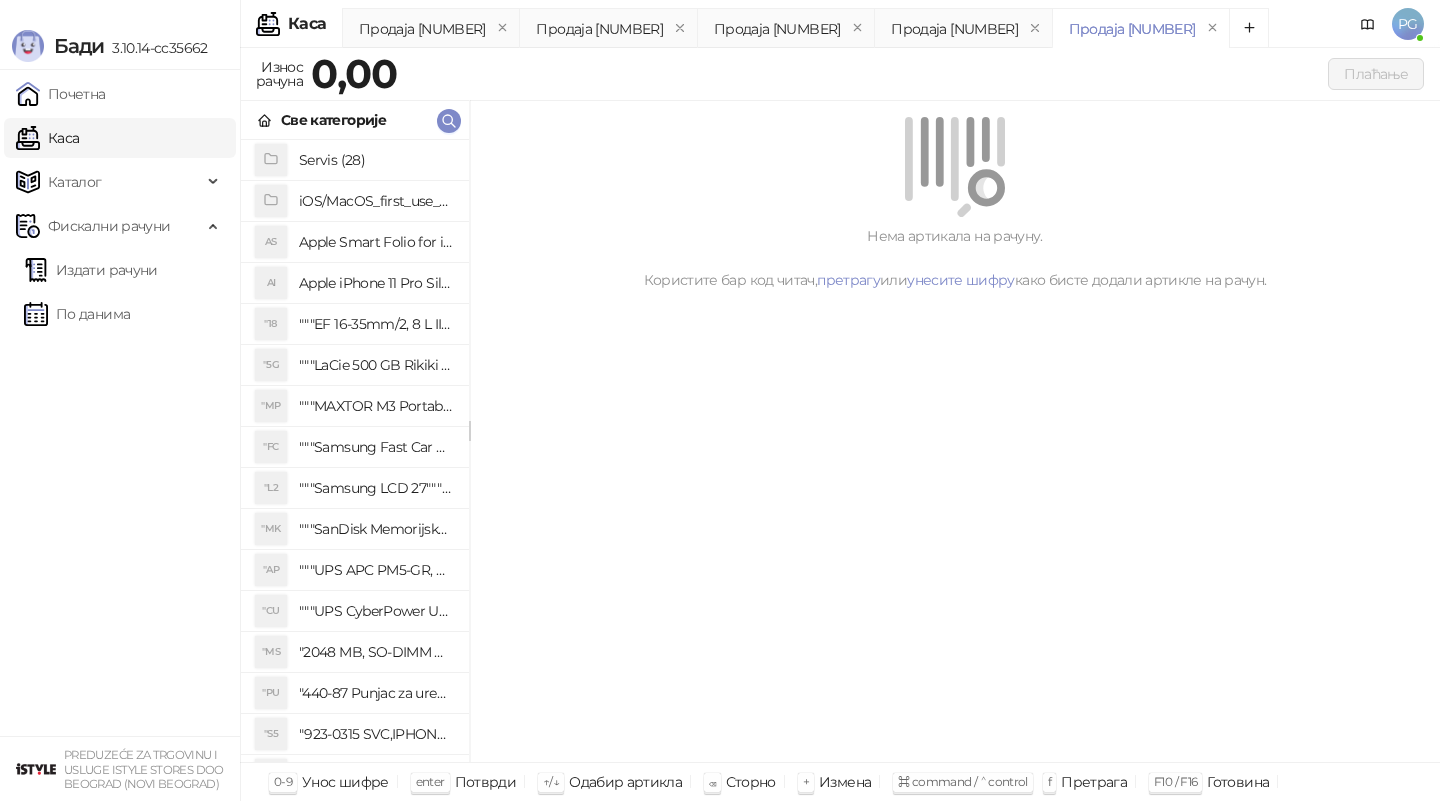 scroll, scrollTop: 0, scrollLeft: 0, axis: both 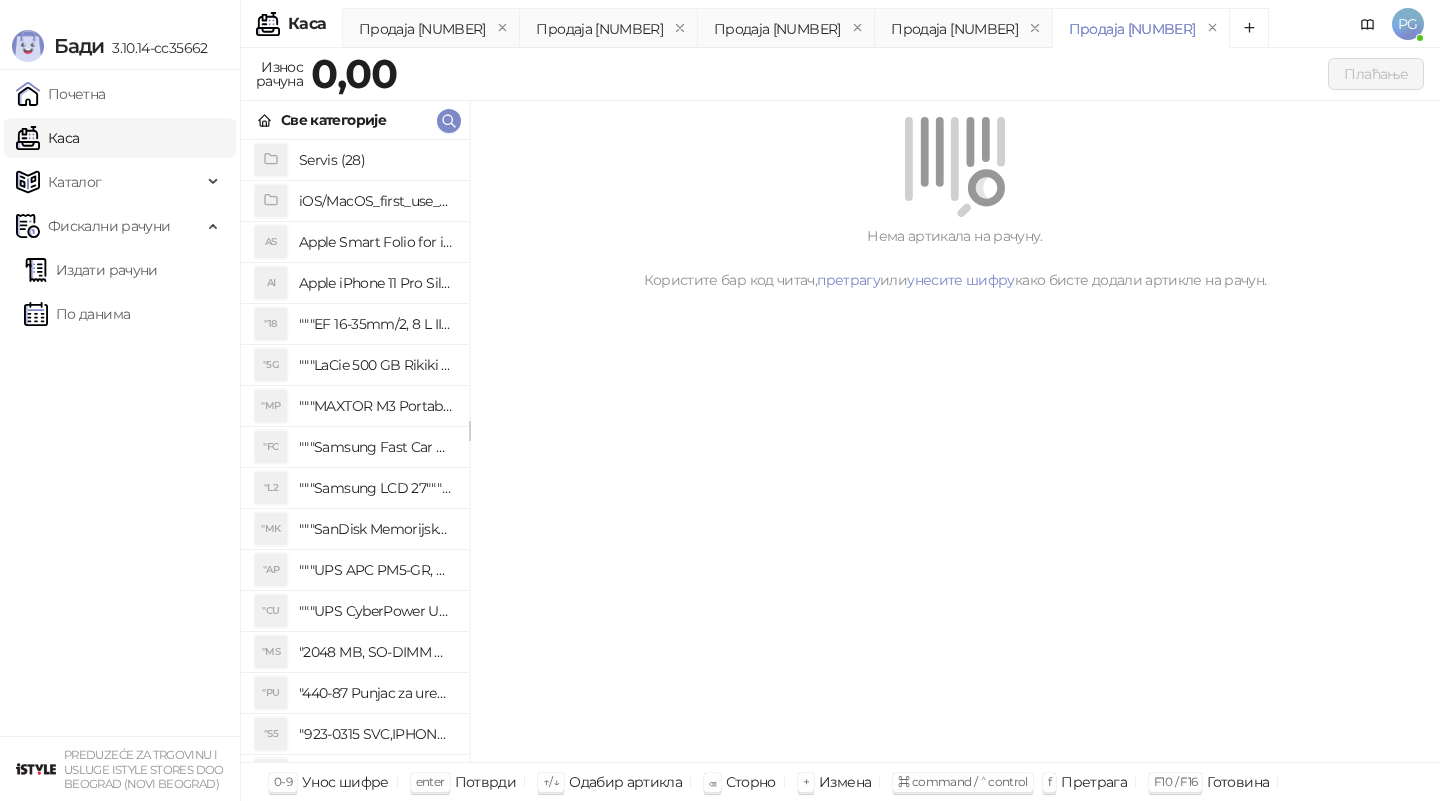 click on "Све категорије" at bounding box center (355, 120) 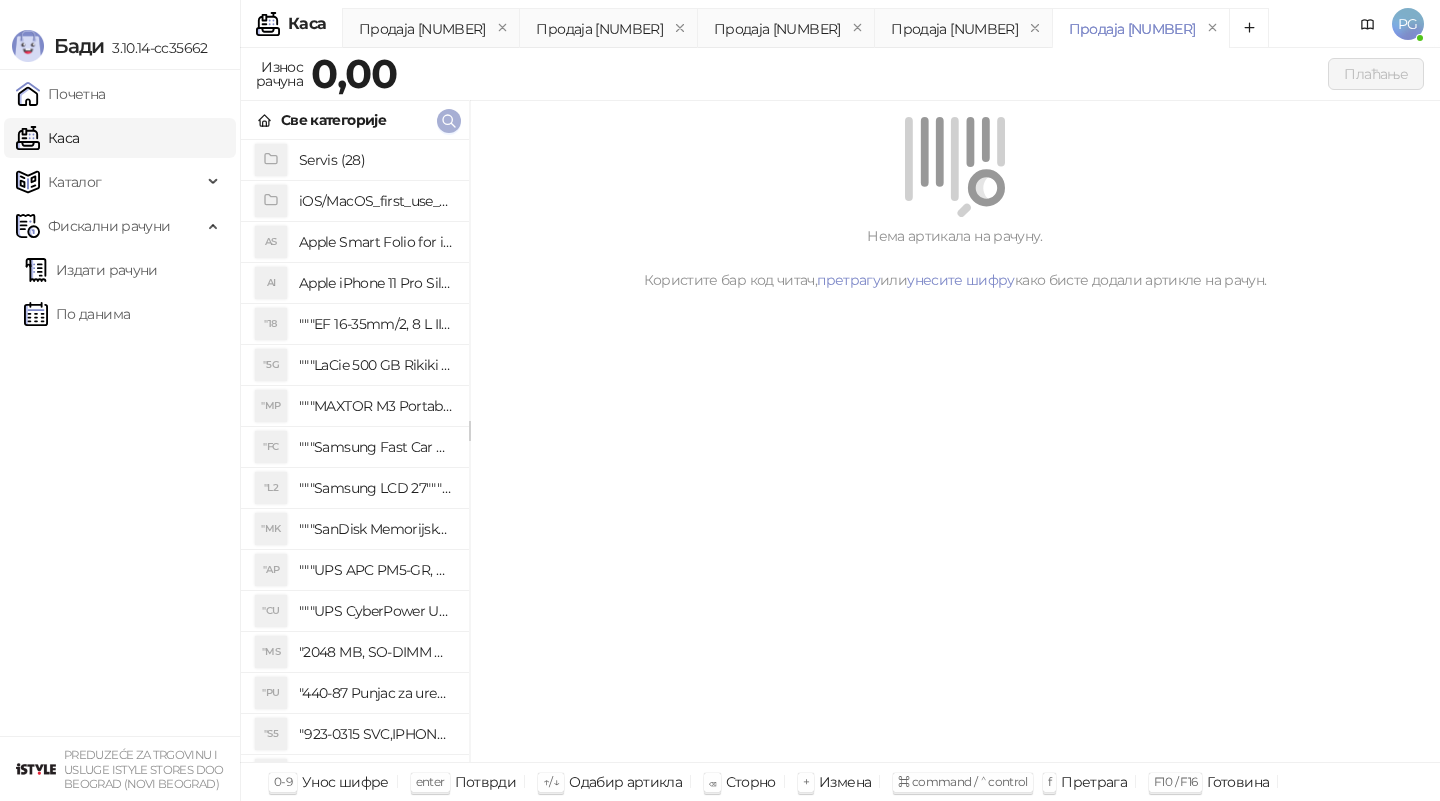 click at bounding box center (449, 120) 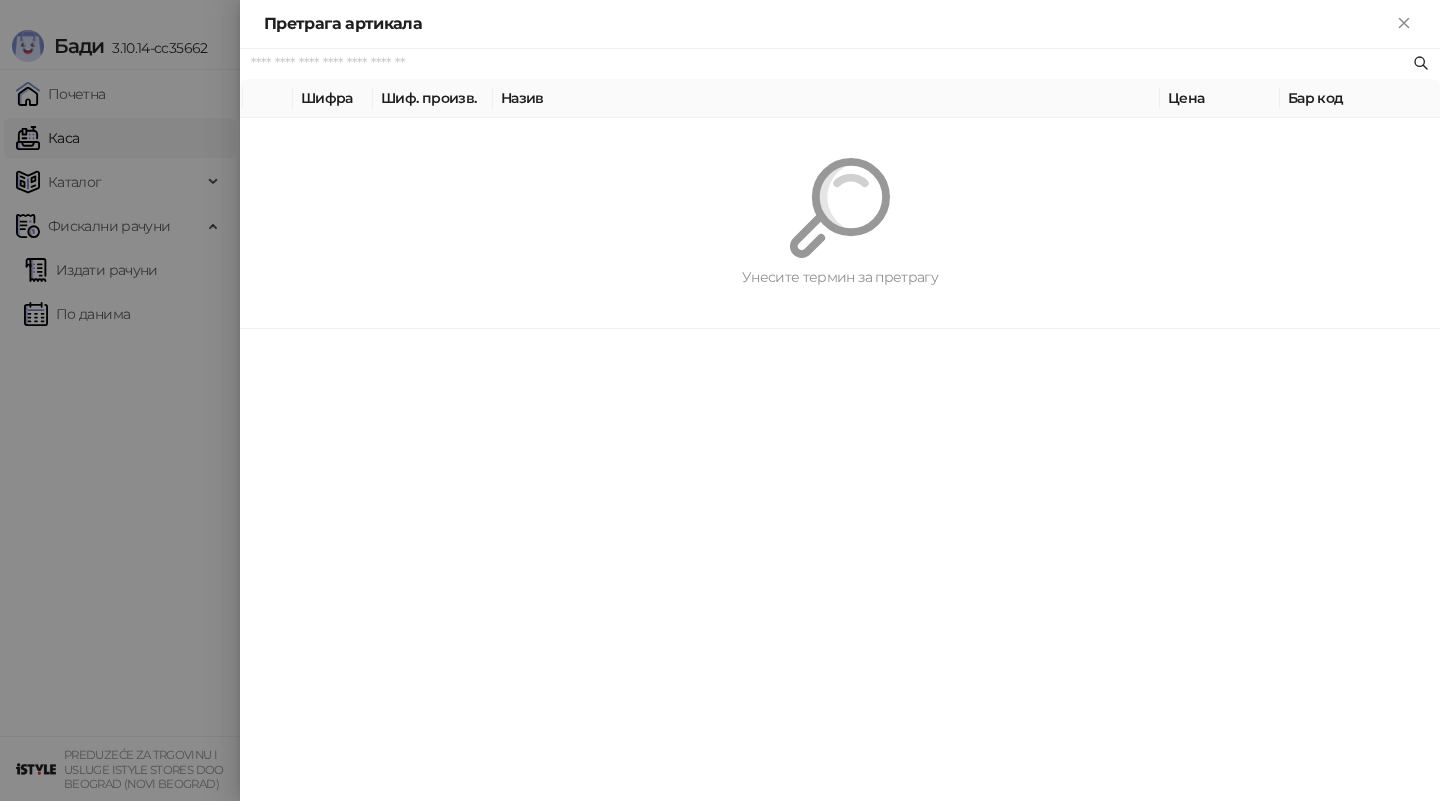 paste on "*********" 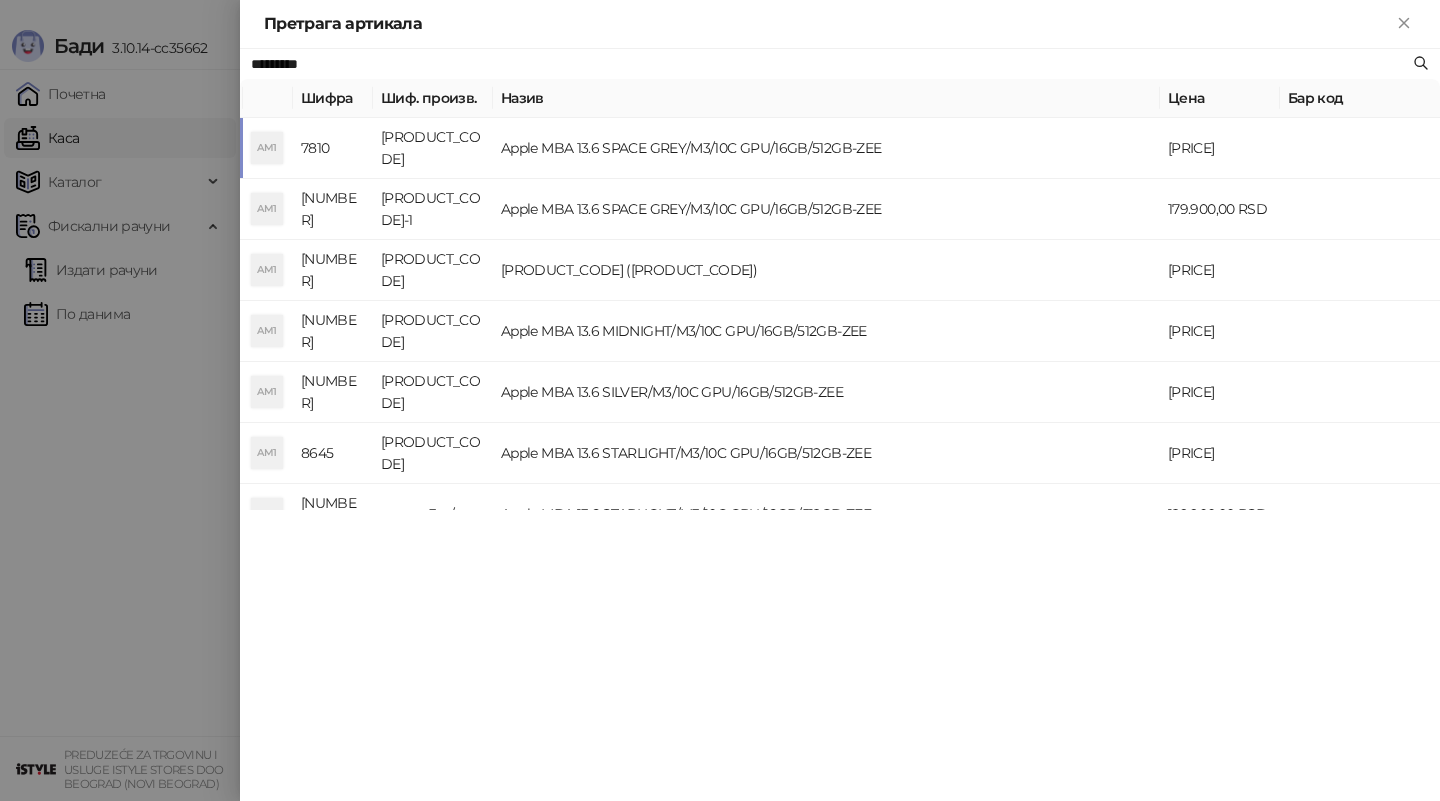 type on "*********" 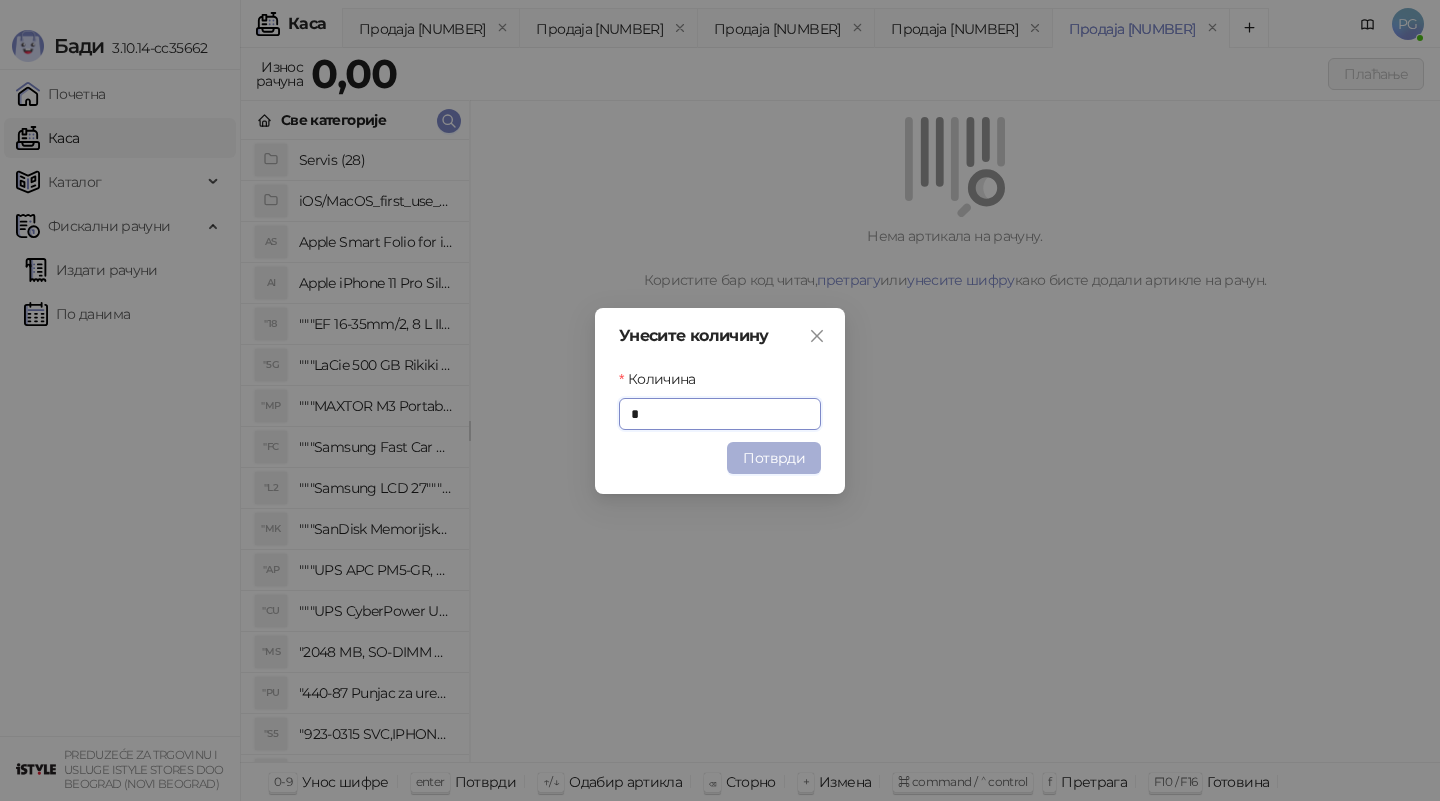click on "Потврди" at bounding box center [774, 458] 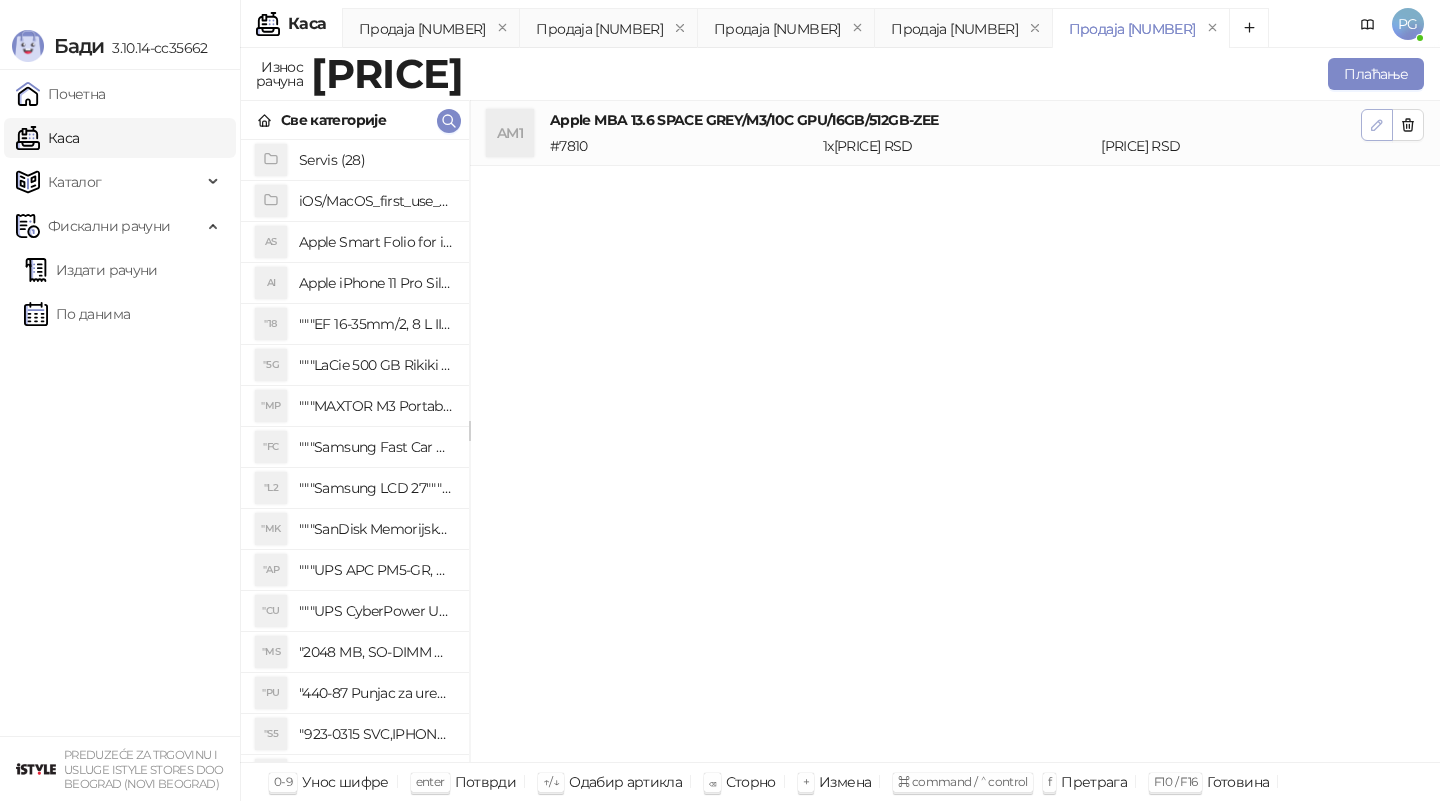 click at bounding box center (1377, 124) 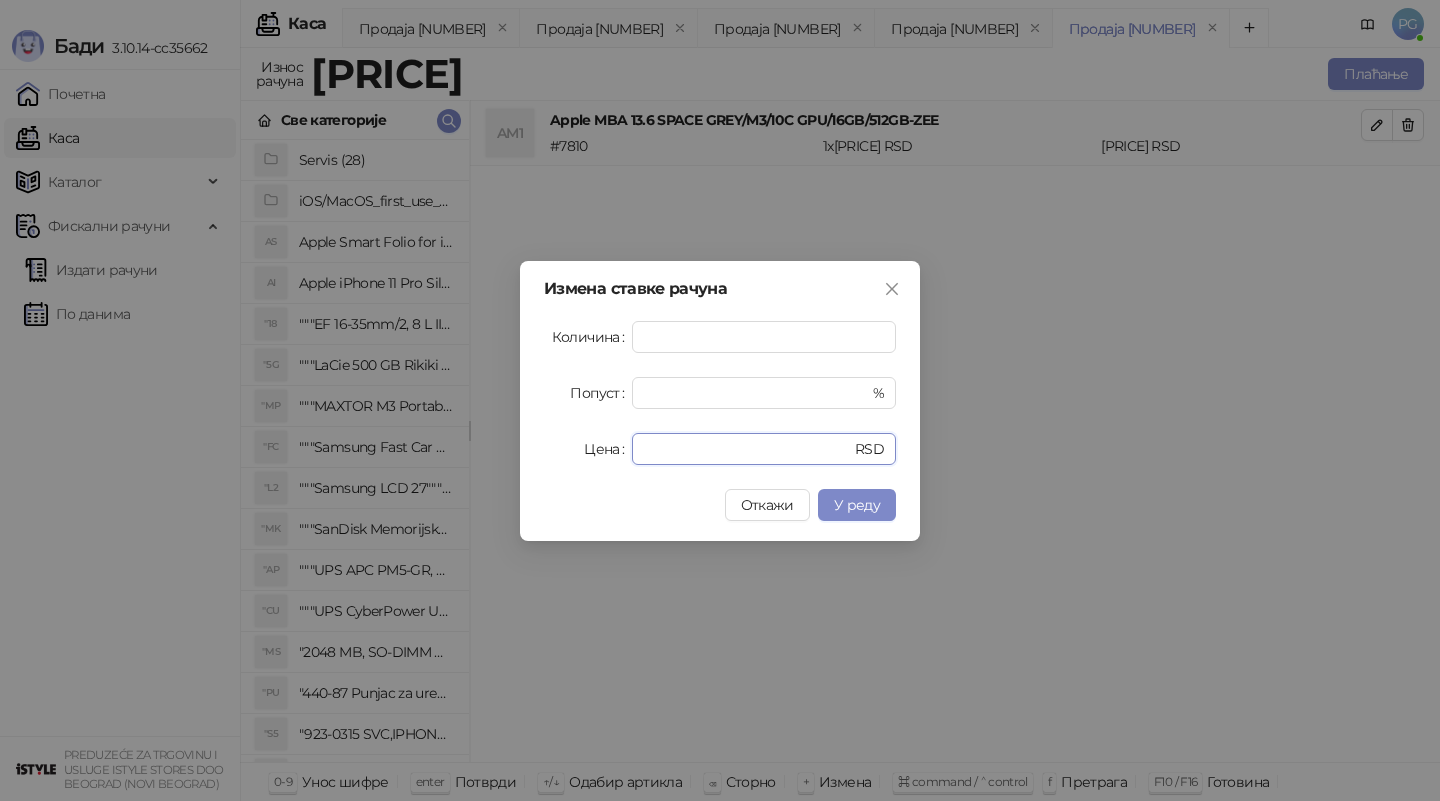 drag, startPoint x: 712, startPoint y: 443, endPoint x: 521, endPoint y: 443, distance: 191 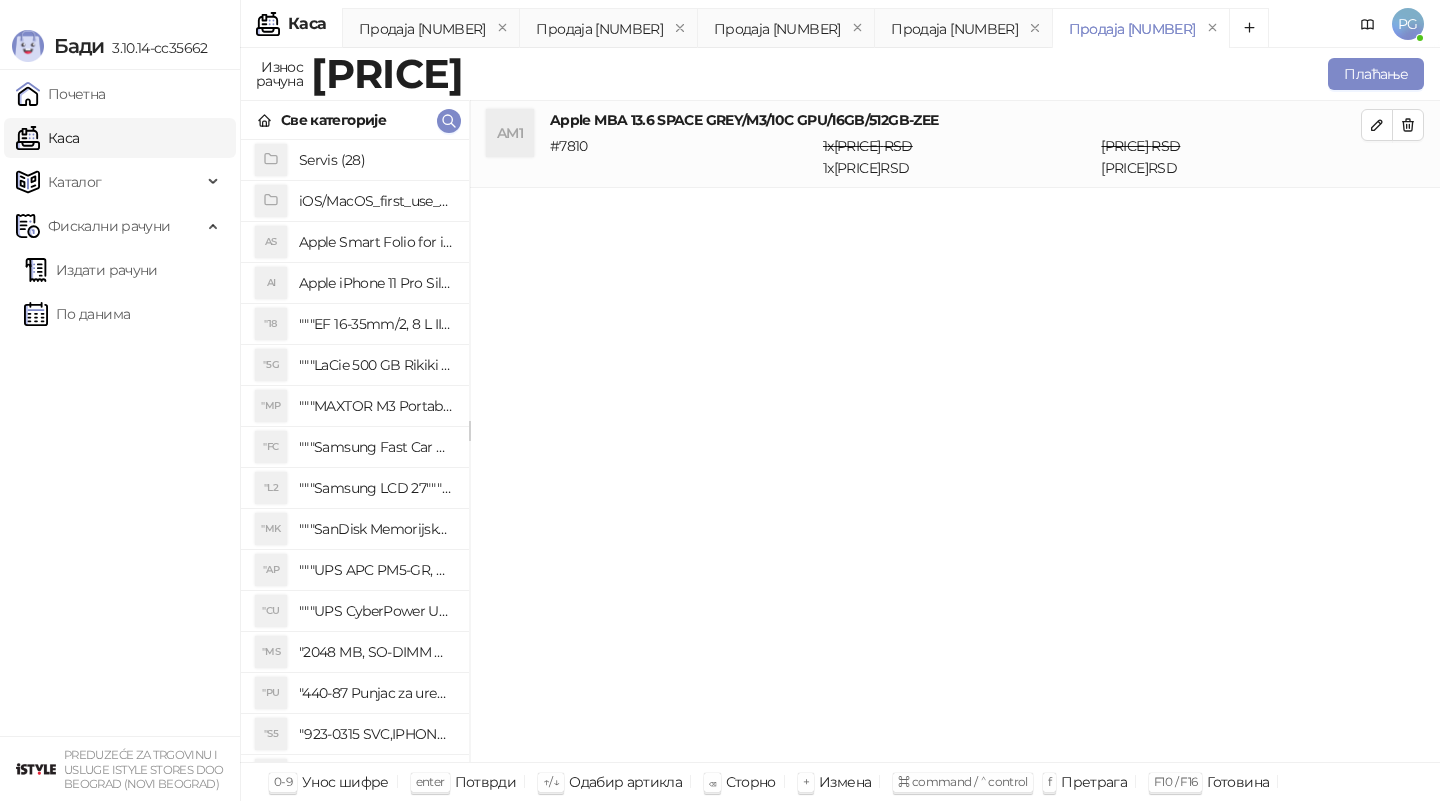 click on "Apple MBA 13.6 SPACE GREY/M3/10C GPU/16GB/512GB-ZEE" at bounding box center (955, 120) 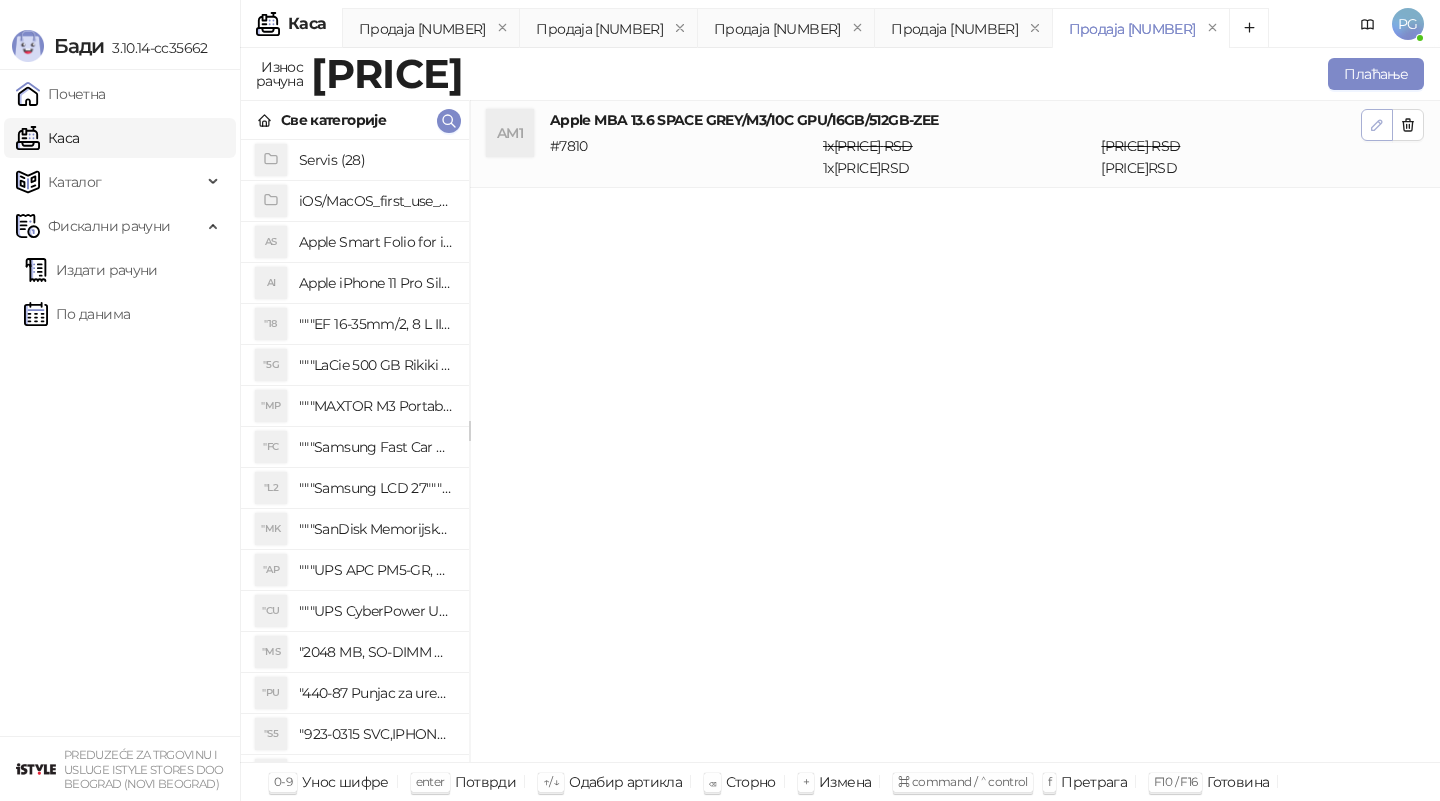 click 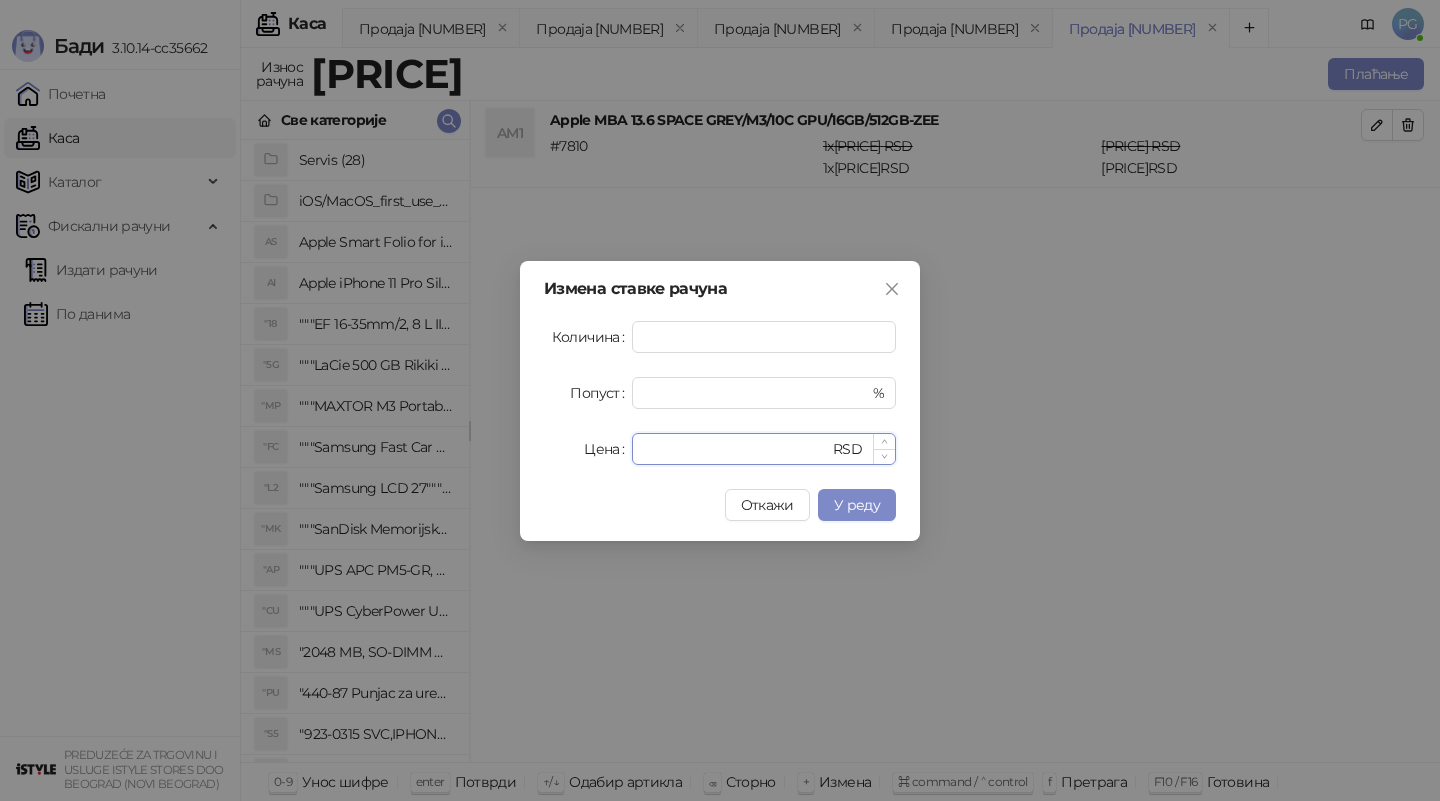 click on "******" at bounding box center [736, 449] 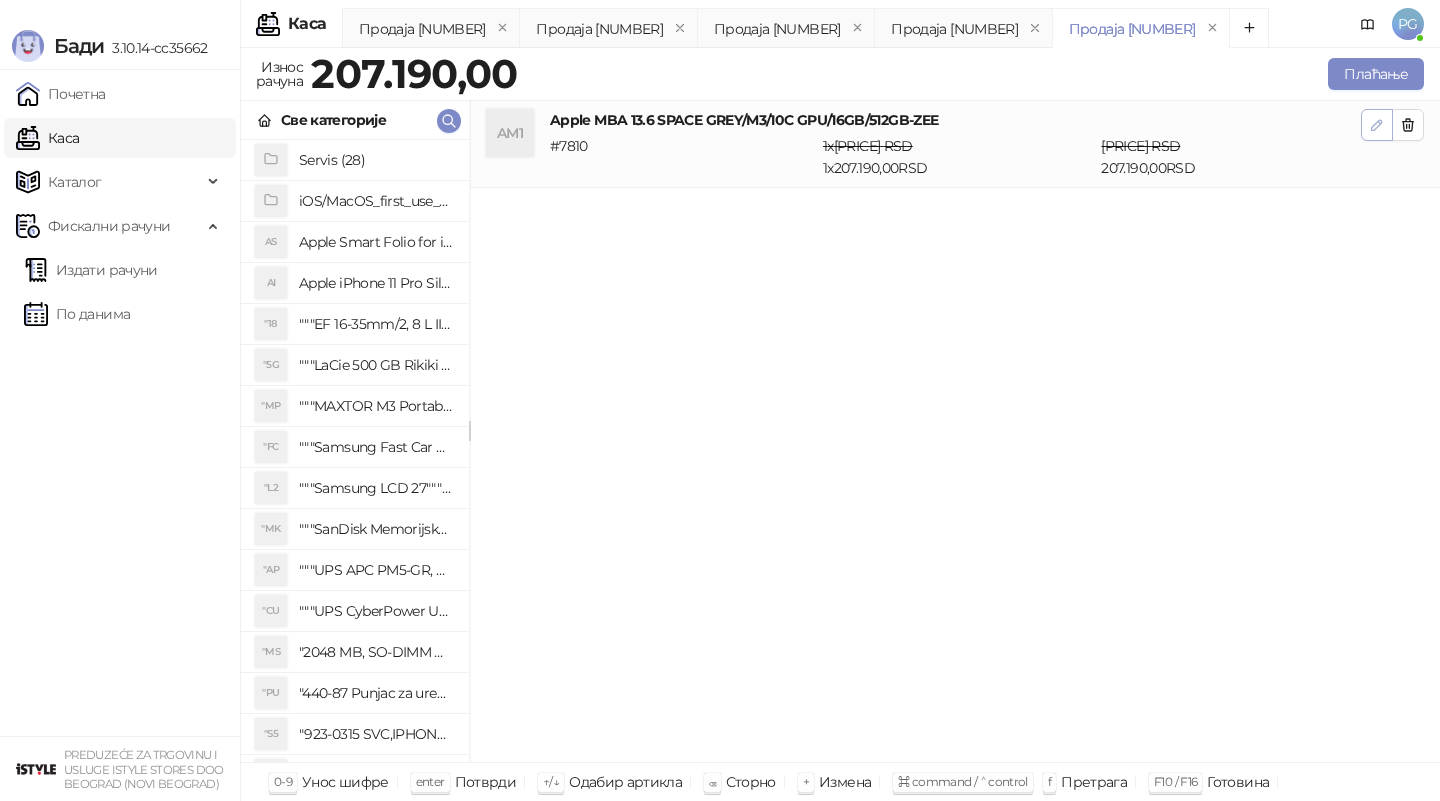 click at bounding box center (1377, 125) 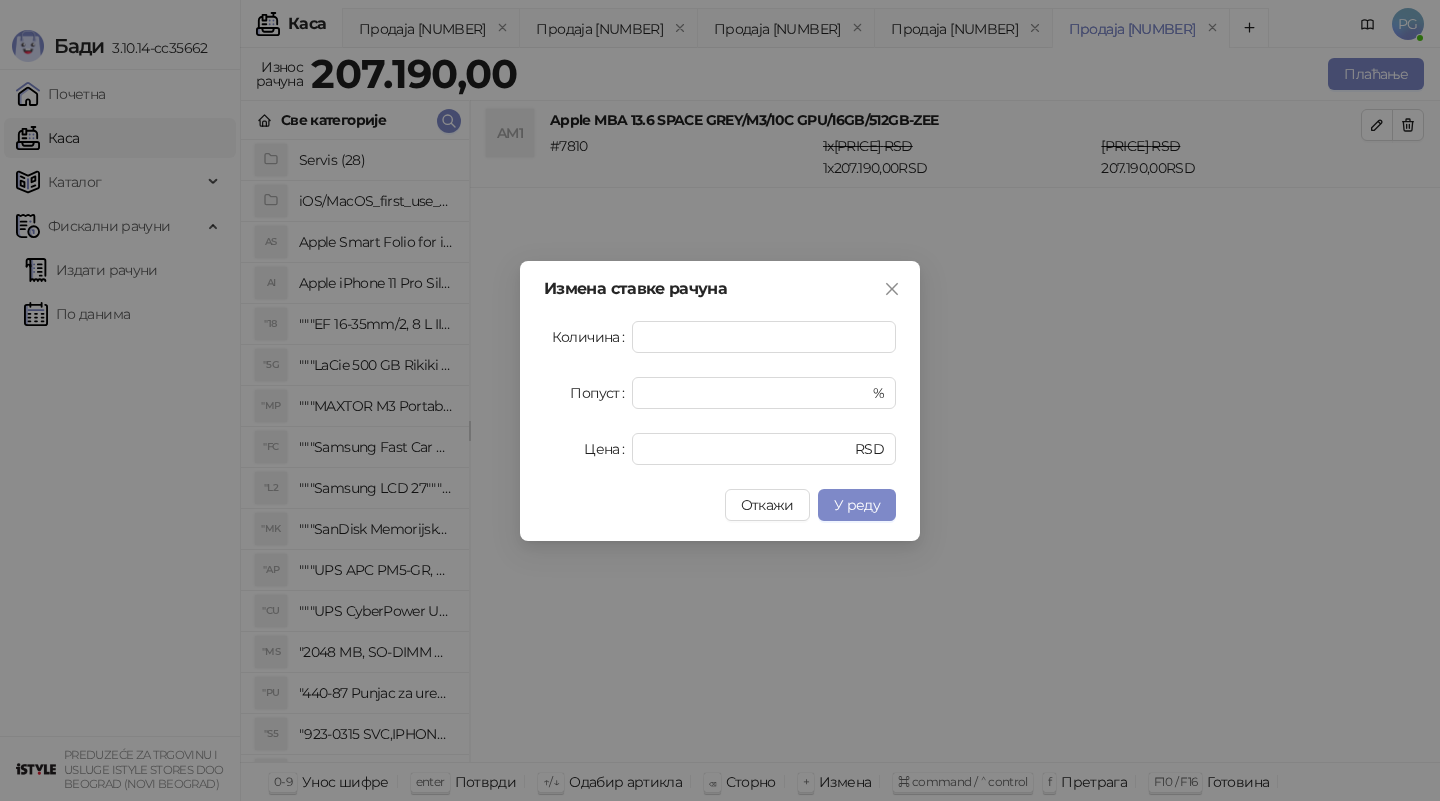 click on "Количина * Попуст * % Цена ****** RSD" at bounding box center (720, 393) 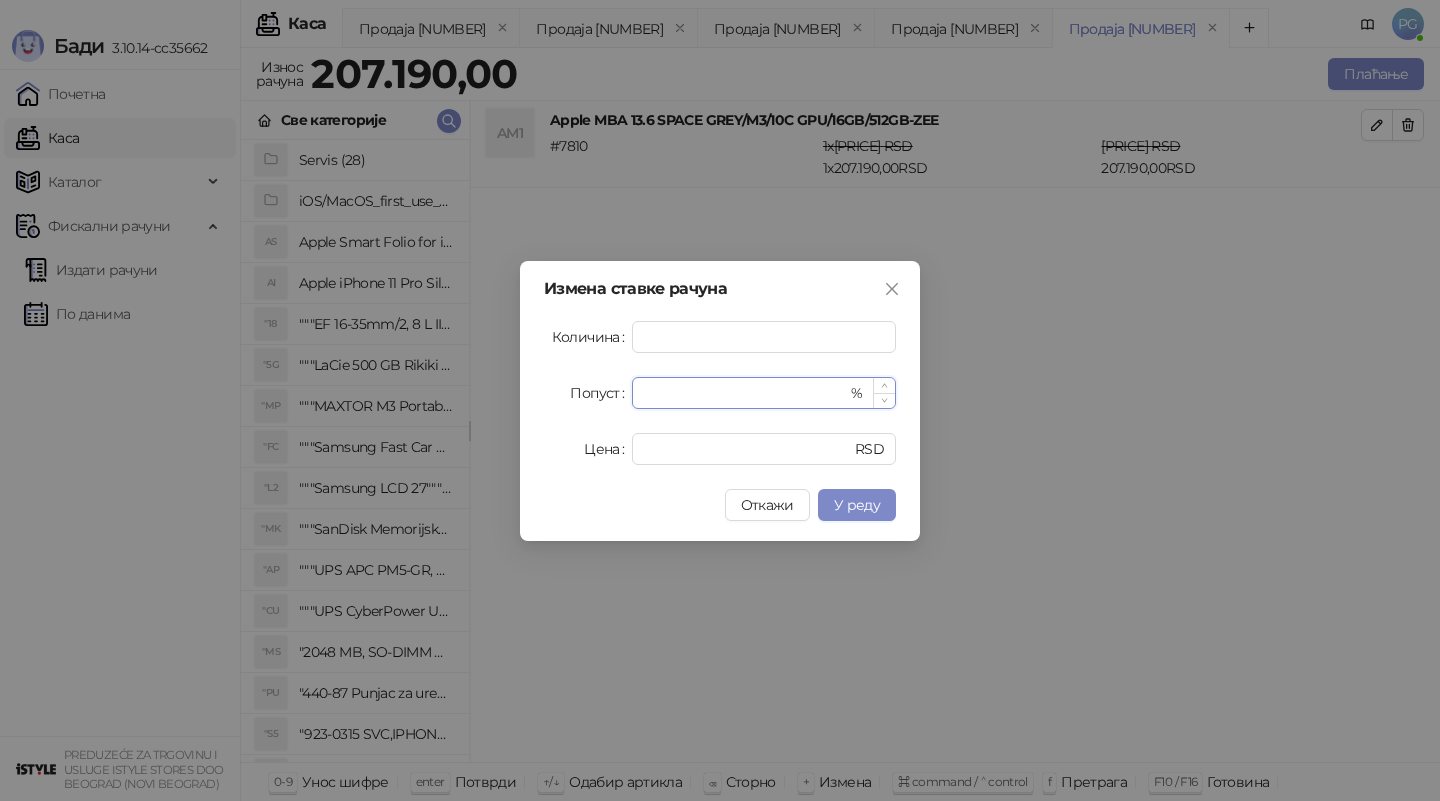 click on "*" at bounding box center (745, 393) 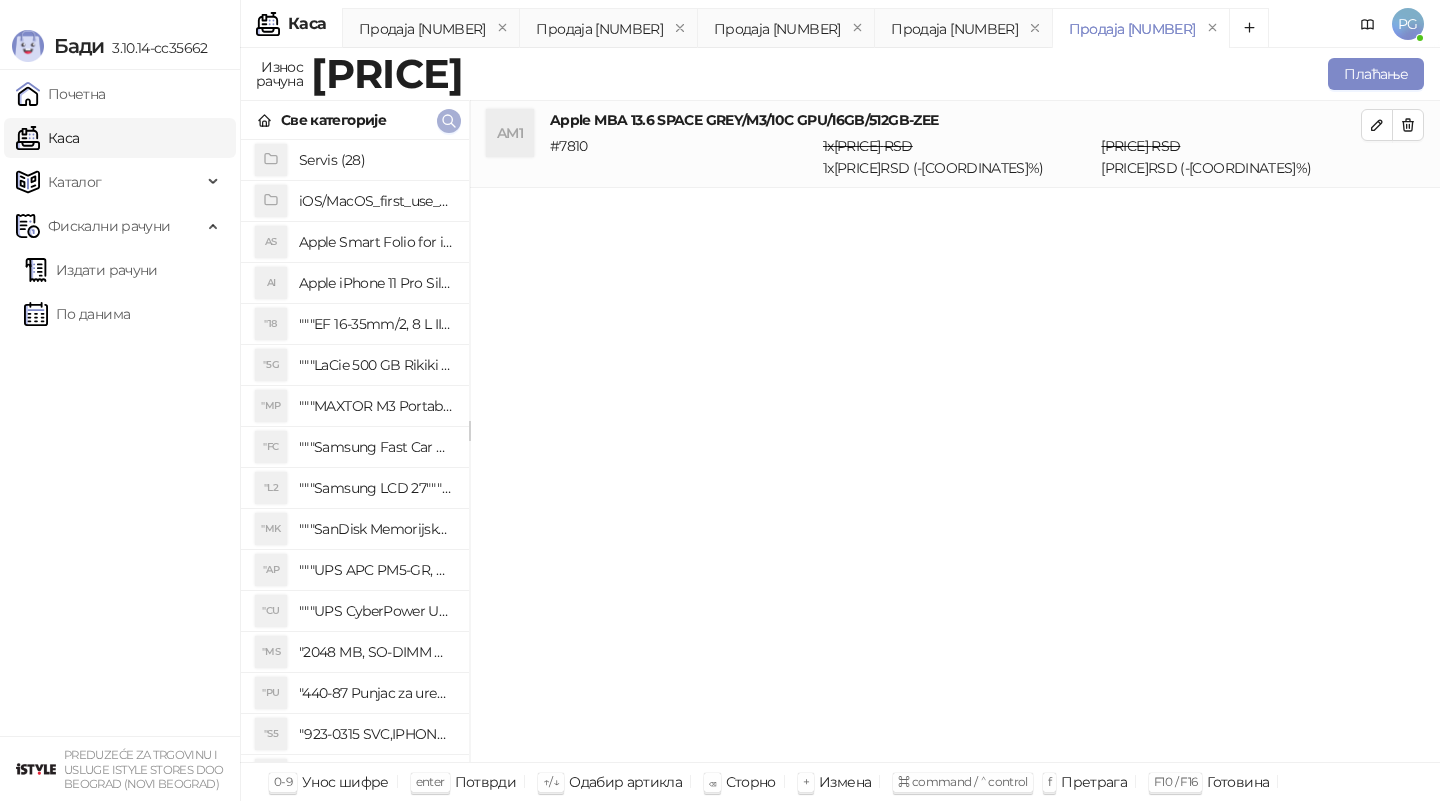 click 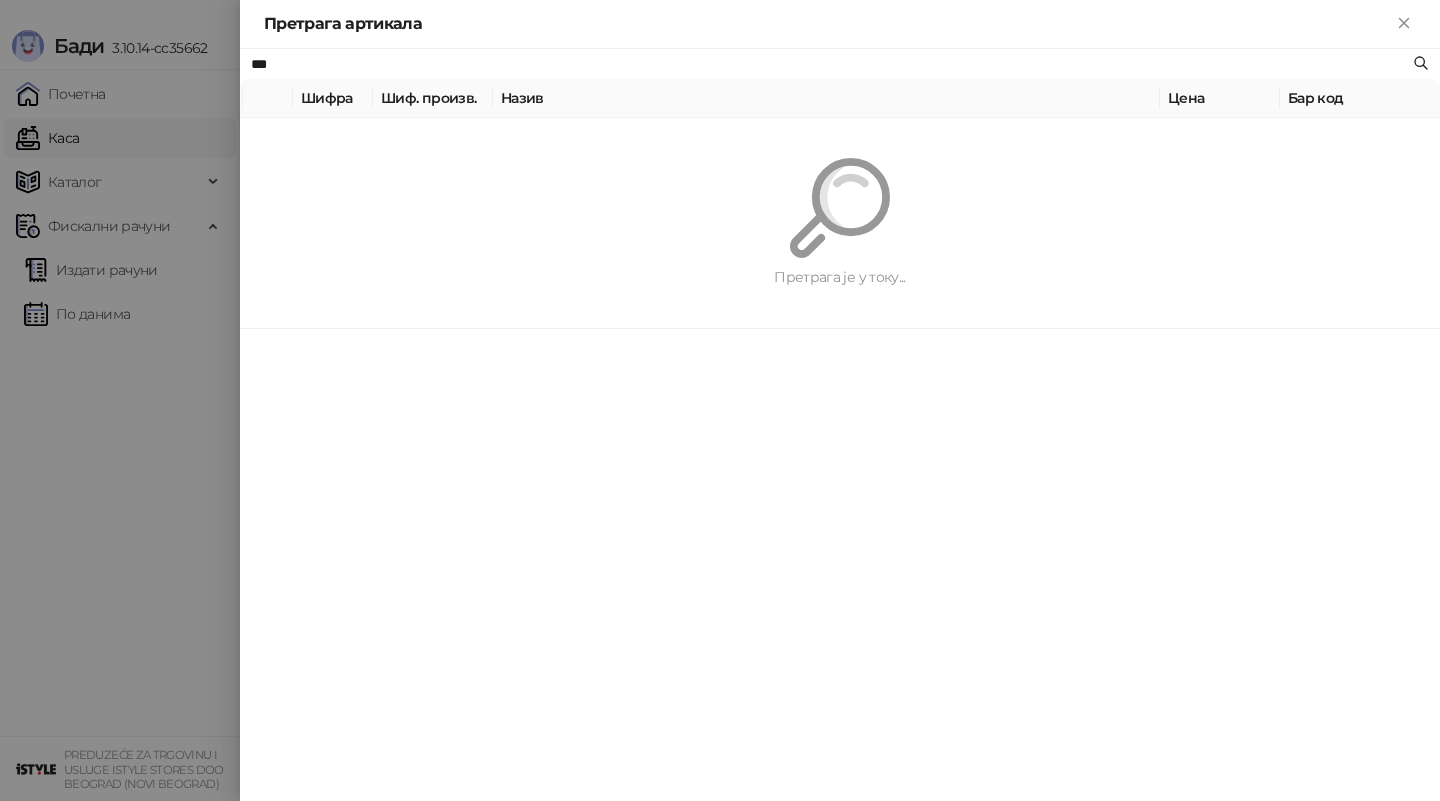type on "***" 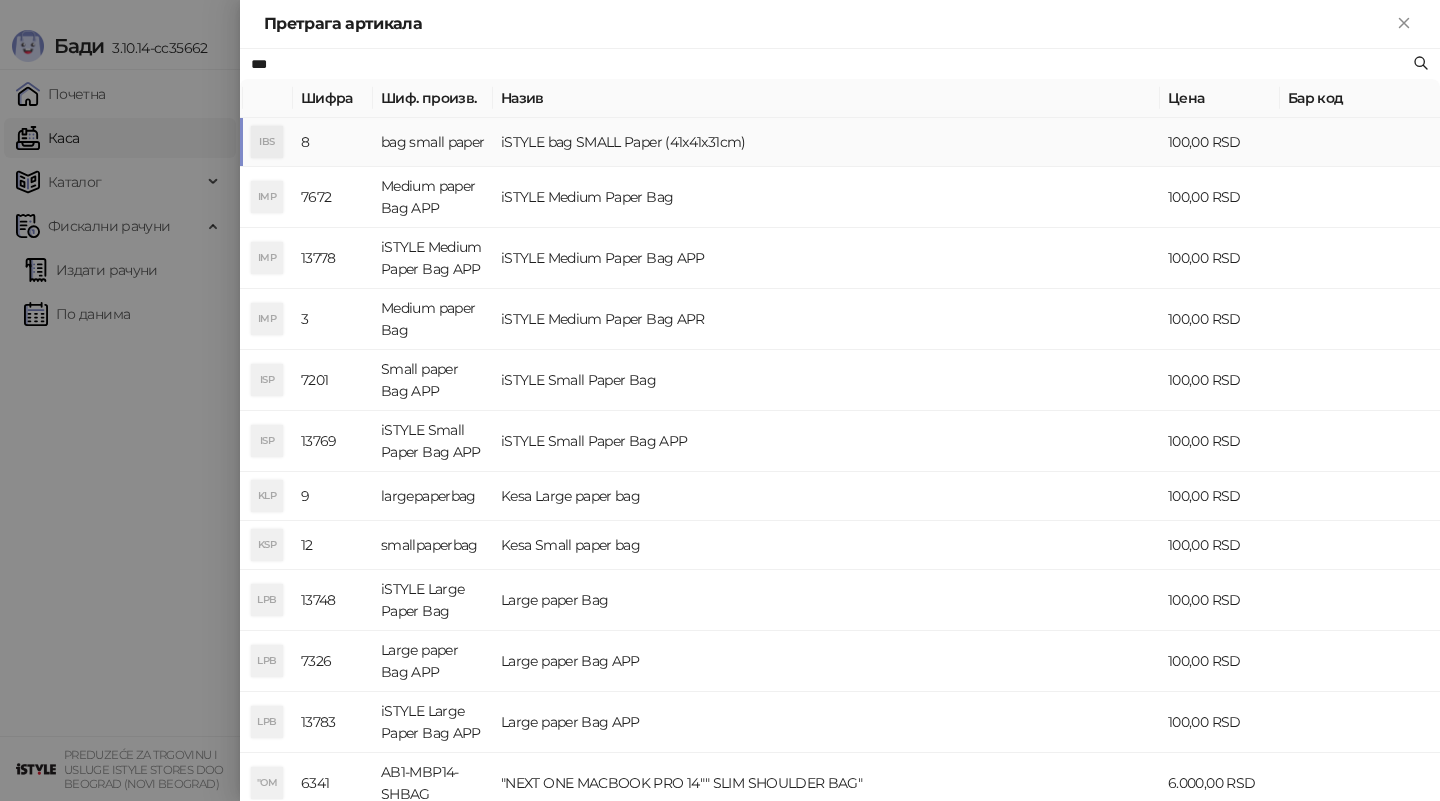 click on "iSTYLE bag SMALL Paper (41x41x31cm)" at bounding box center (826, 142) 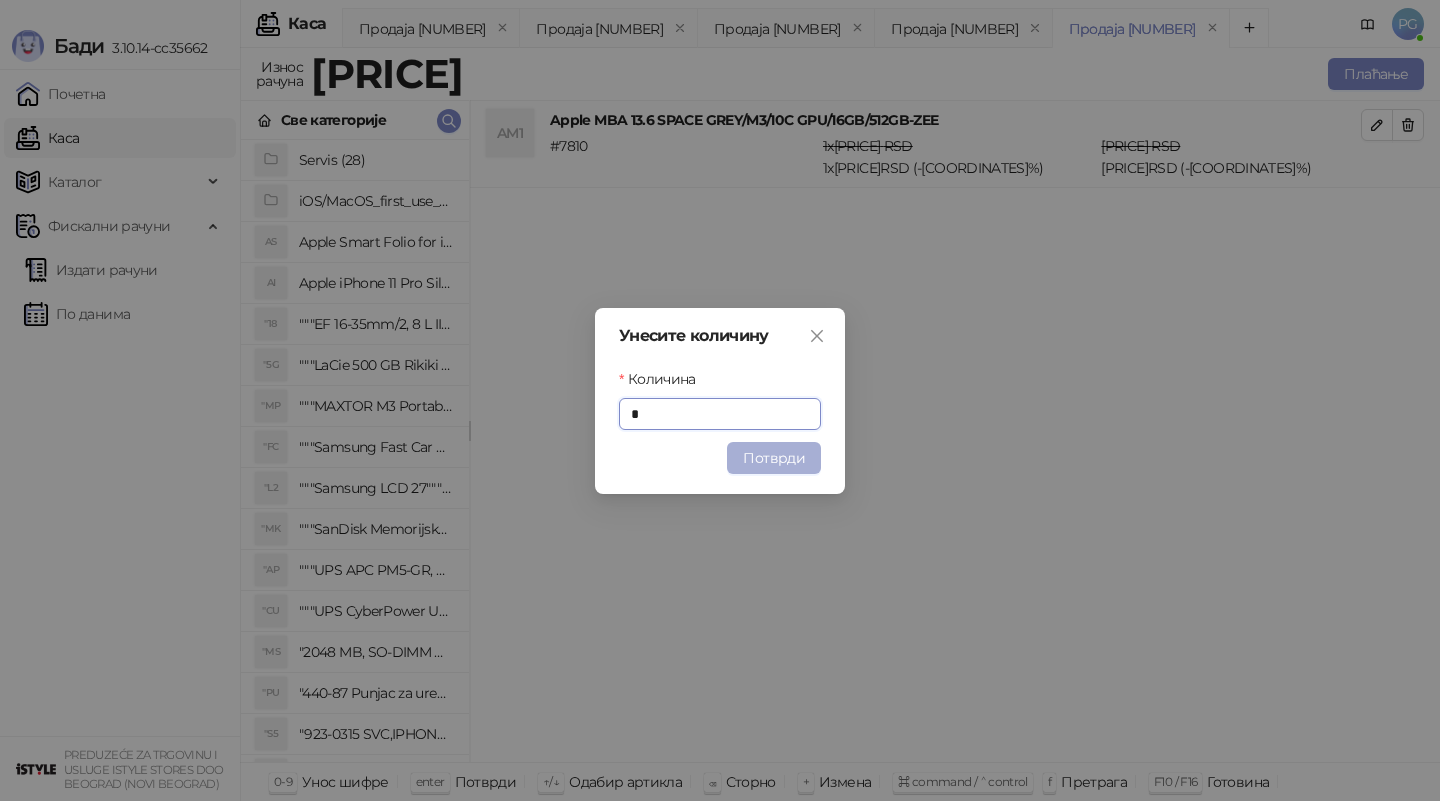 click on "Потврди" at bounding box center [774, 458] 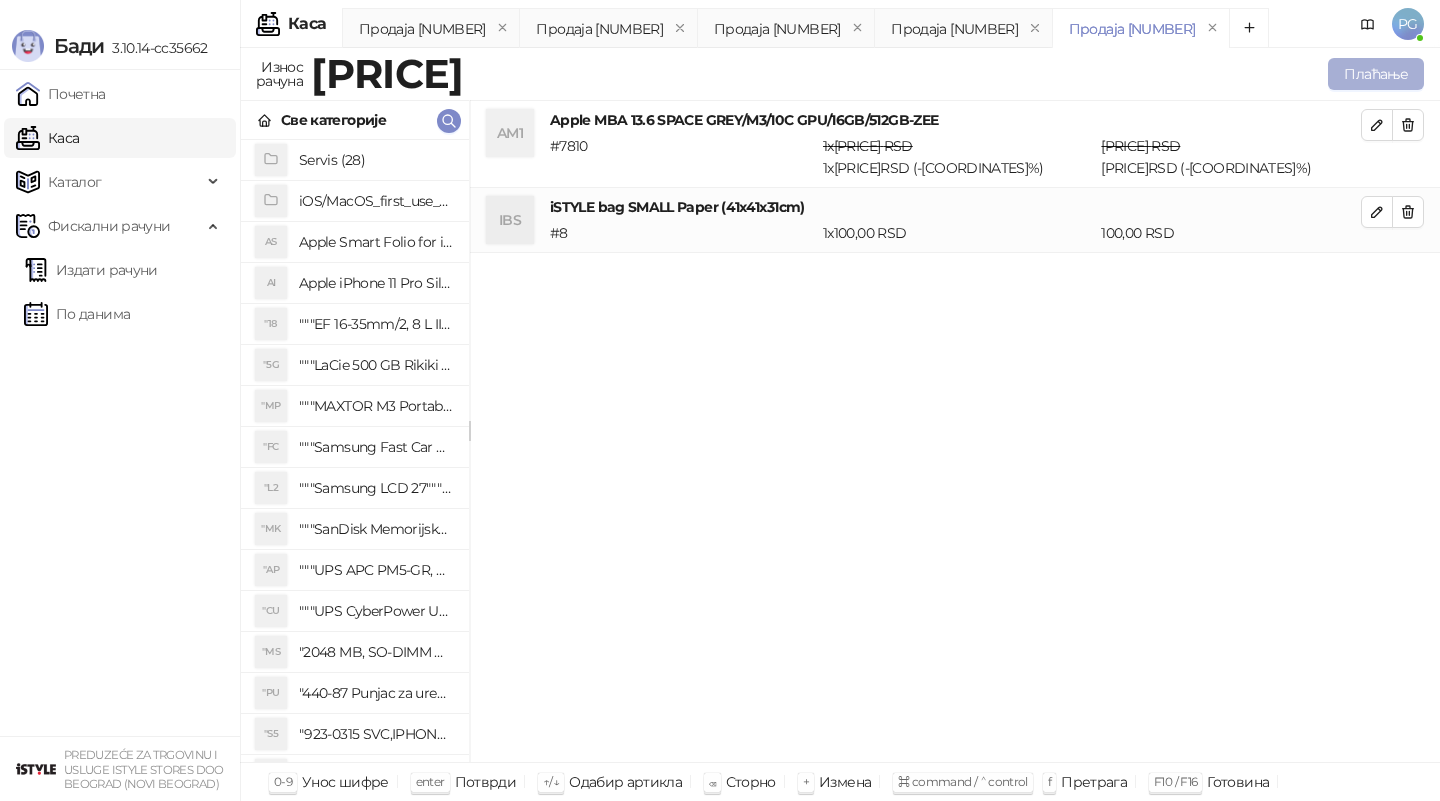 click on "Плаћање" at bounding box center [1376, 74] 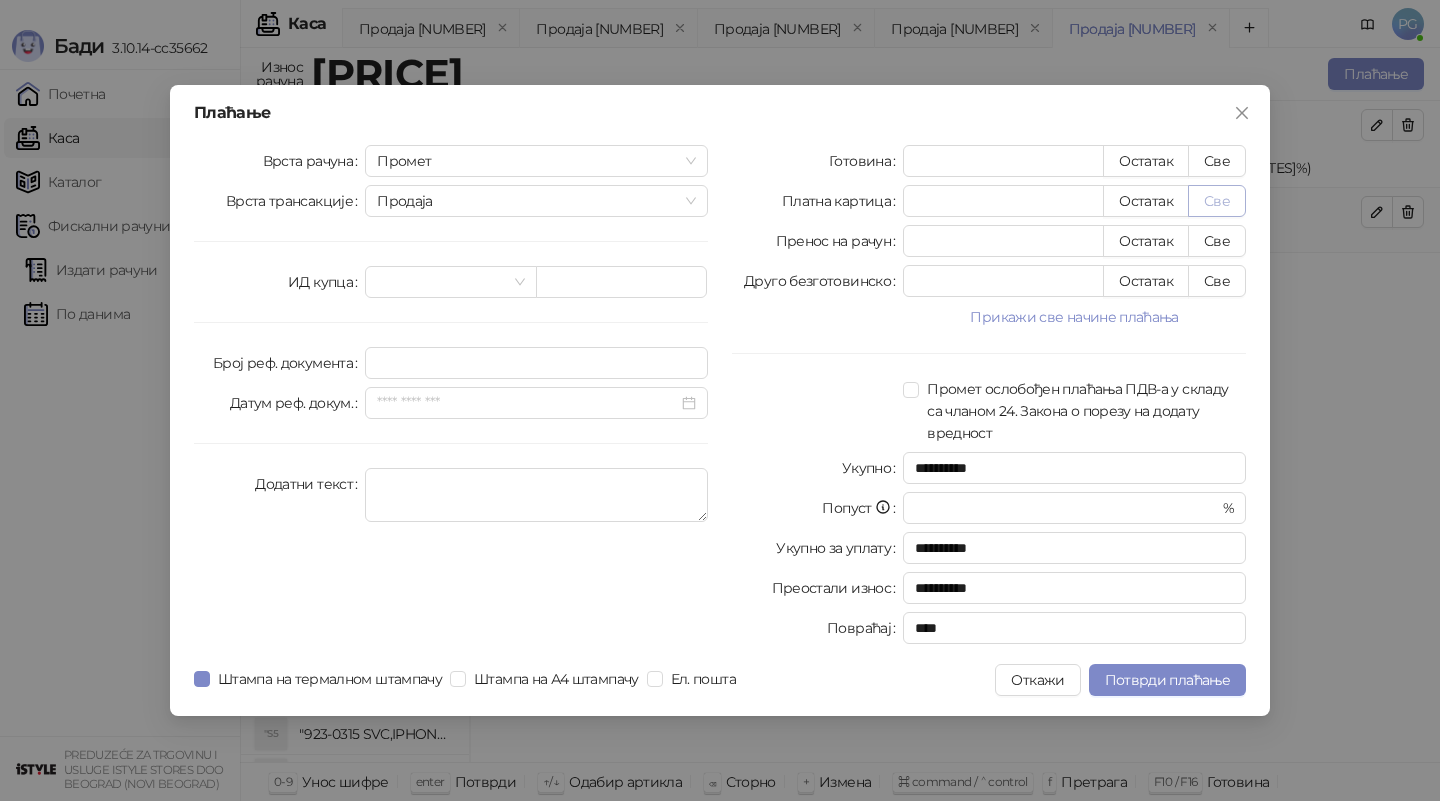 click on "Све" at bounding box center [1217, 201] 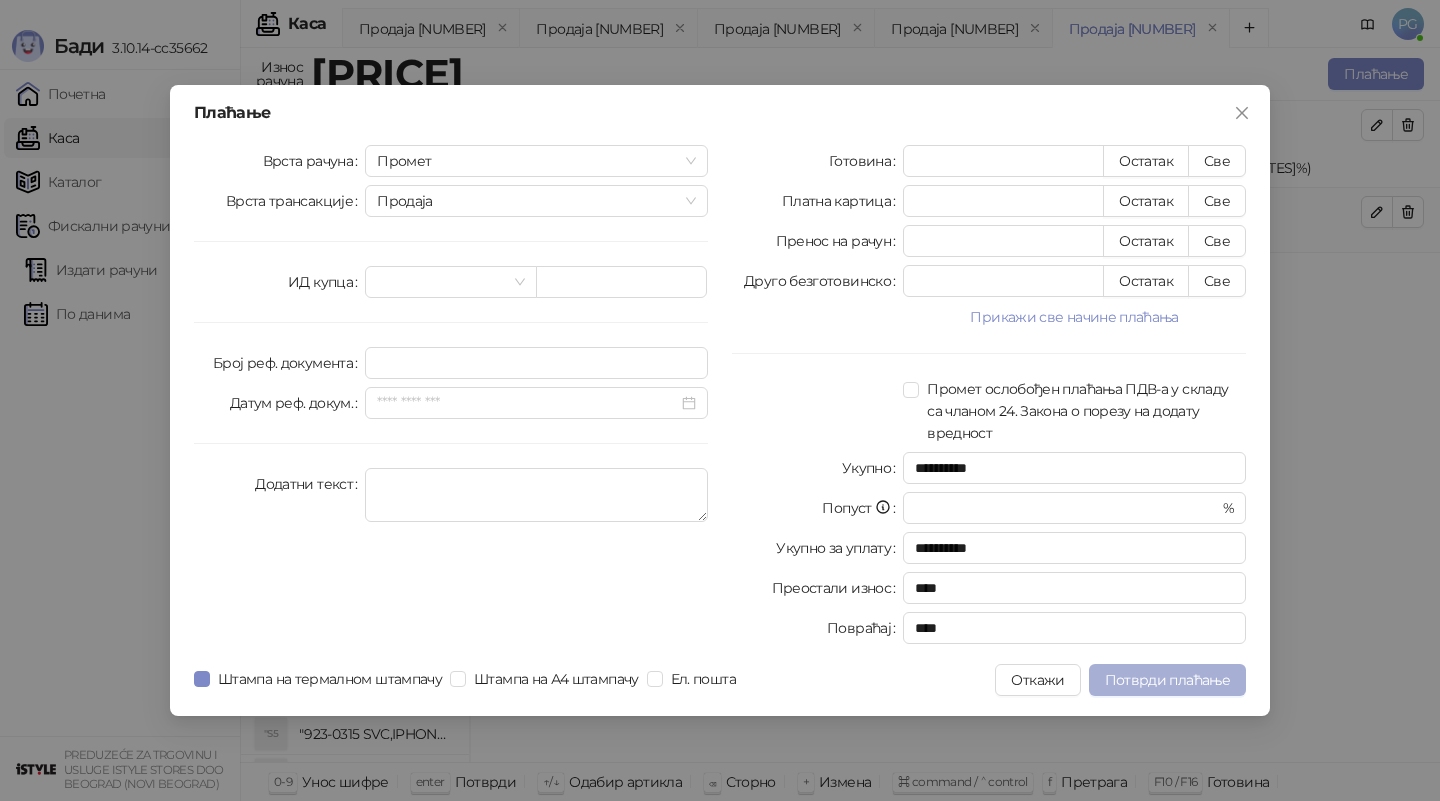click on "Потврди плаћање" at bounding box center (1167, 680) 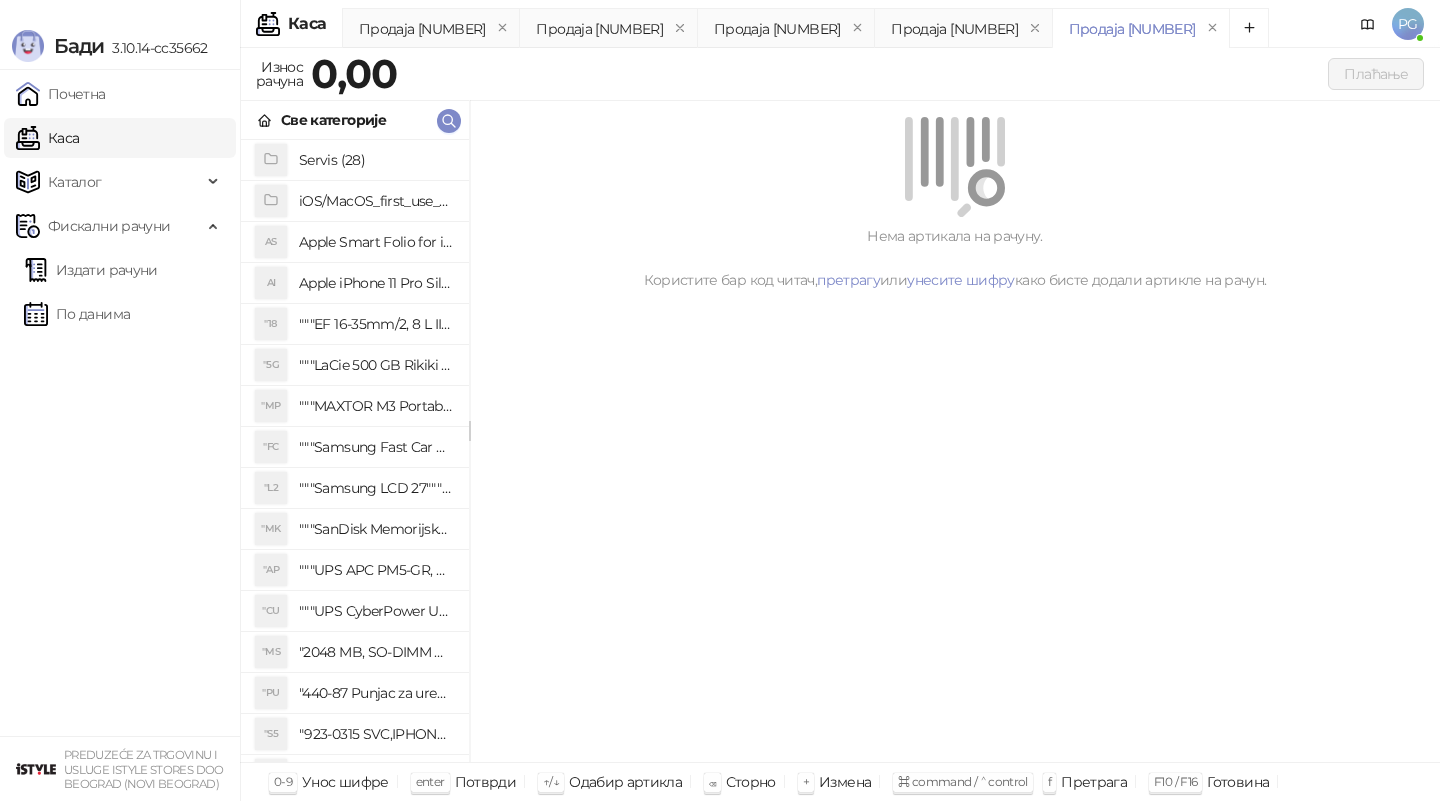 click on "Све категорије" at bounding box center (355, 120) 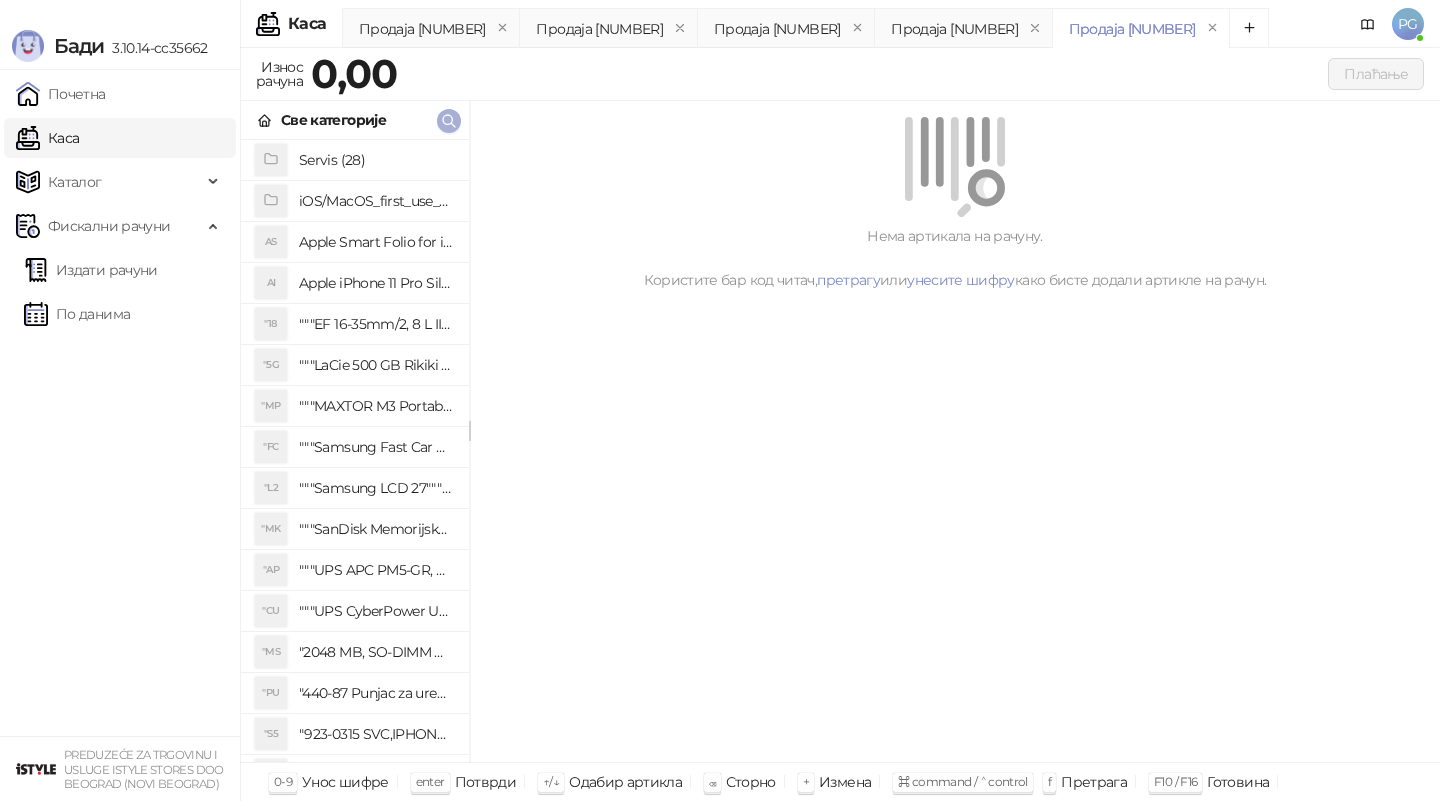 click 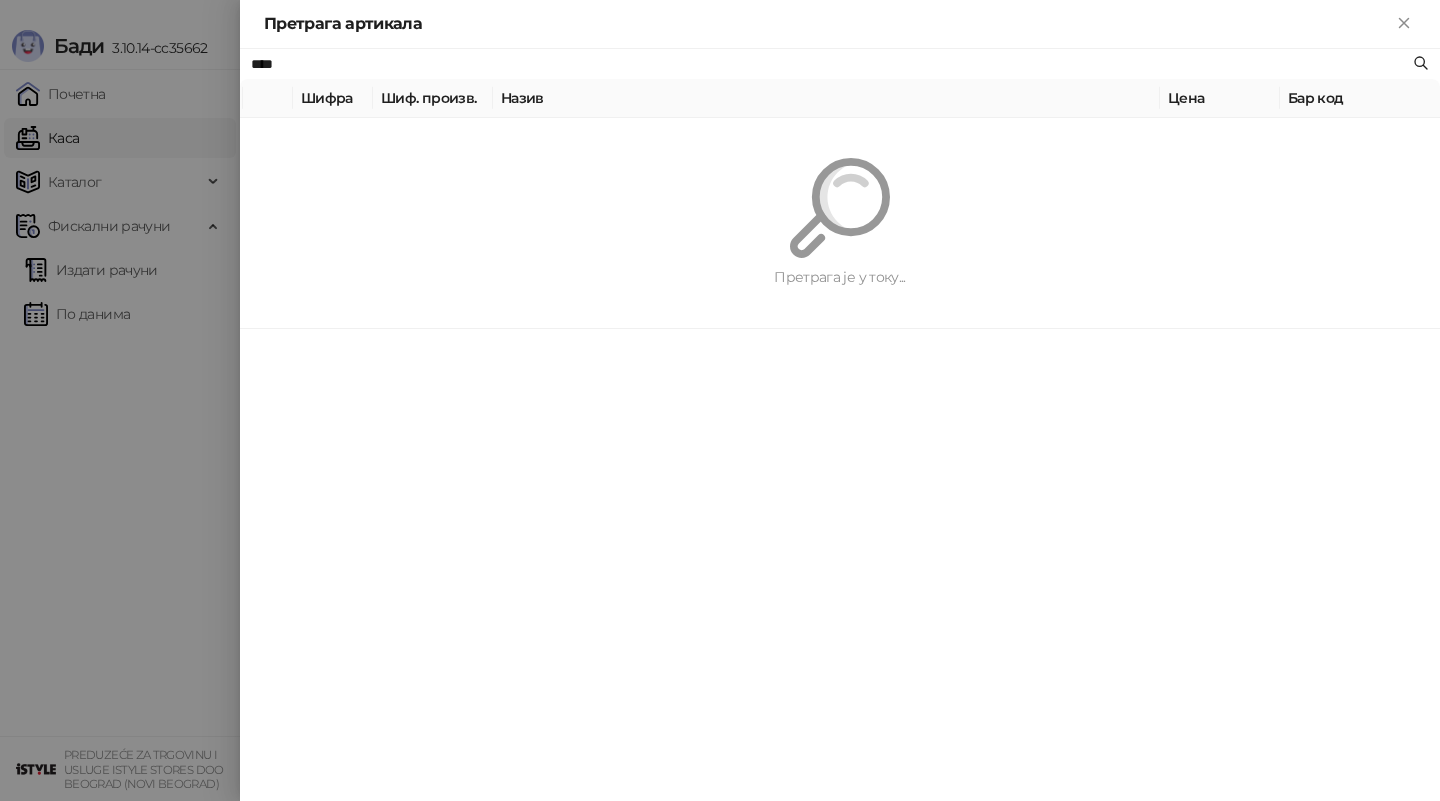 type on "****" 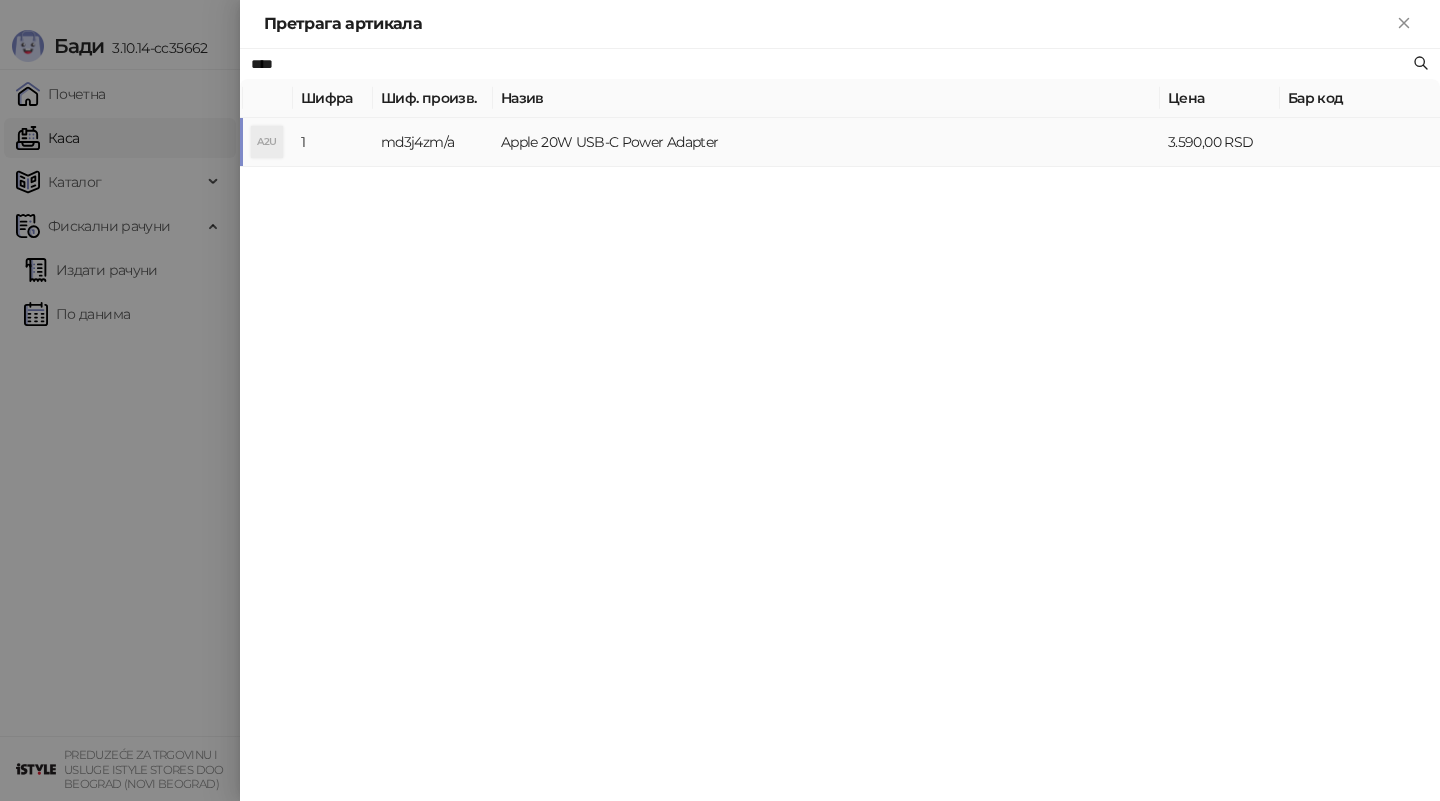 click on "Apple 20W USB-C Power Adapter" at bounding box center [826, 142] 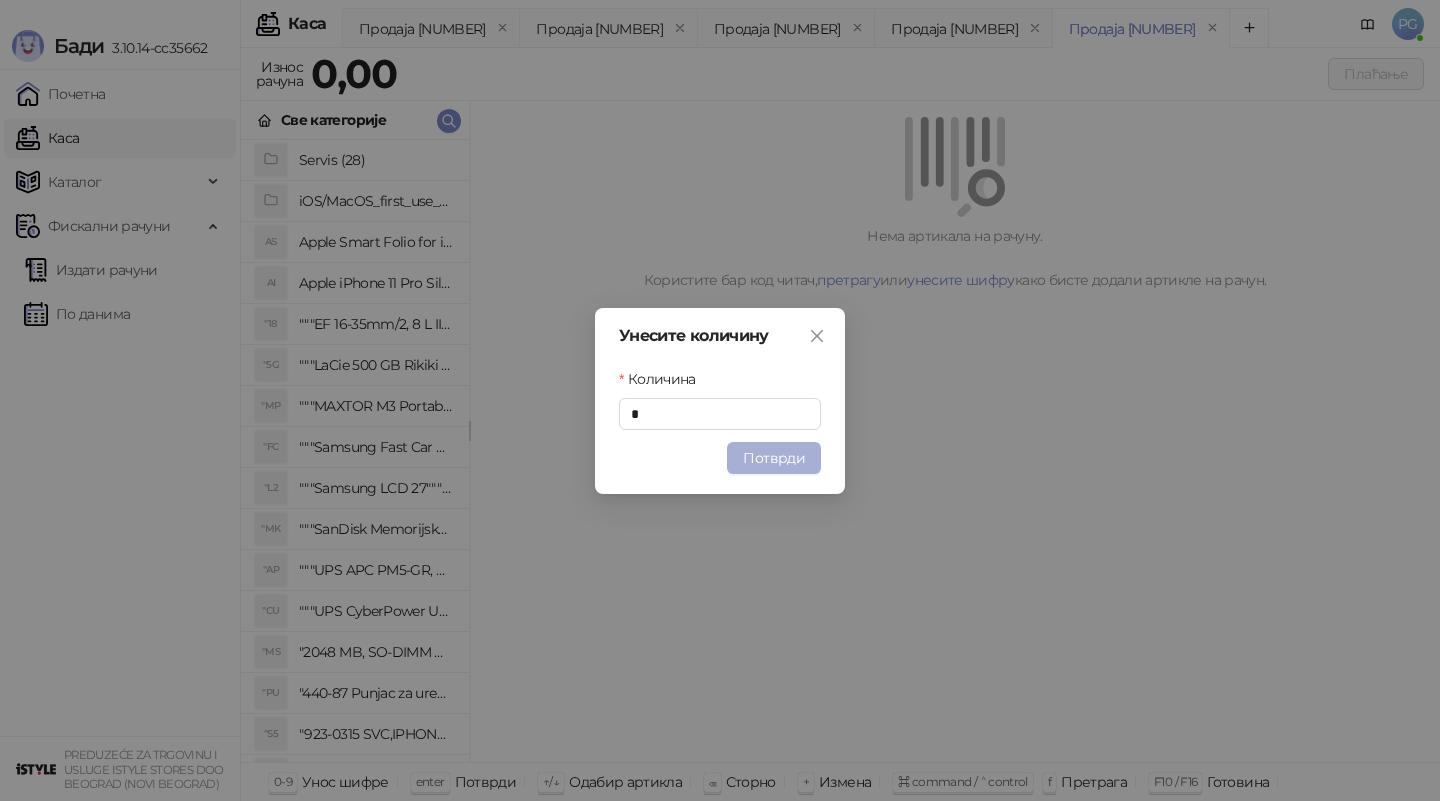 click on "Потврди" at bounding box center (774, 458) 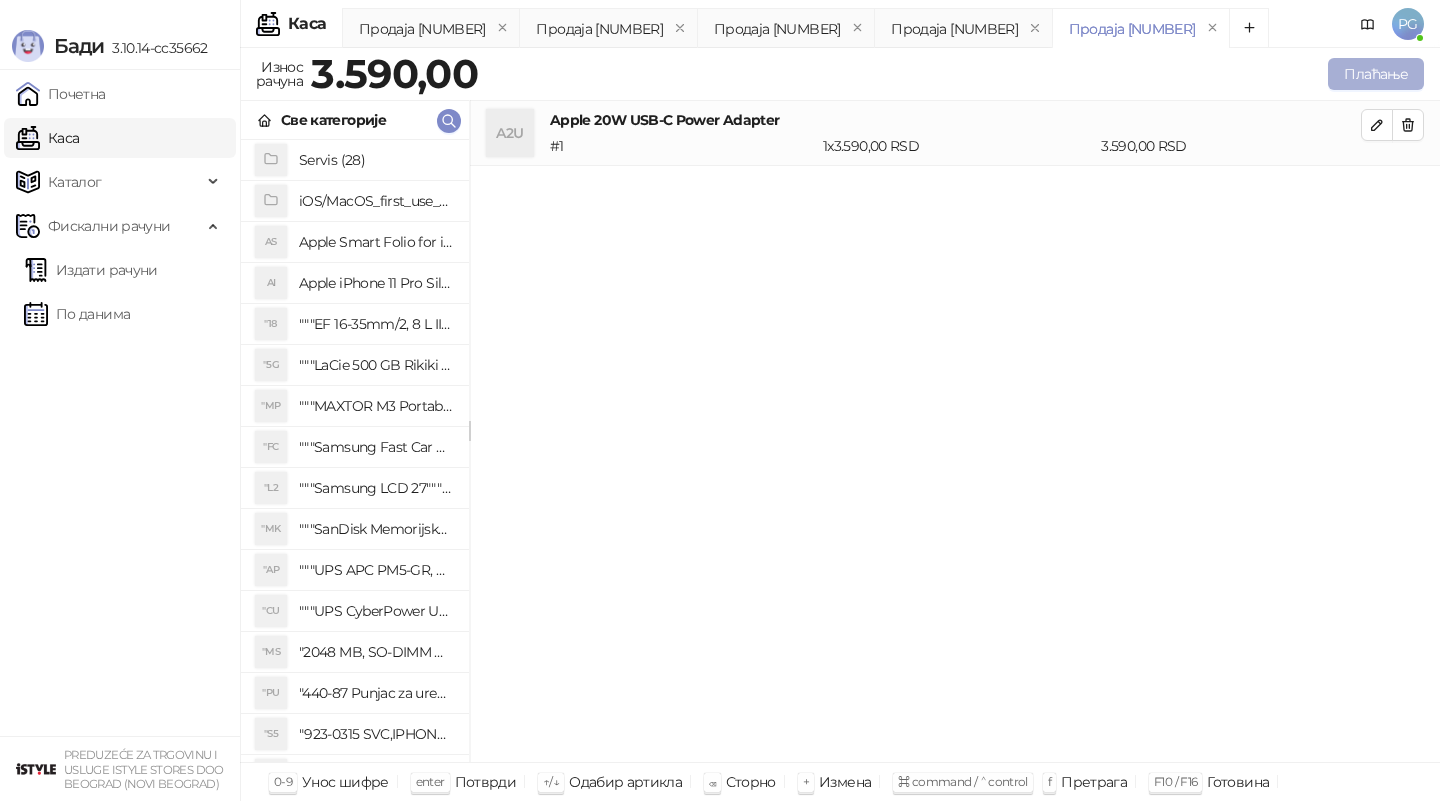 click on "Плаћање" at bounding box center [1376, 74] 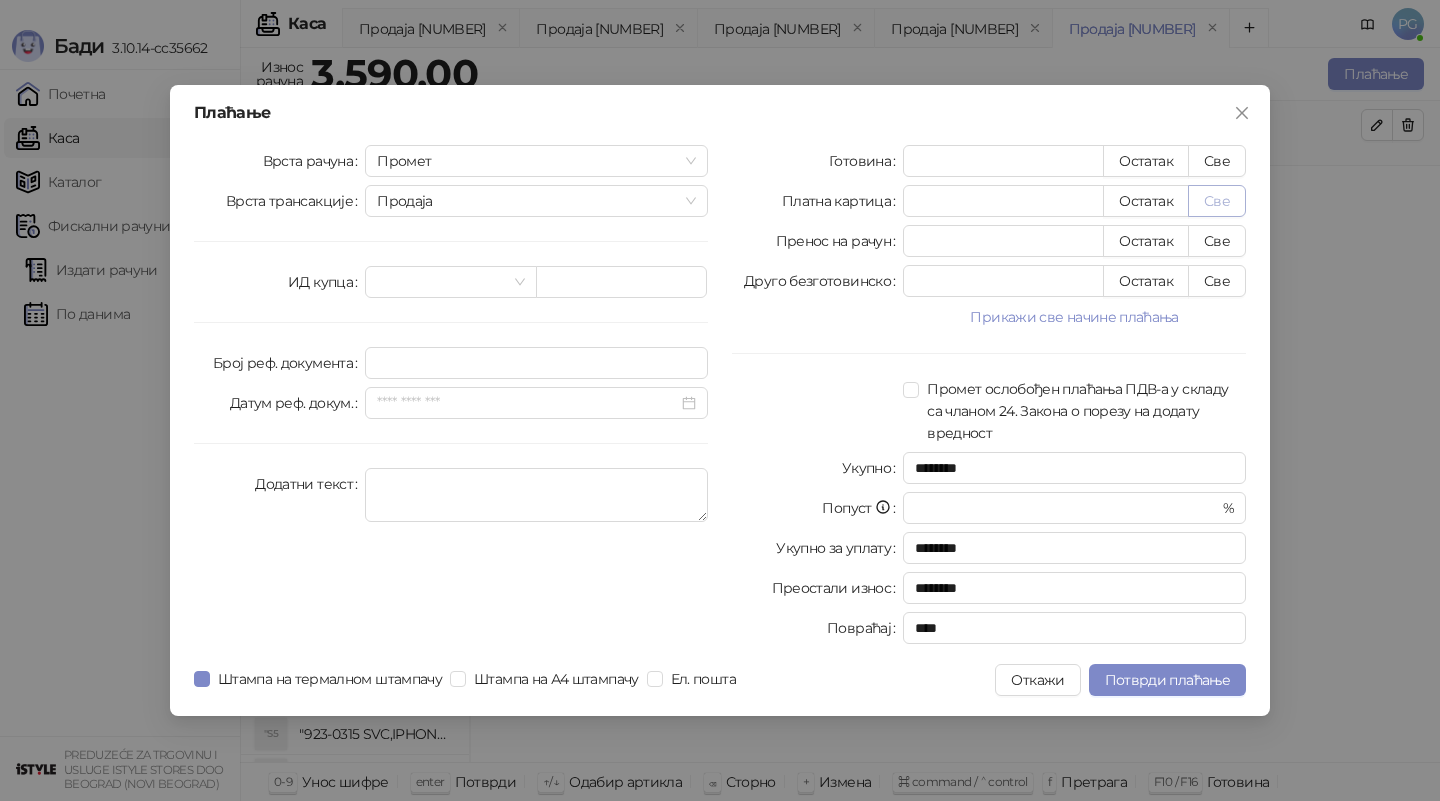 click on "Све" at bounding box center [1217, 201] 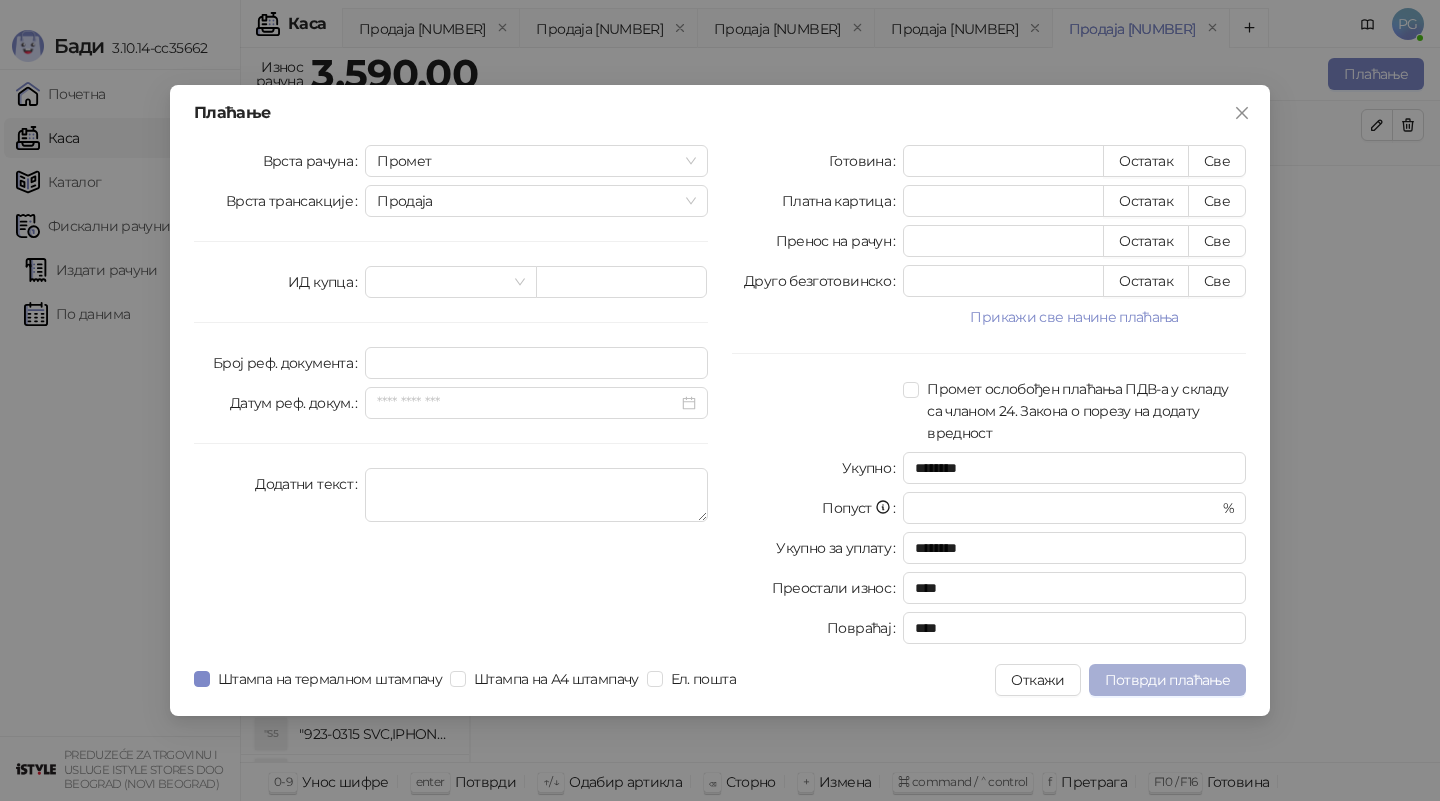 click on "Потврди плаћање" at bounding box center (1167, 680) 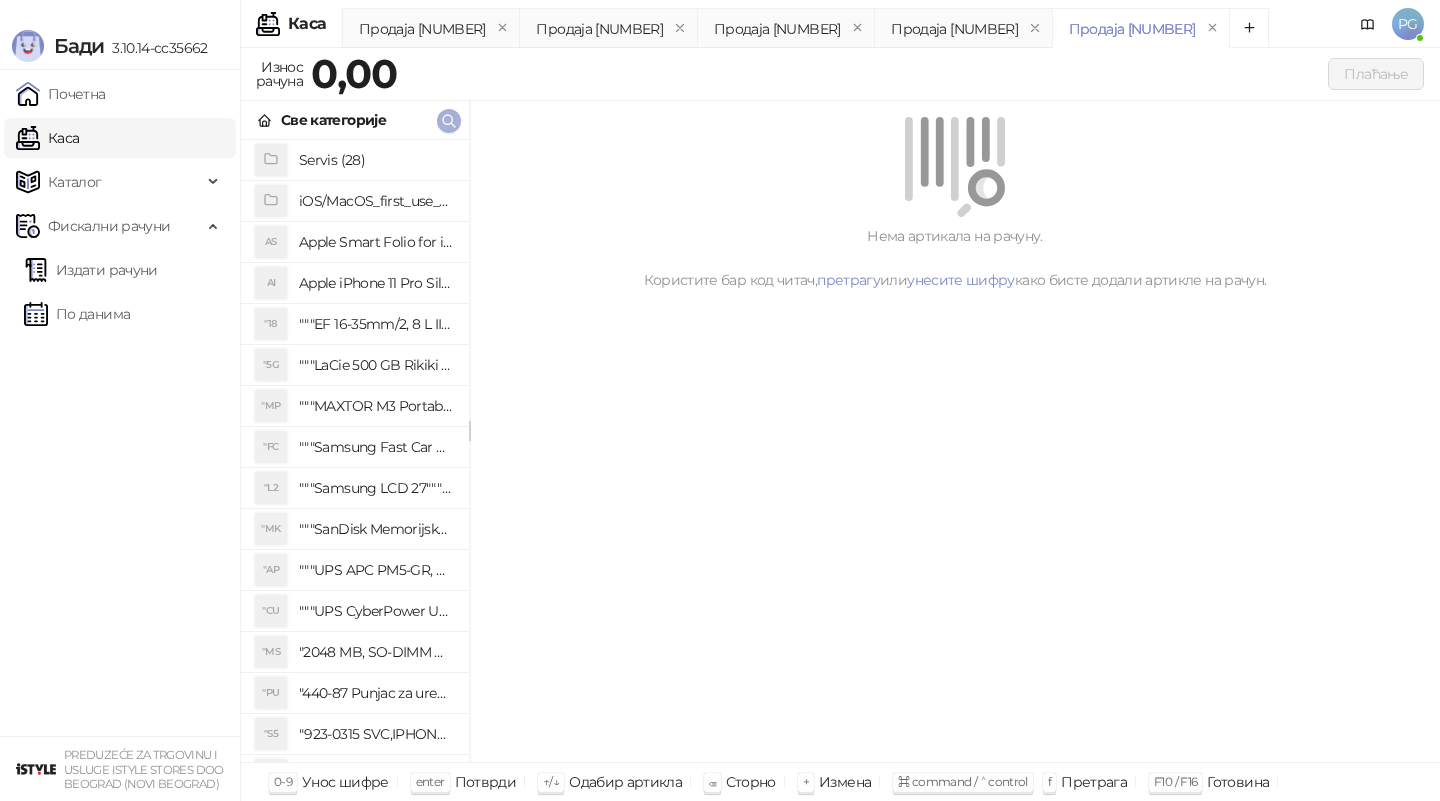 click 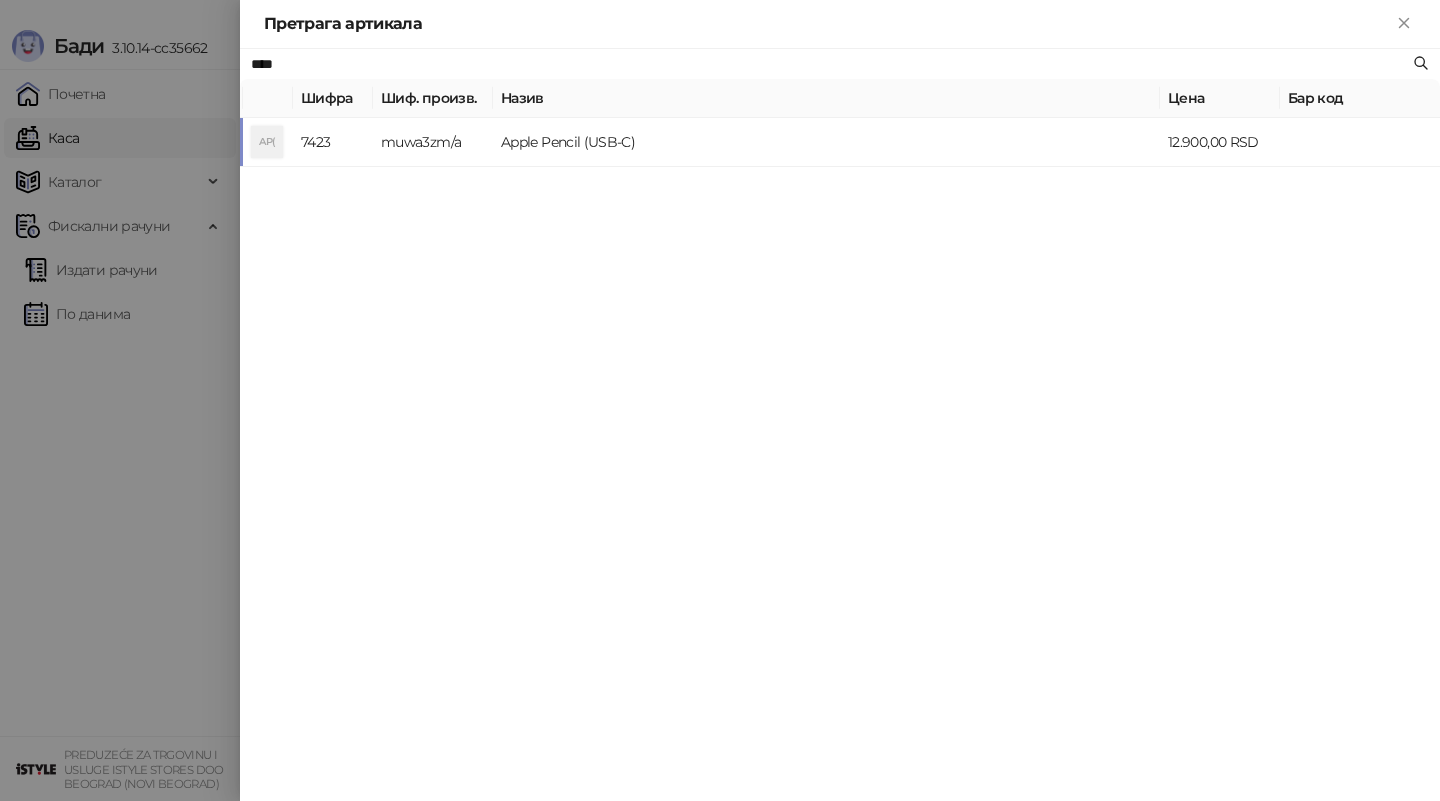type on "****" 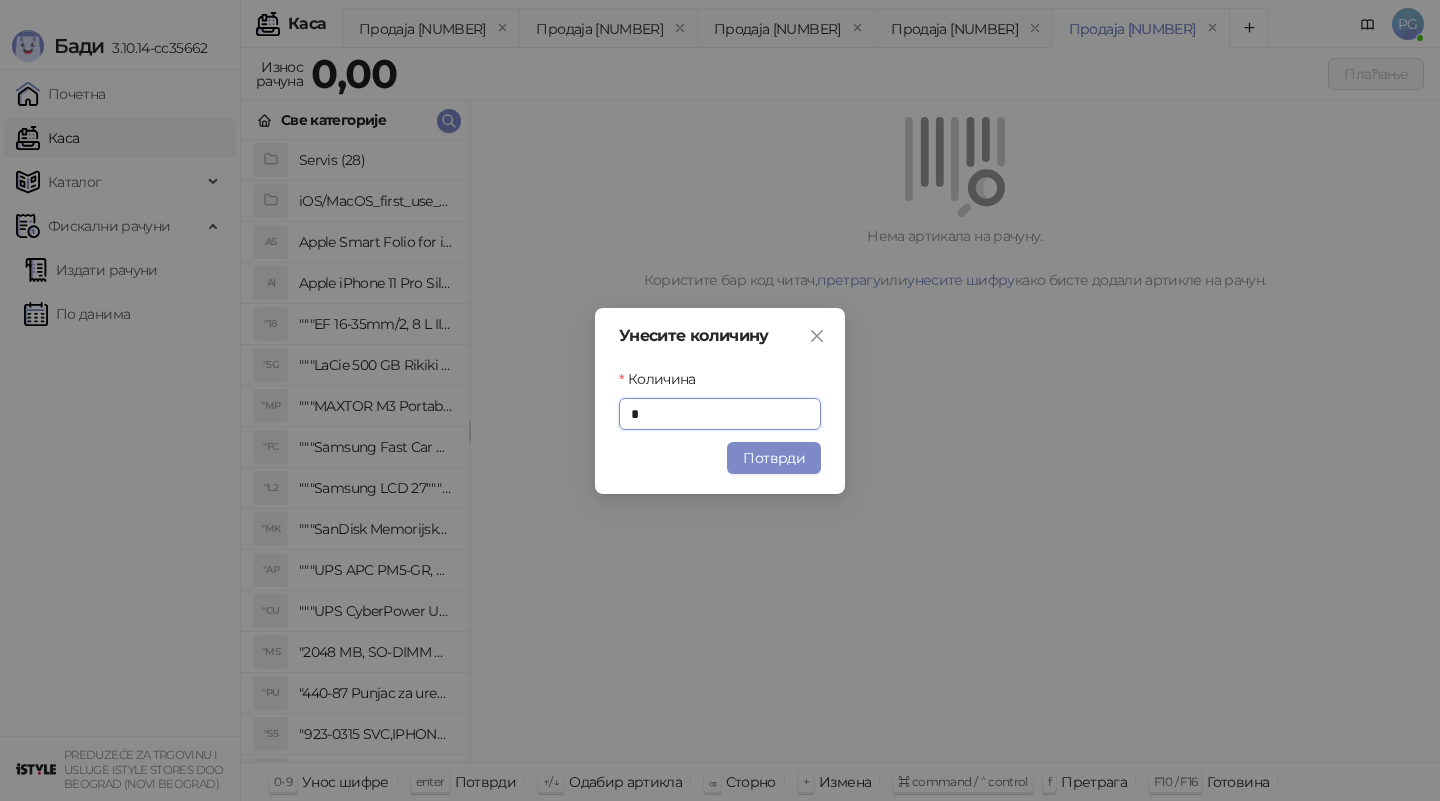 click on "Потврди" at bounding box center (774, 458) 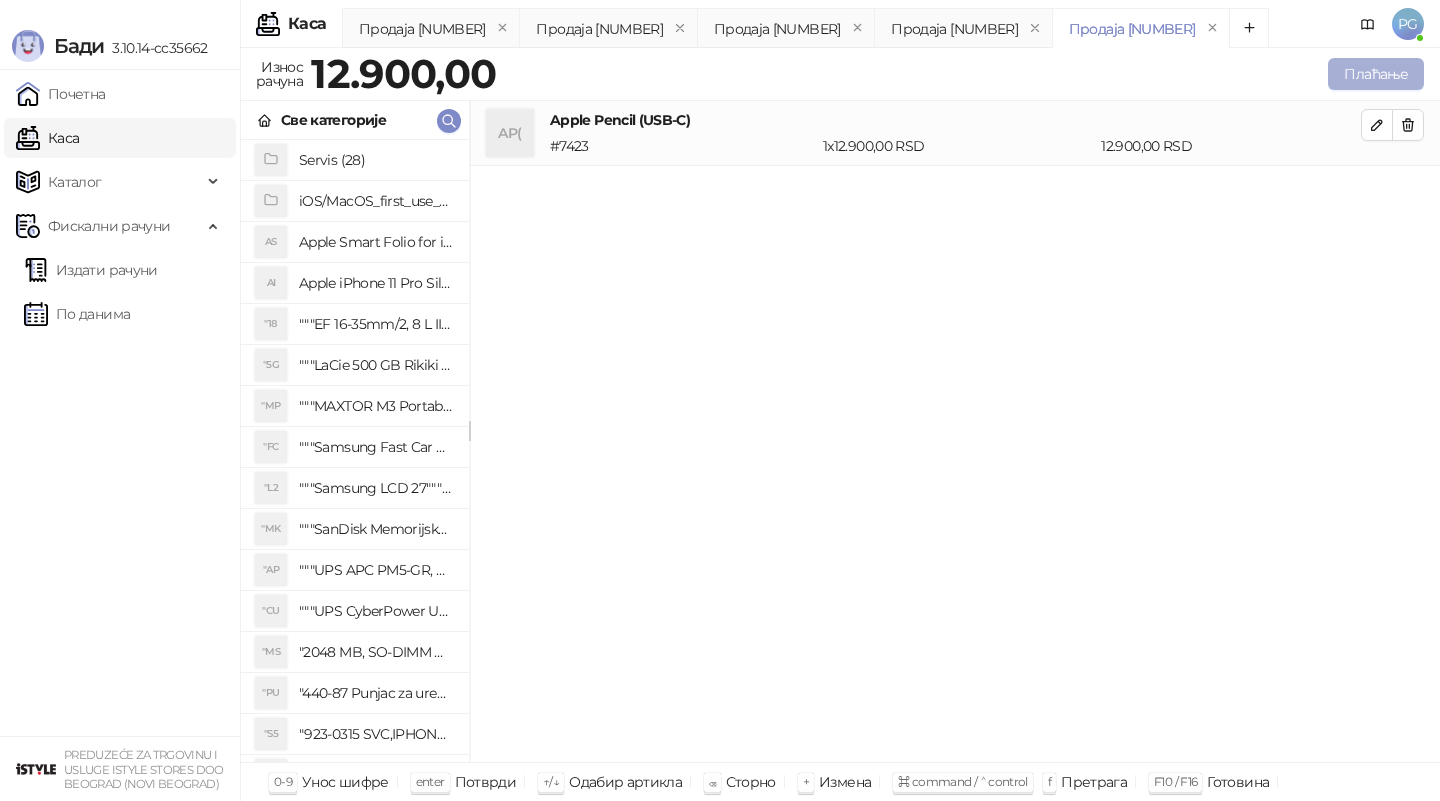 click on "Плаћање" at bounding box center (1376, 74) 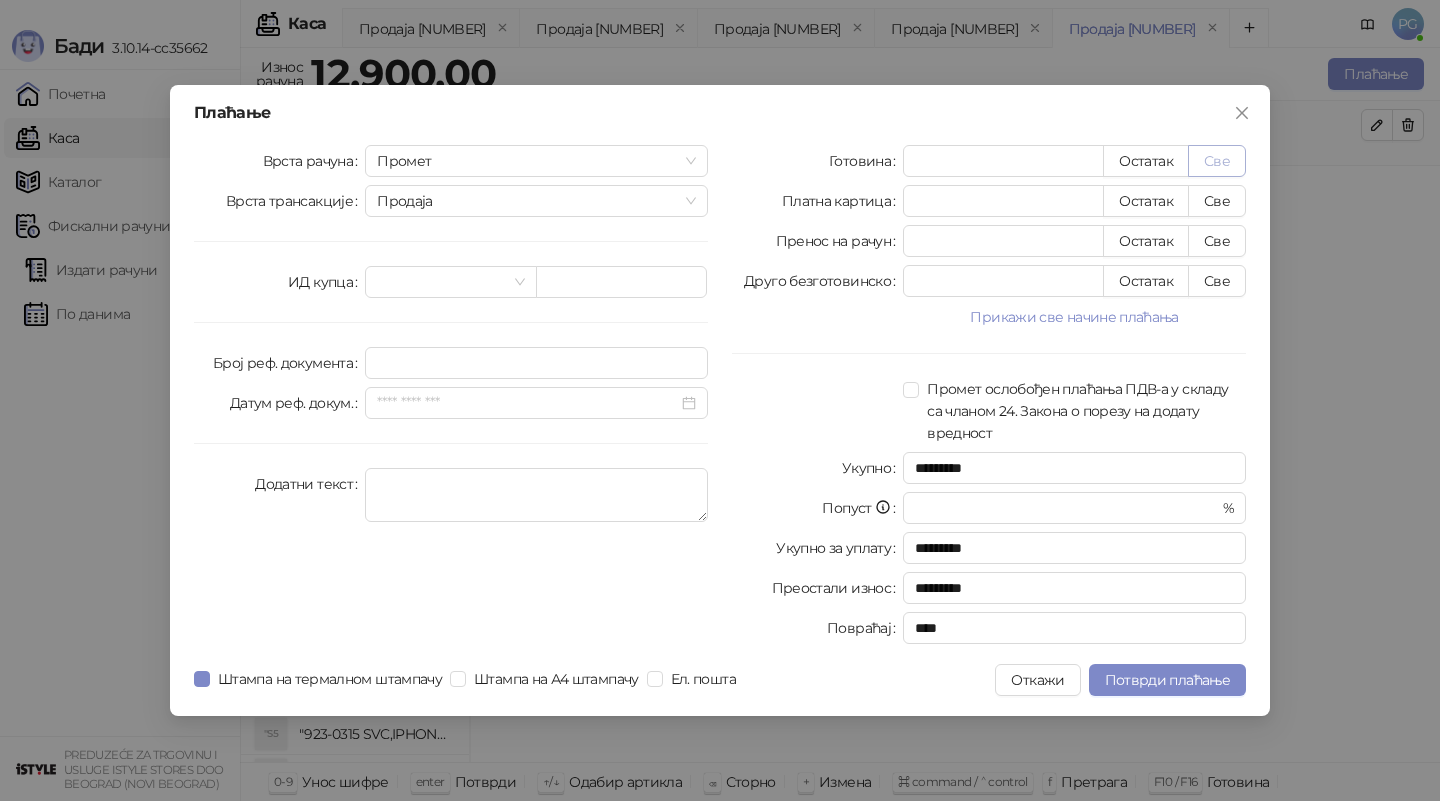 click on "Све" at bounding box center (1217, 161) 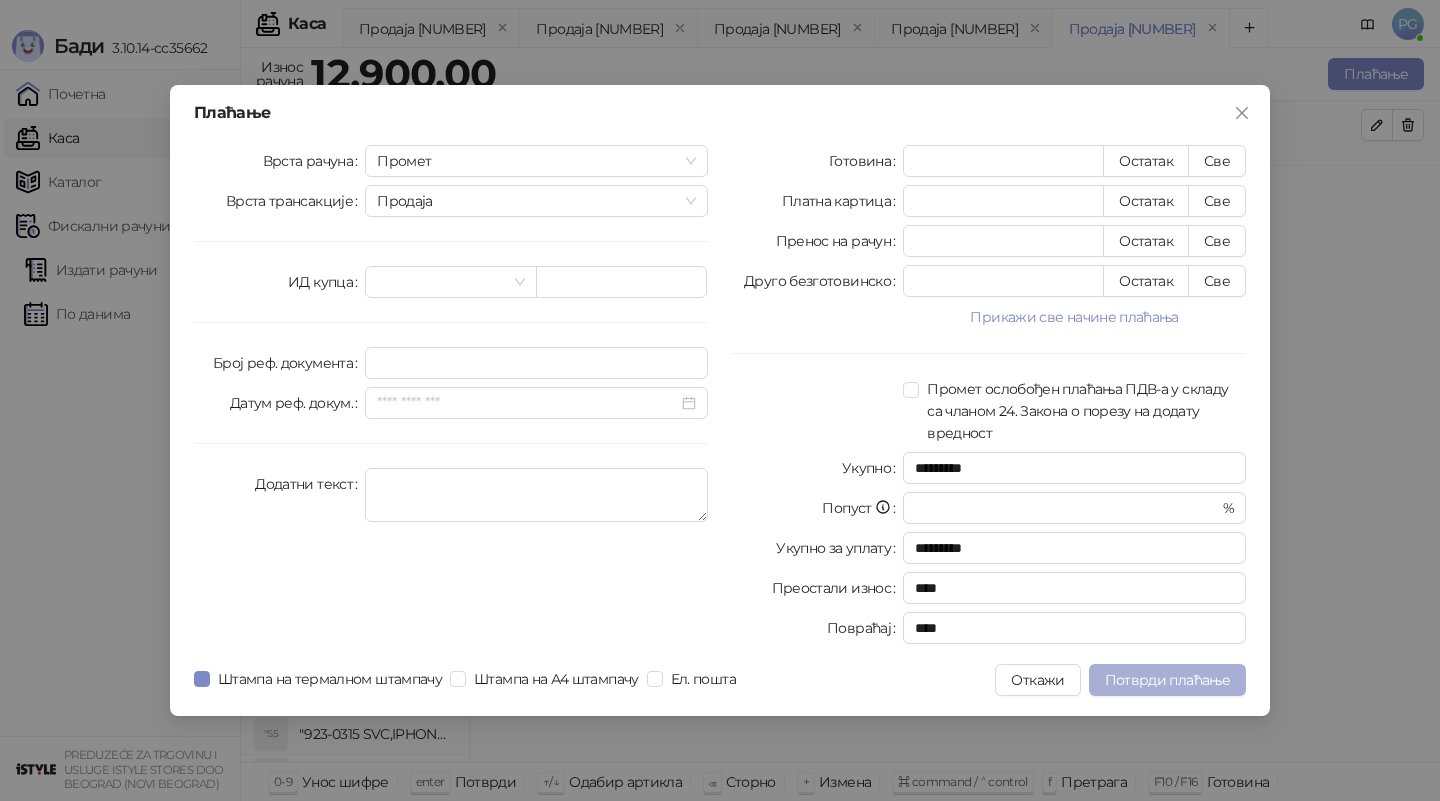 click on "Потврди плаћање" at bounding box center (1167, 680) 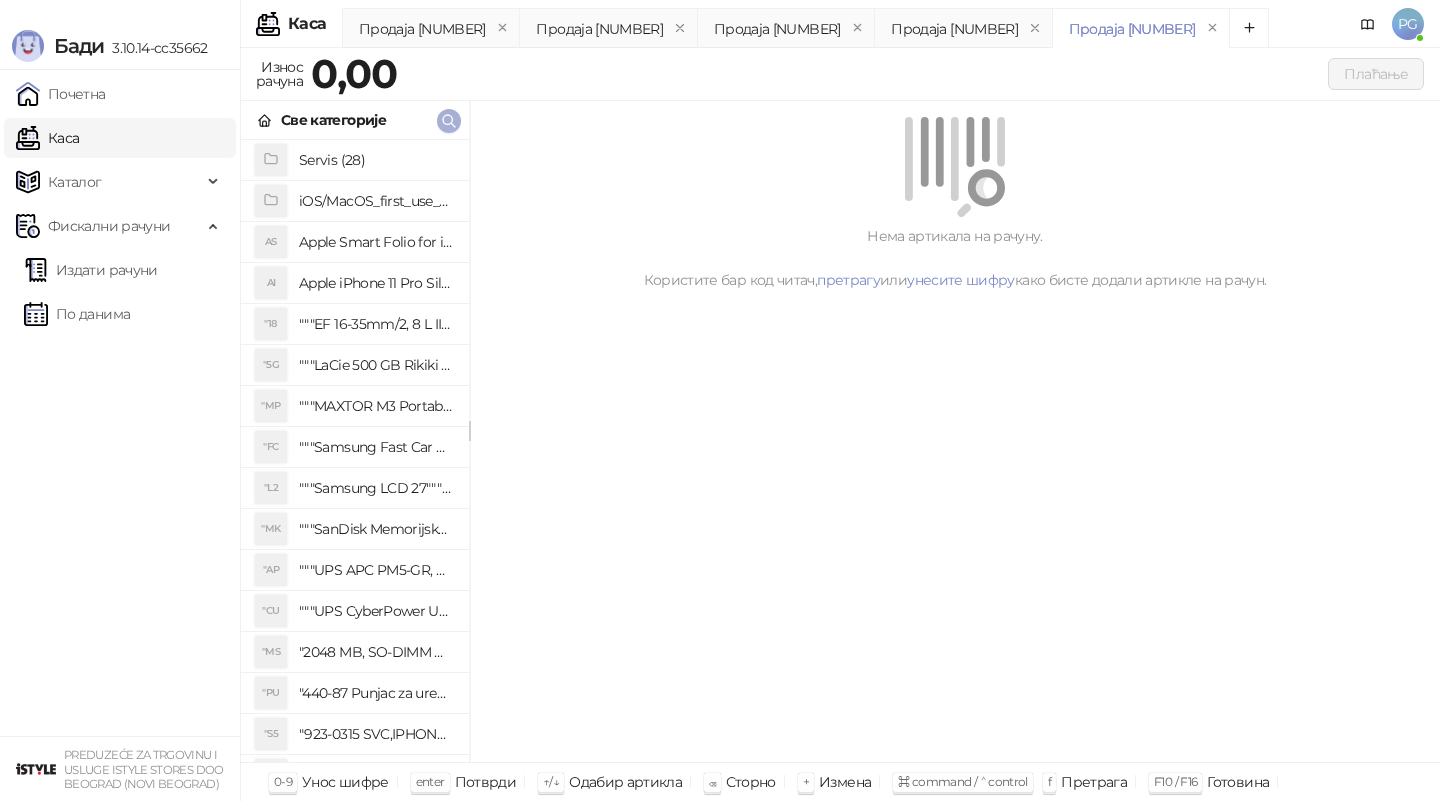 click 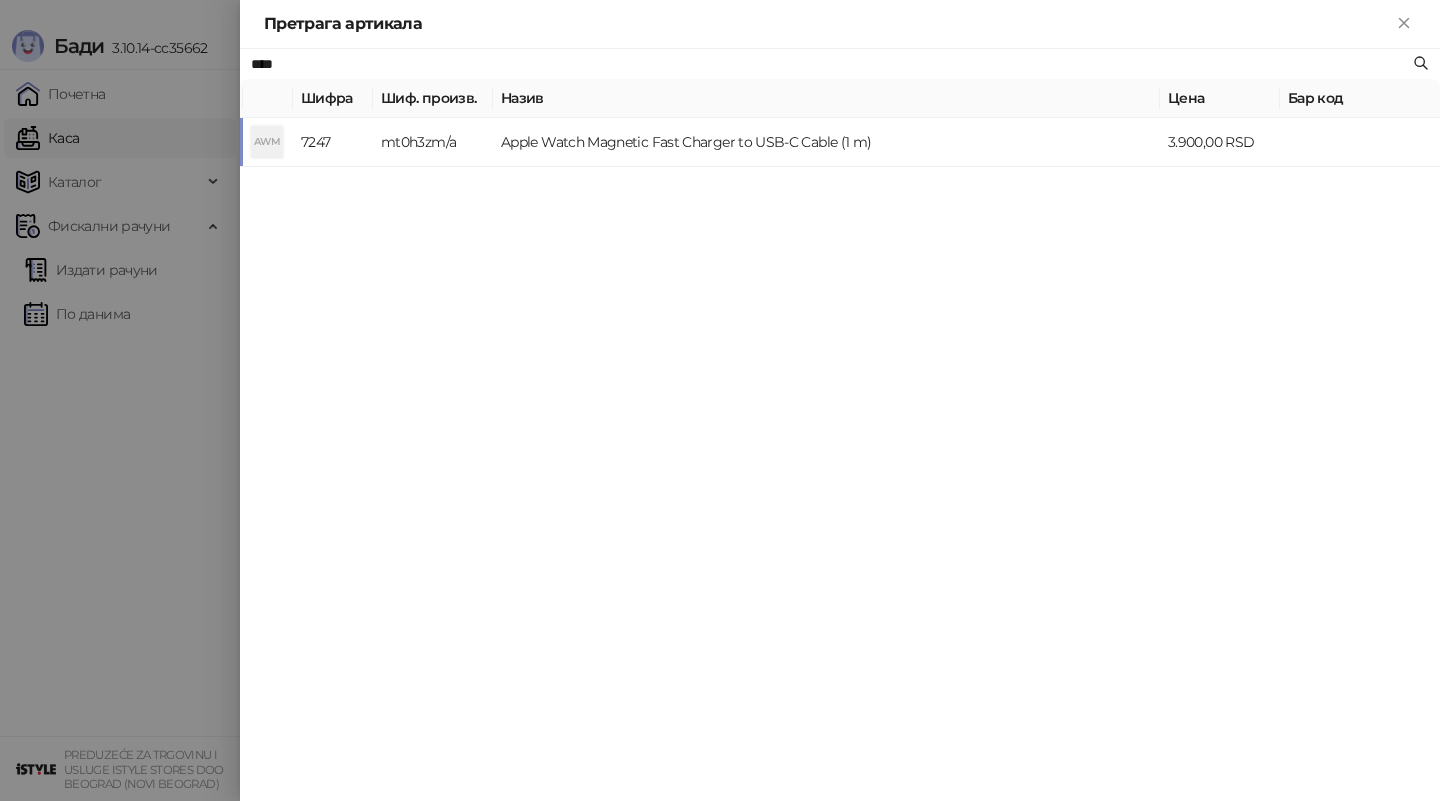 type on "****" 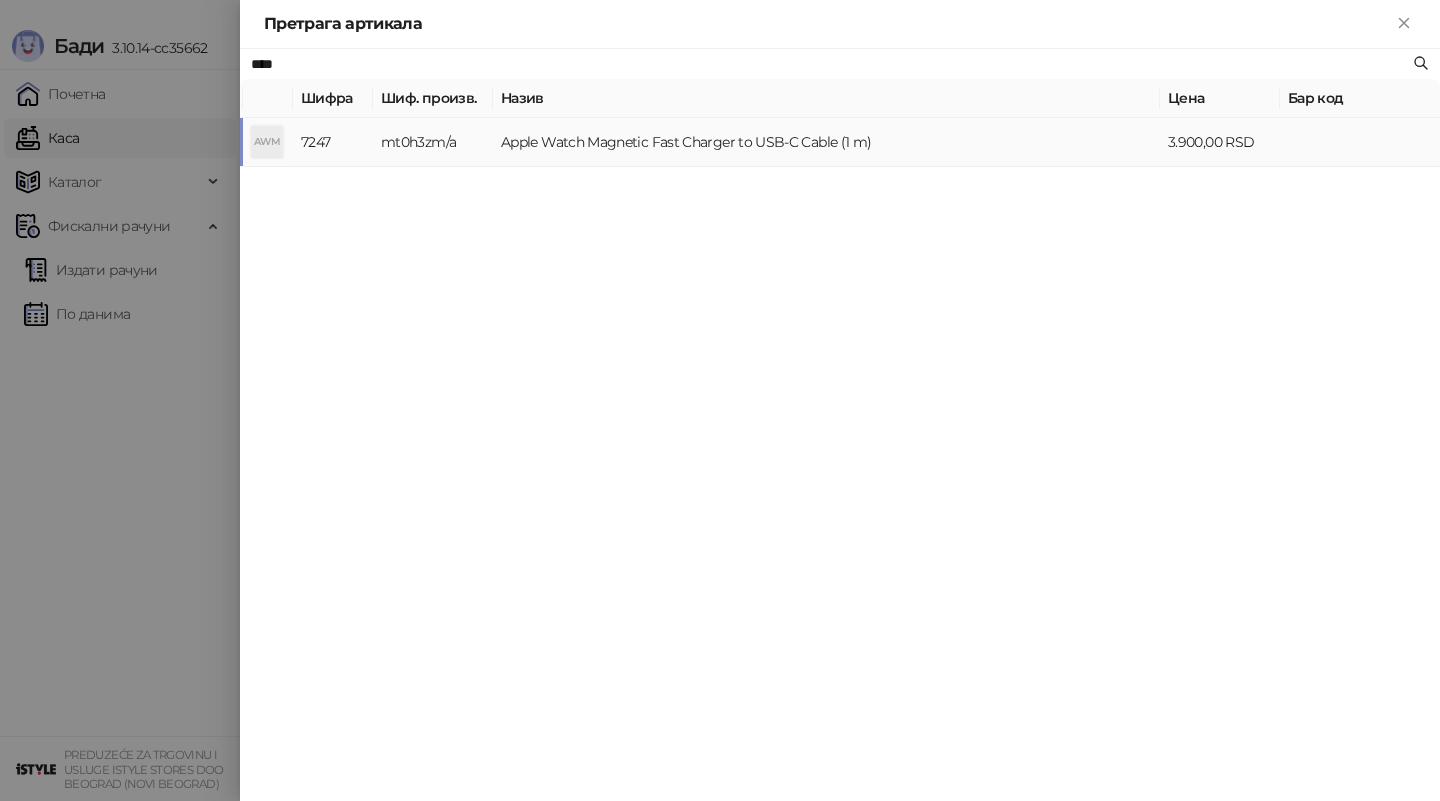 click on "mt0h3zm/a" at bounding box center (433, 142) 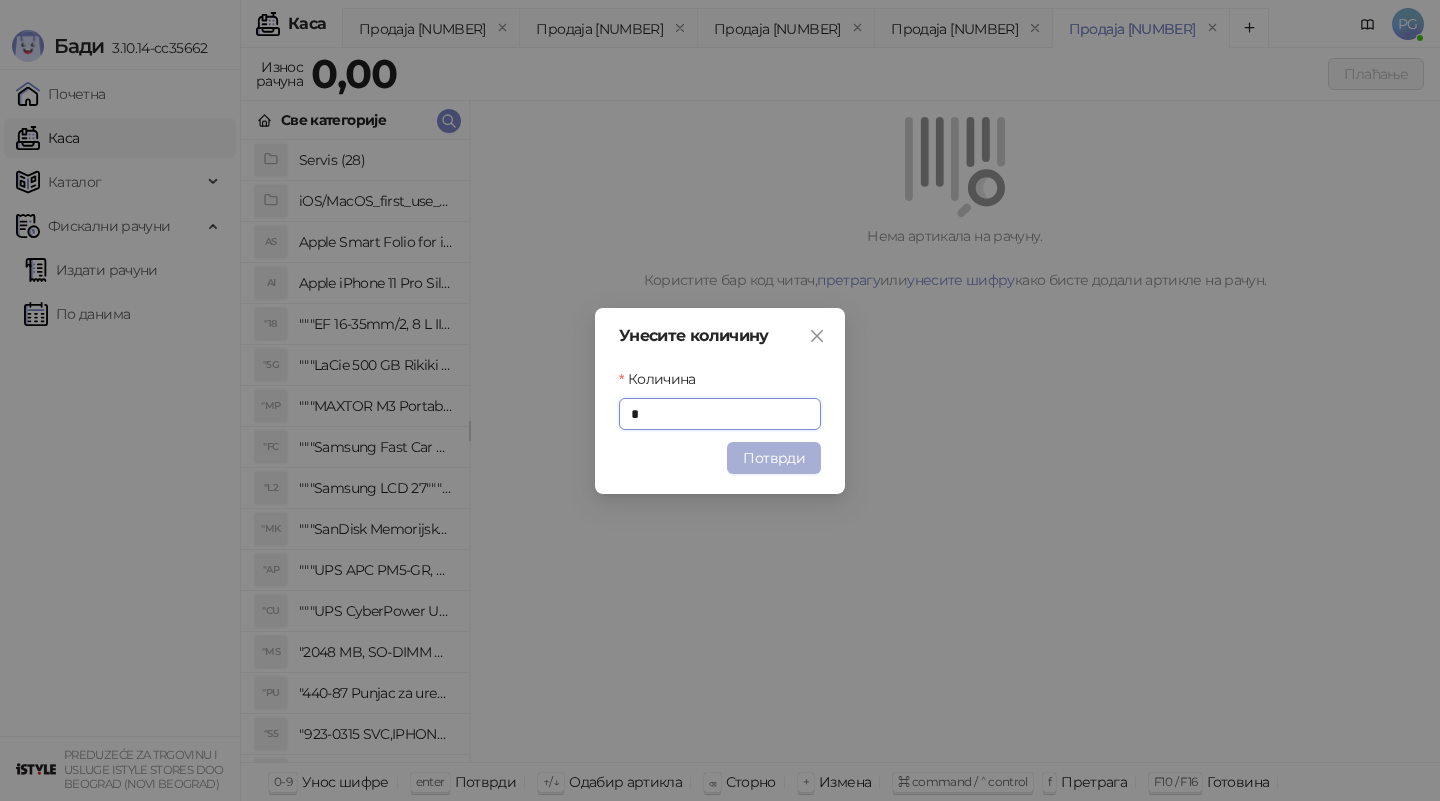 click on "Потврди" at bounding box center (774, 458) 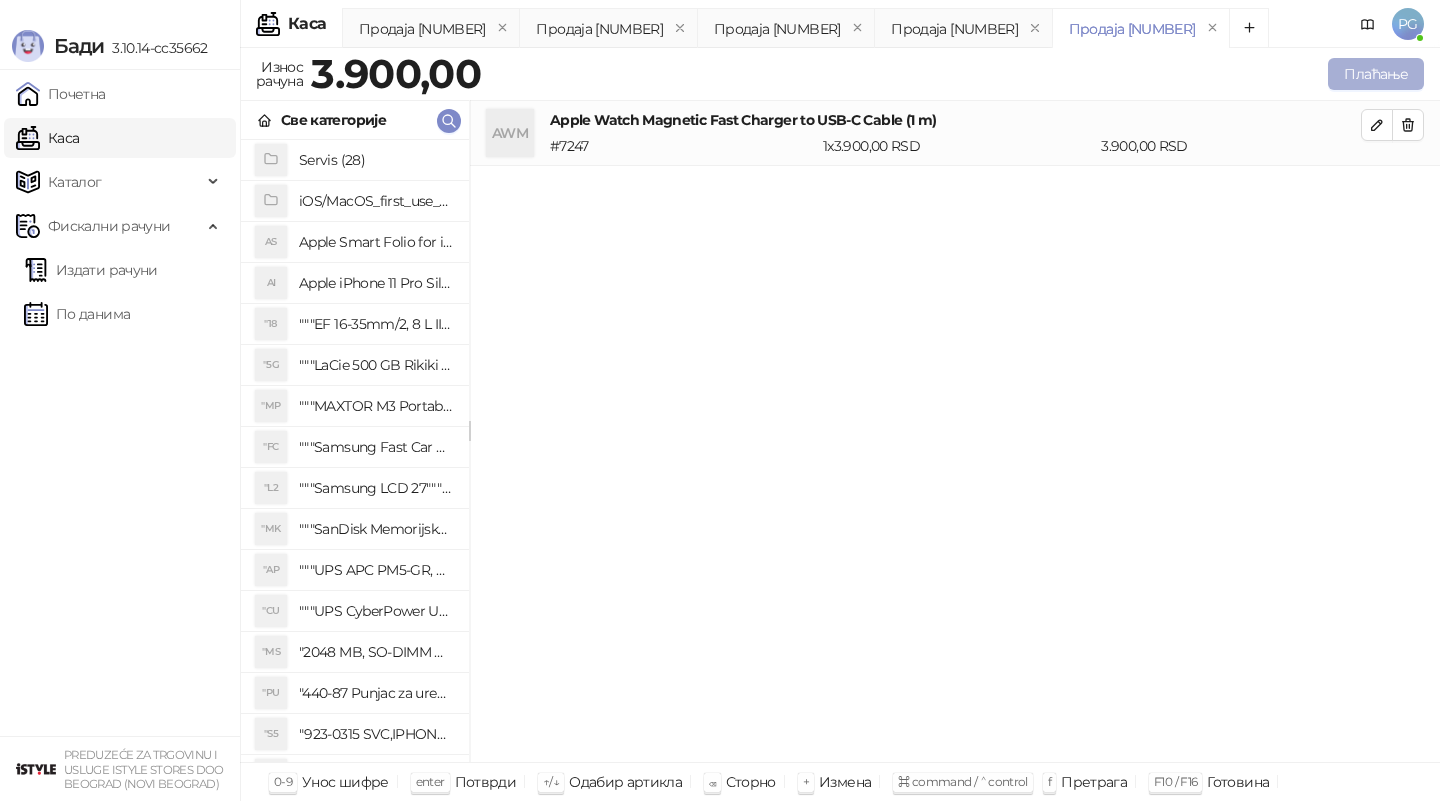 click on "Плаћање" at bounding box center [1376, 74] 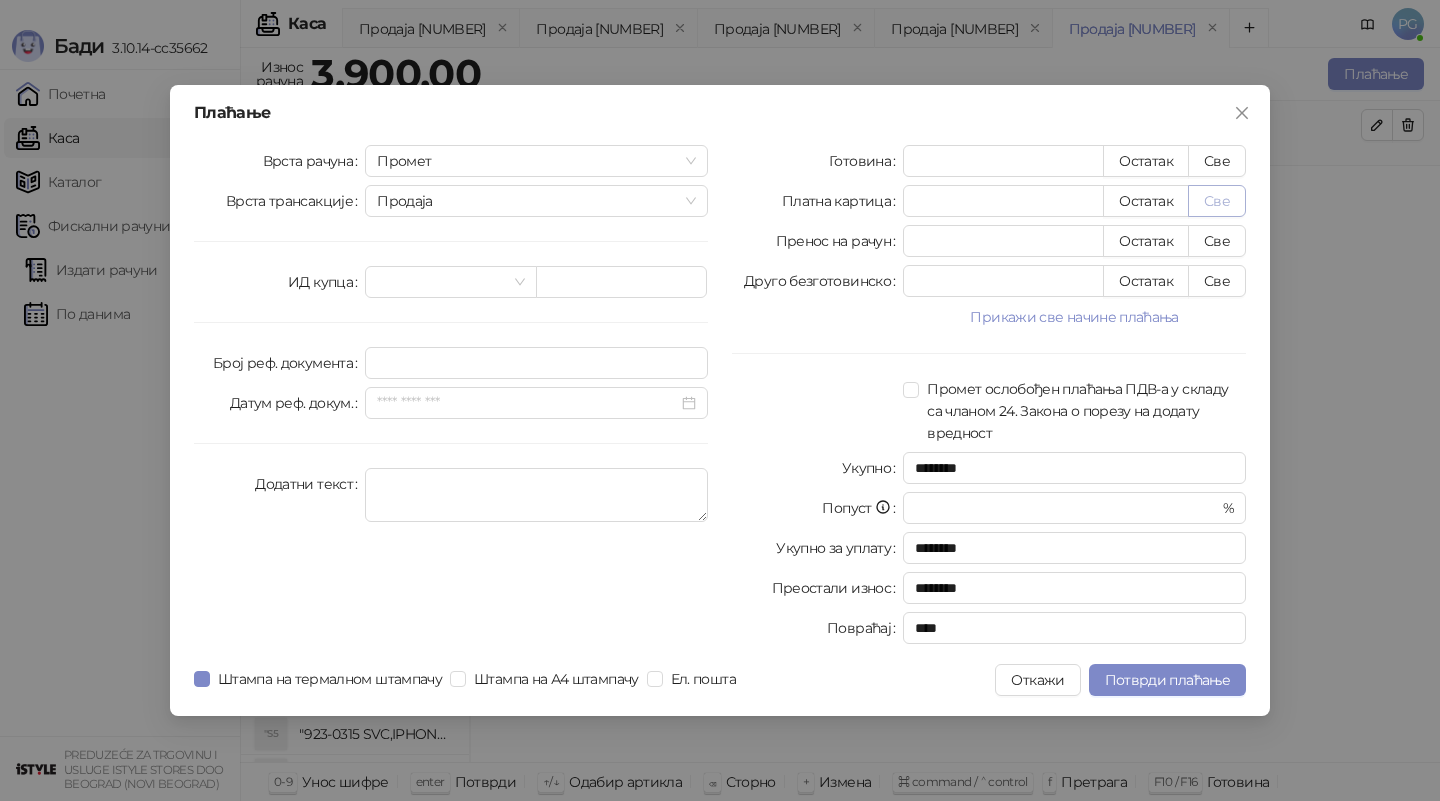 click on "Све" at bounding box center [1217, 201] 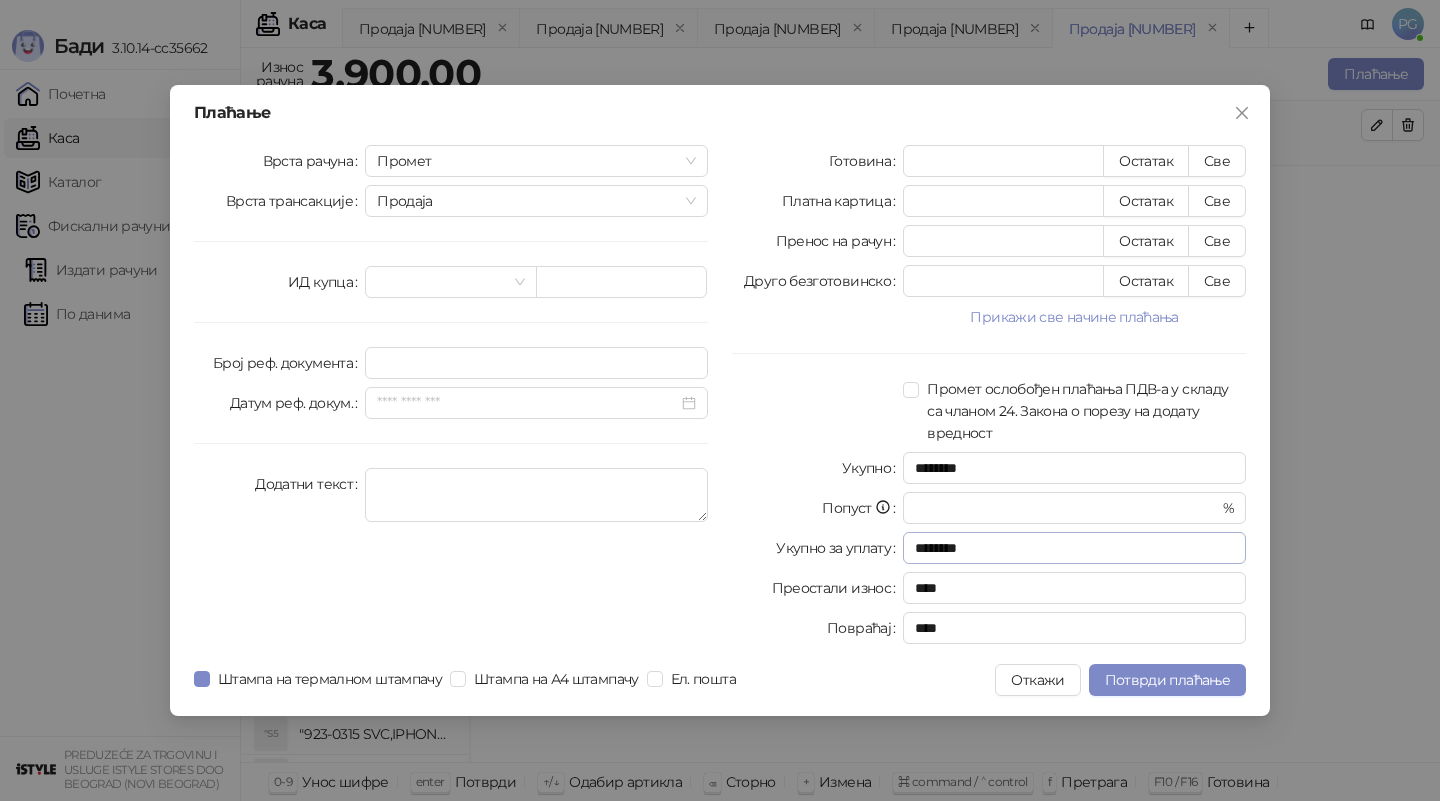 type on "****" 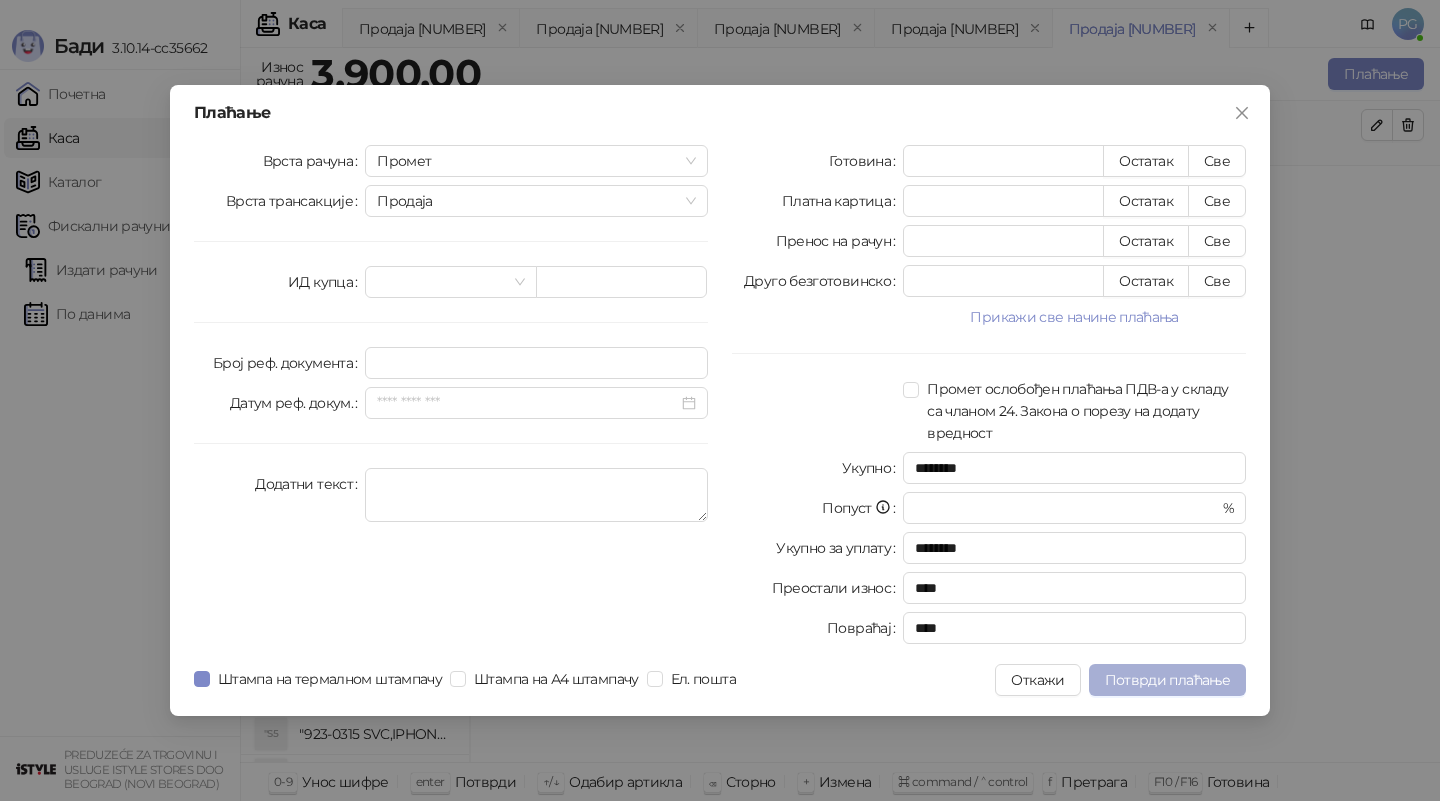 click on "Потврди плаћање" at bounding box center (1167, 680) 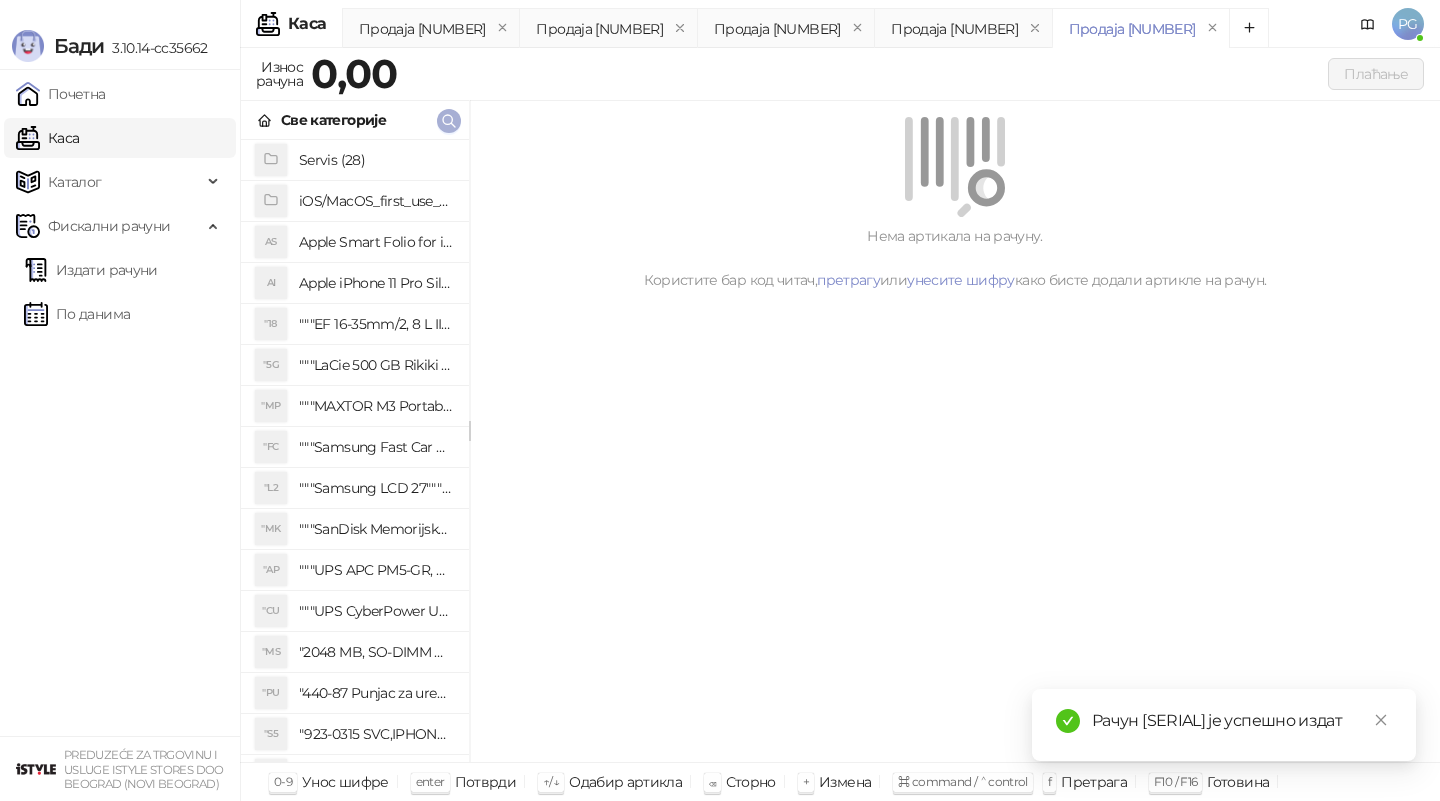 click 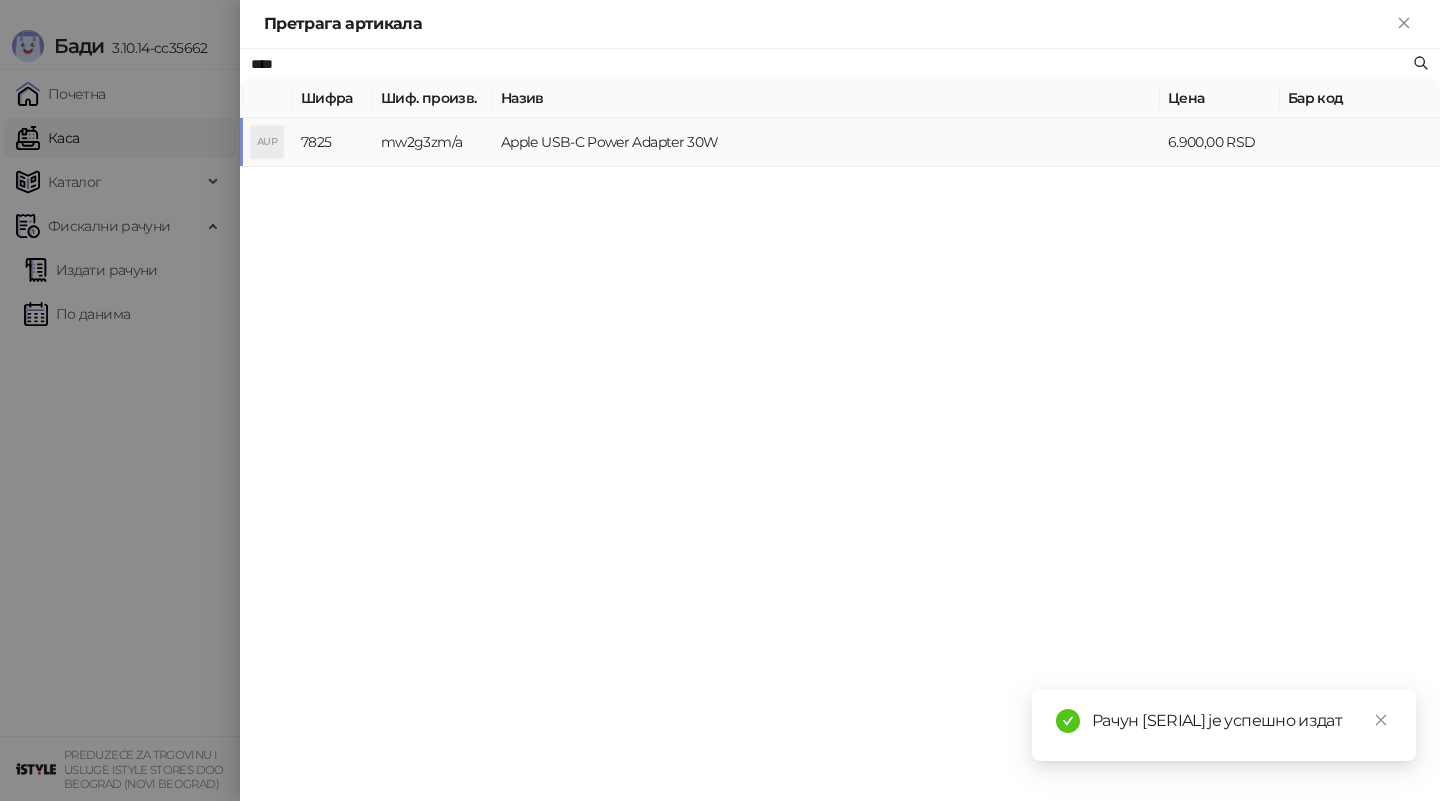 click on "Apple USB-C Power Adapter 30W" at bounding box center (826, 142) 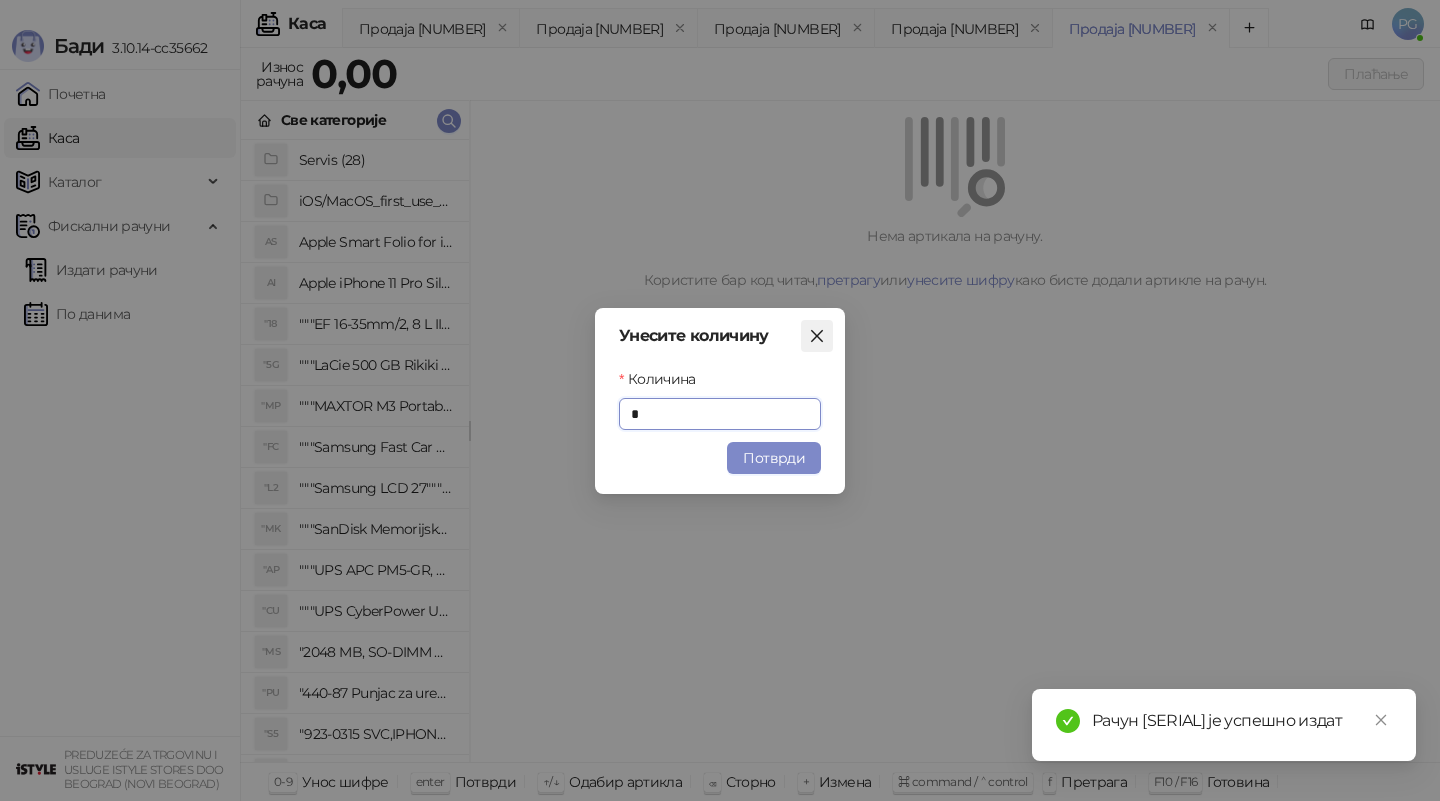 click 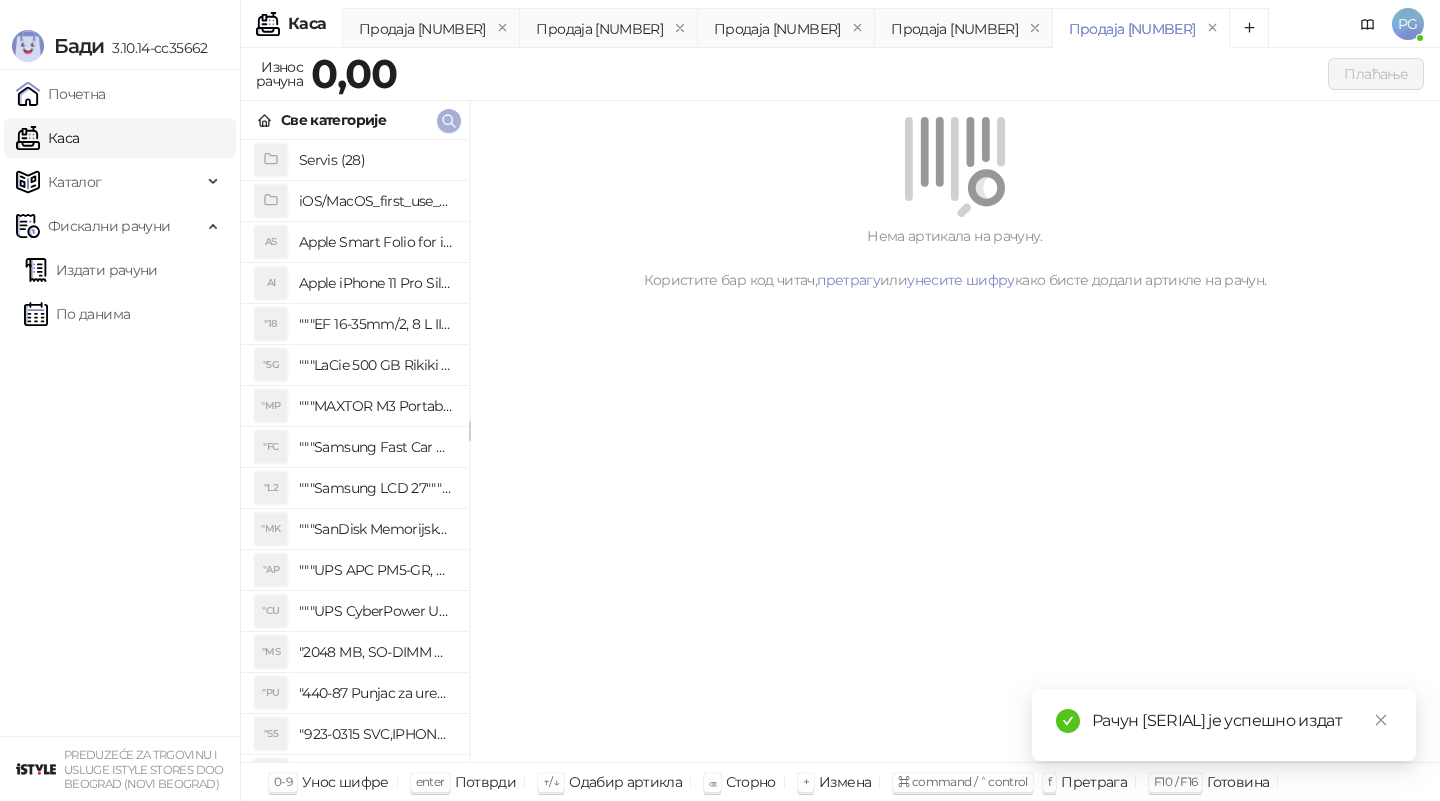 click 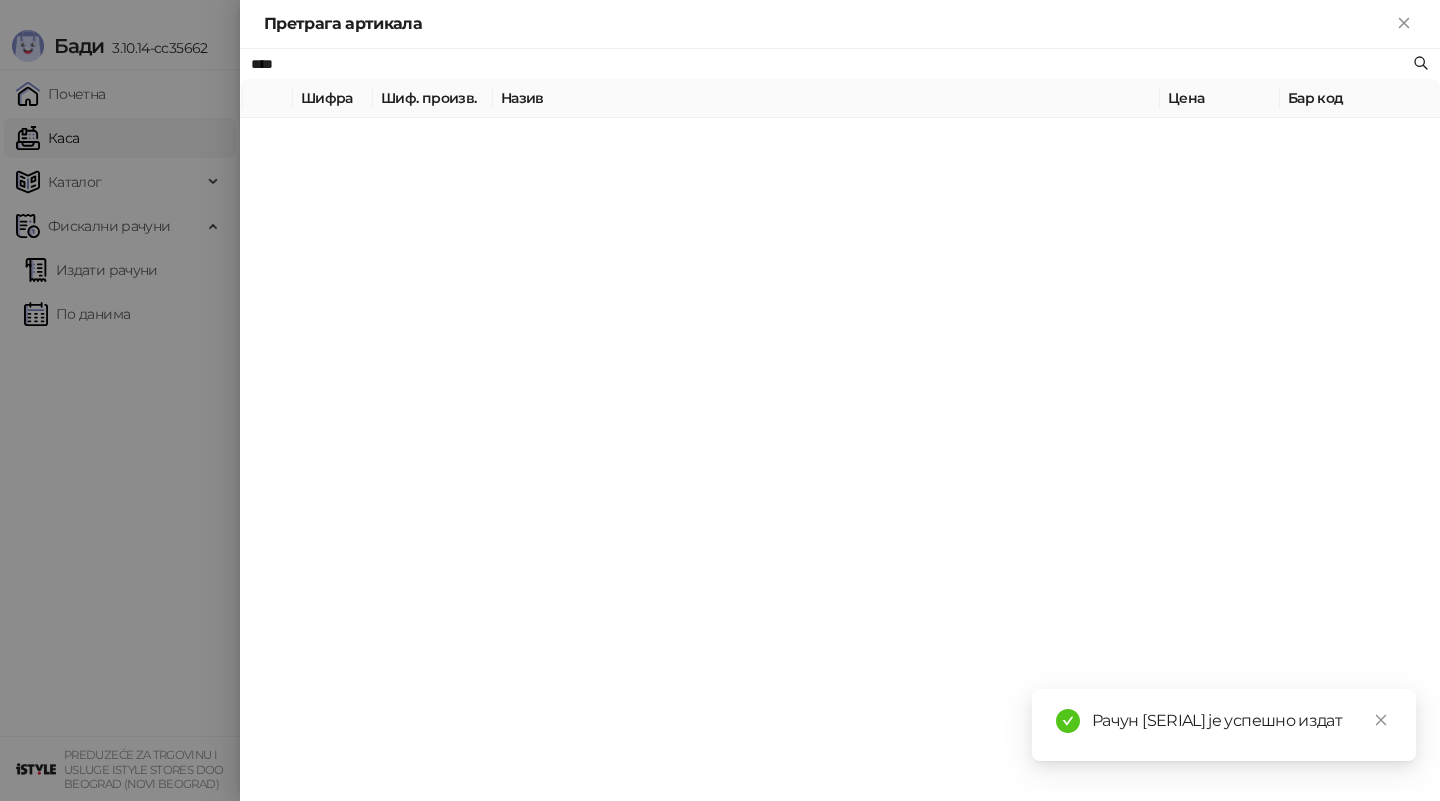 type on "****" 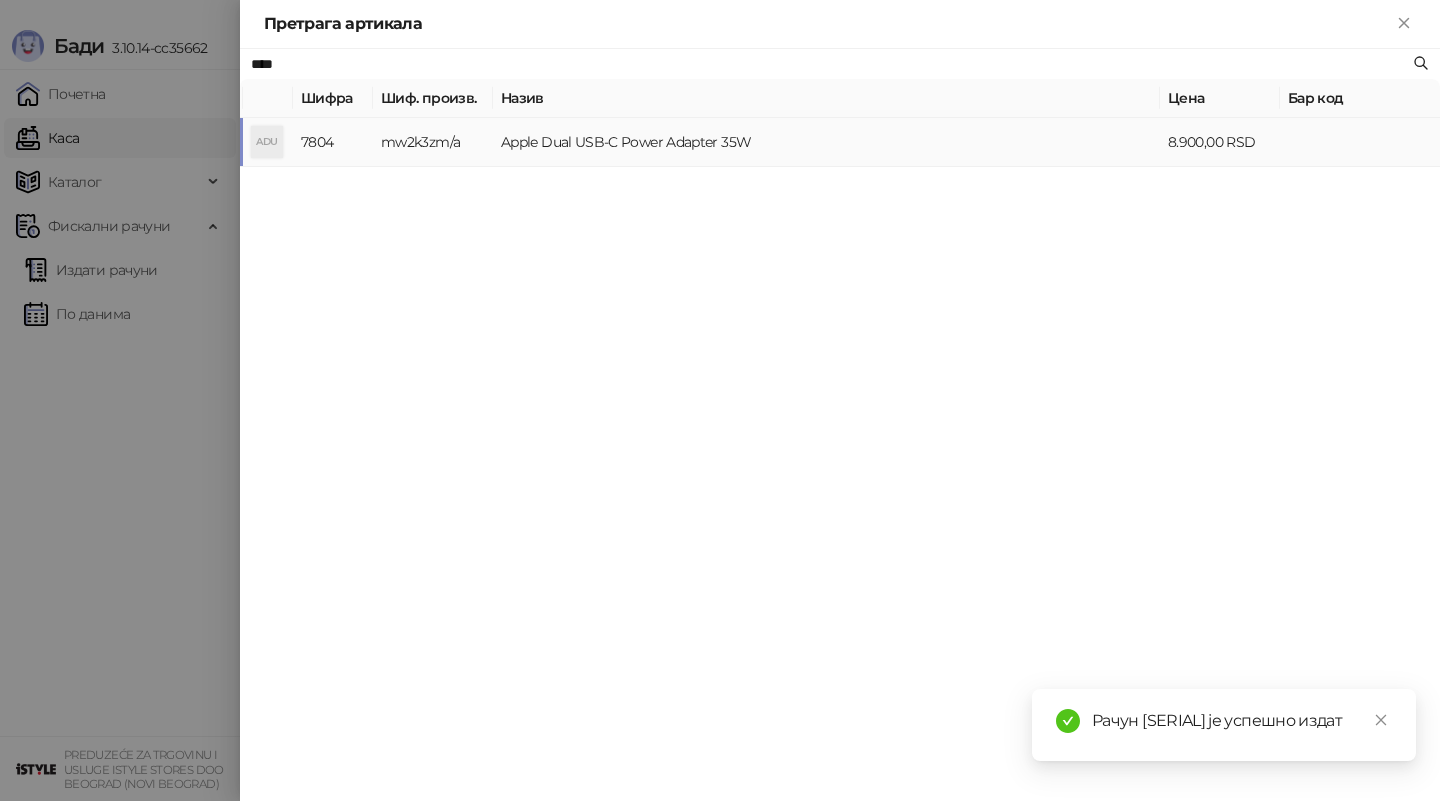 click on "Apple Dual USB-C Power Adapter 35W" at bounding box center [826, 142] 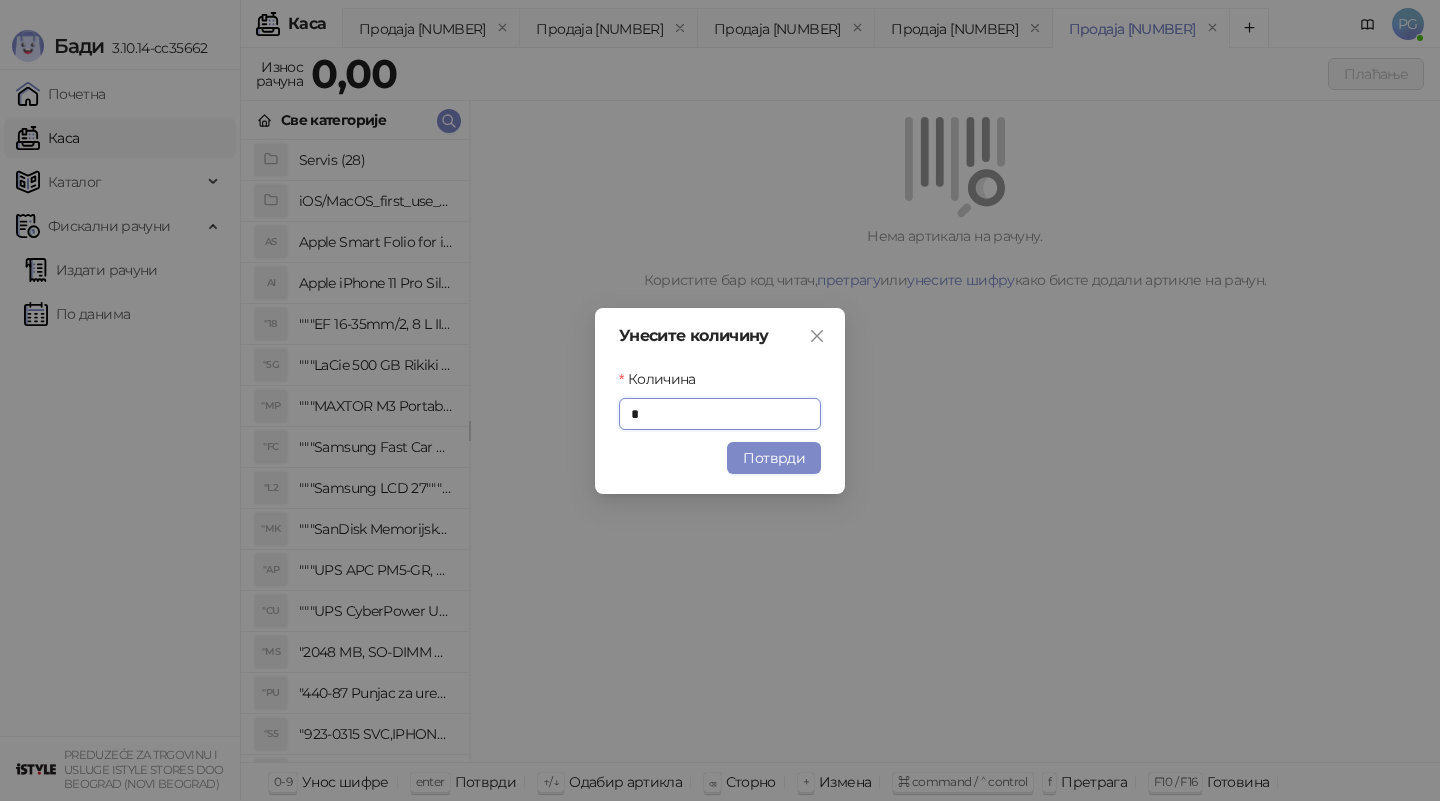 click on "Потврди" at bounding box center (774, 458) 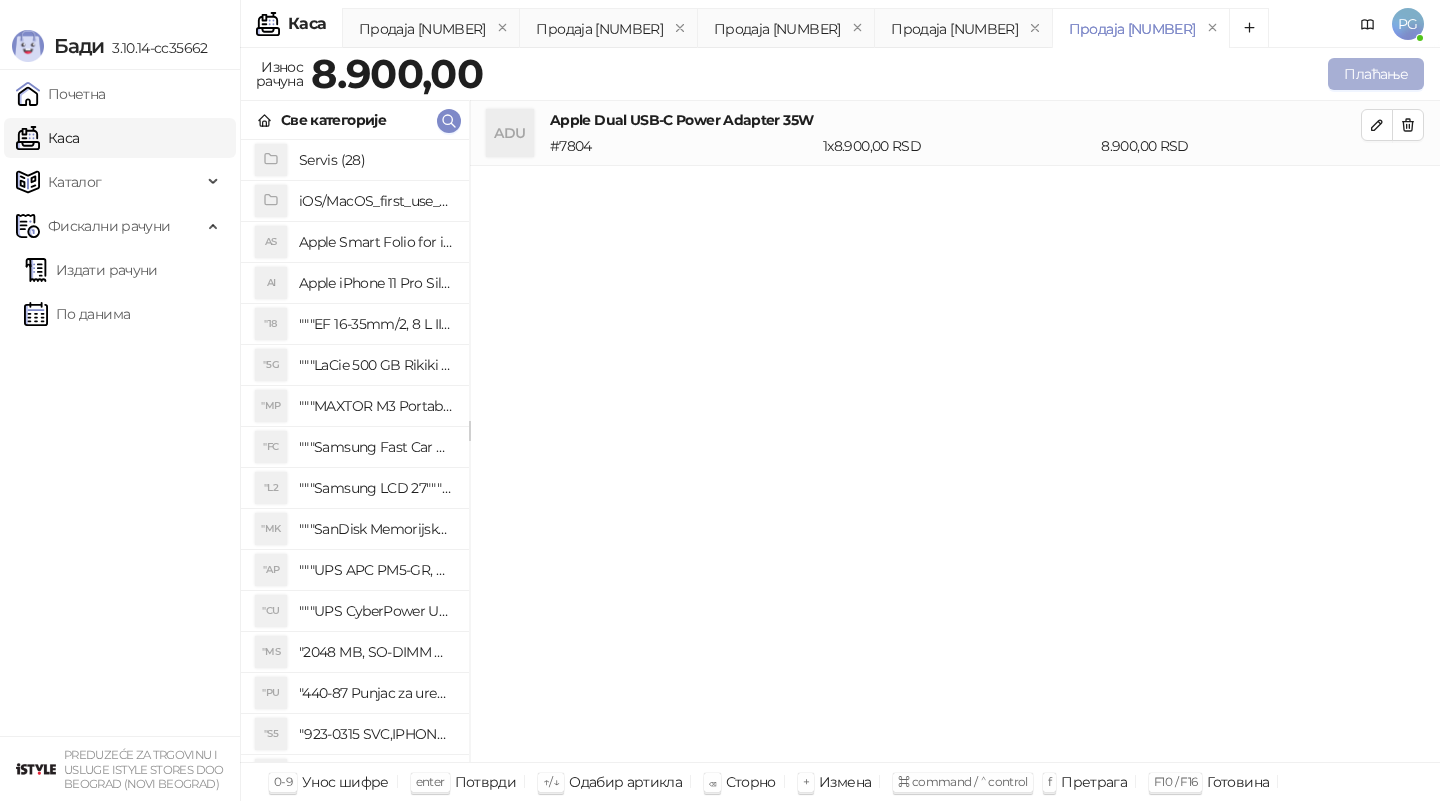 click on "Плаћање" at bounding box center (1376, 74) 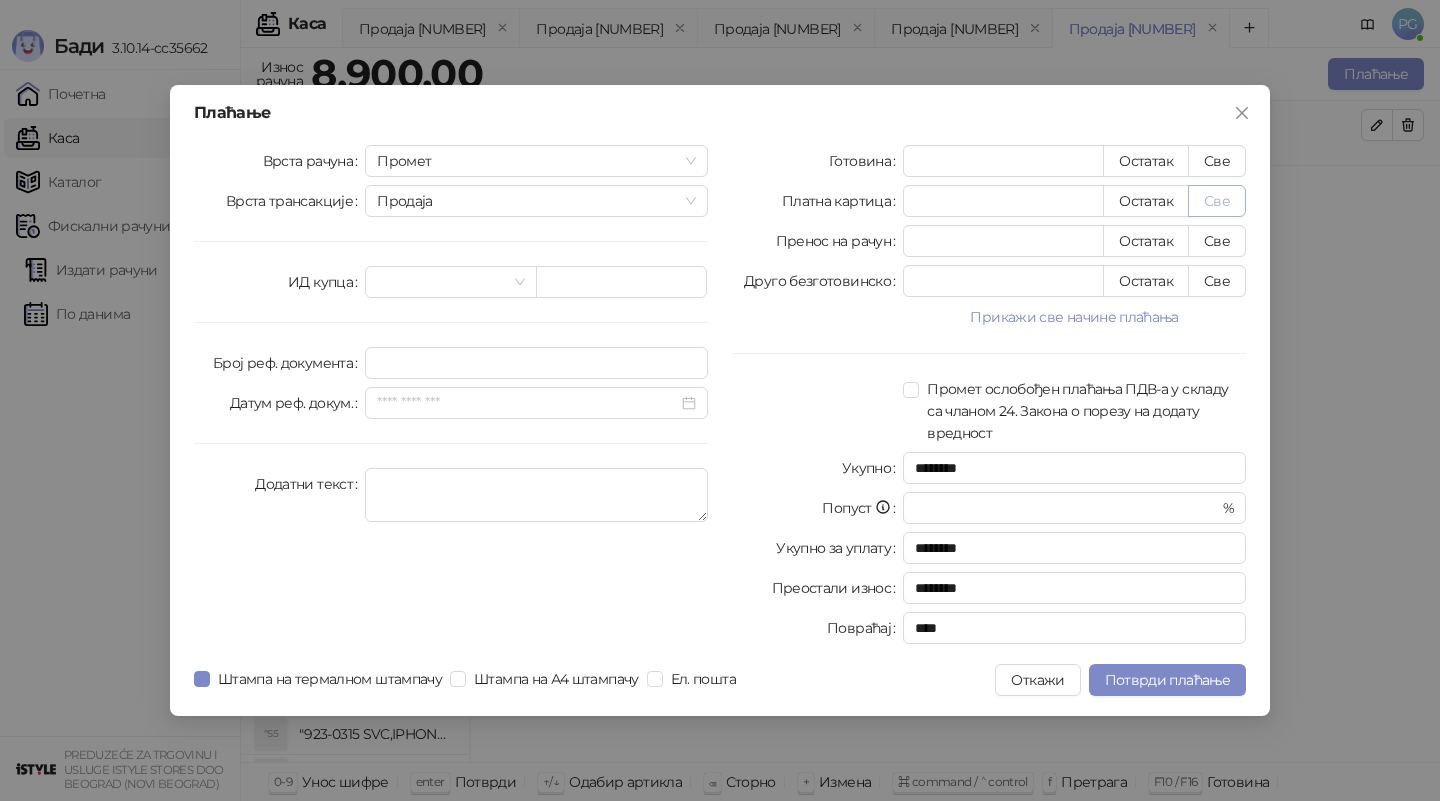 click on "Све" at bounding box center (1217, 201) 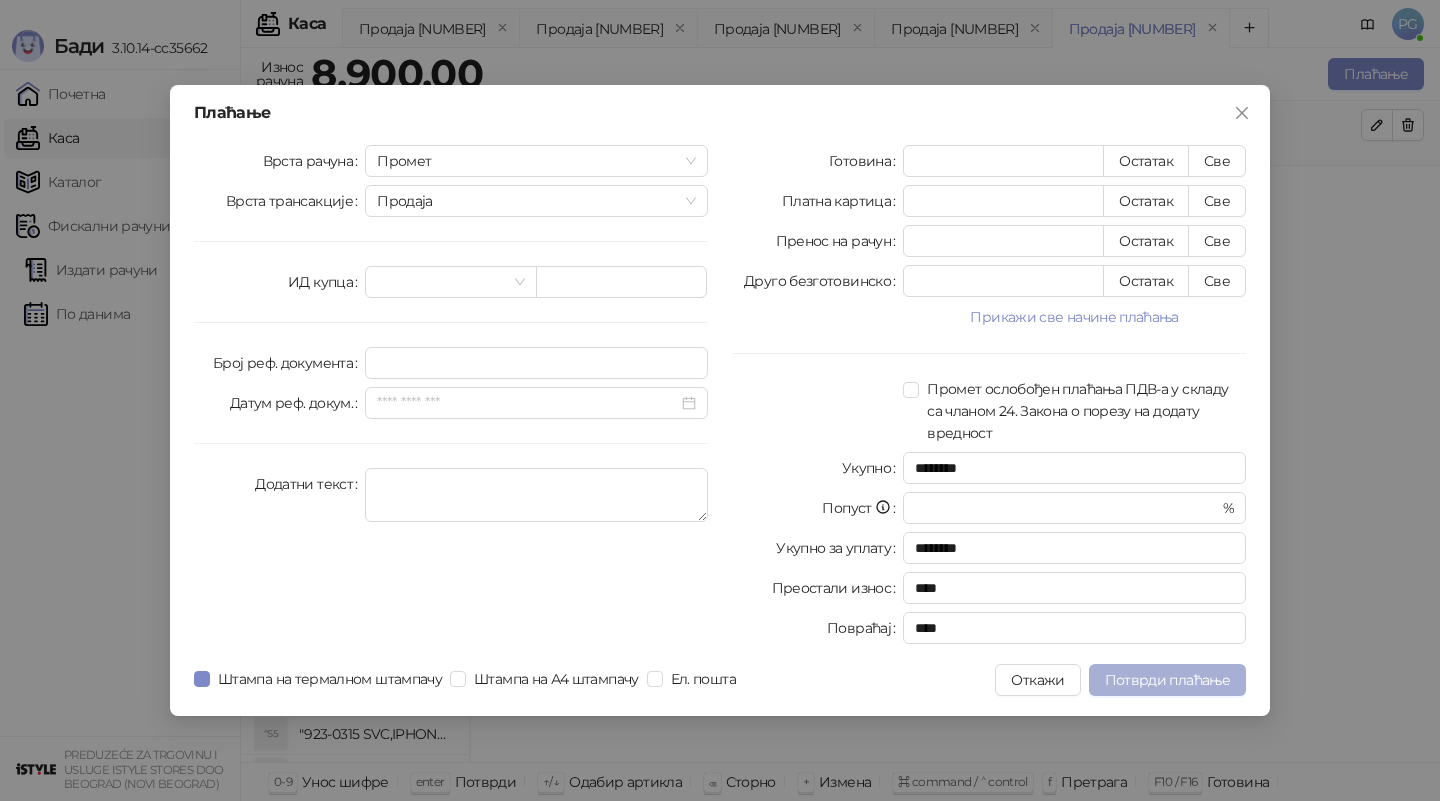 click on "Потврди плаћање" at bounding box center (1167, 680) 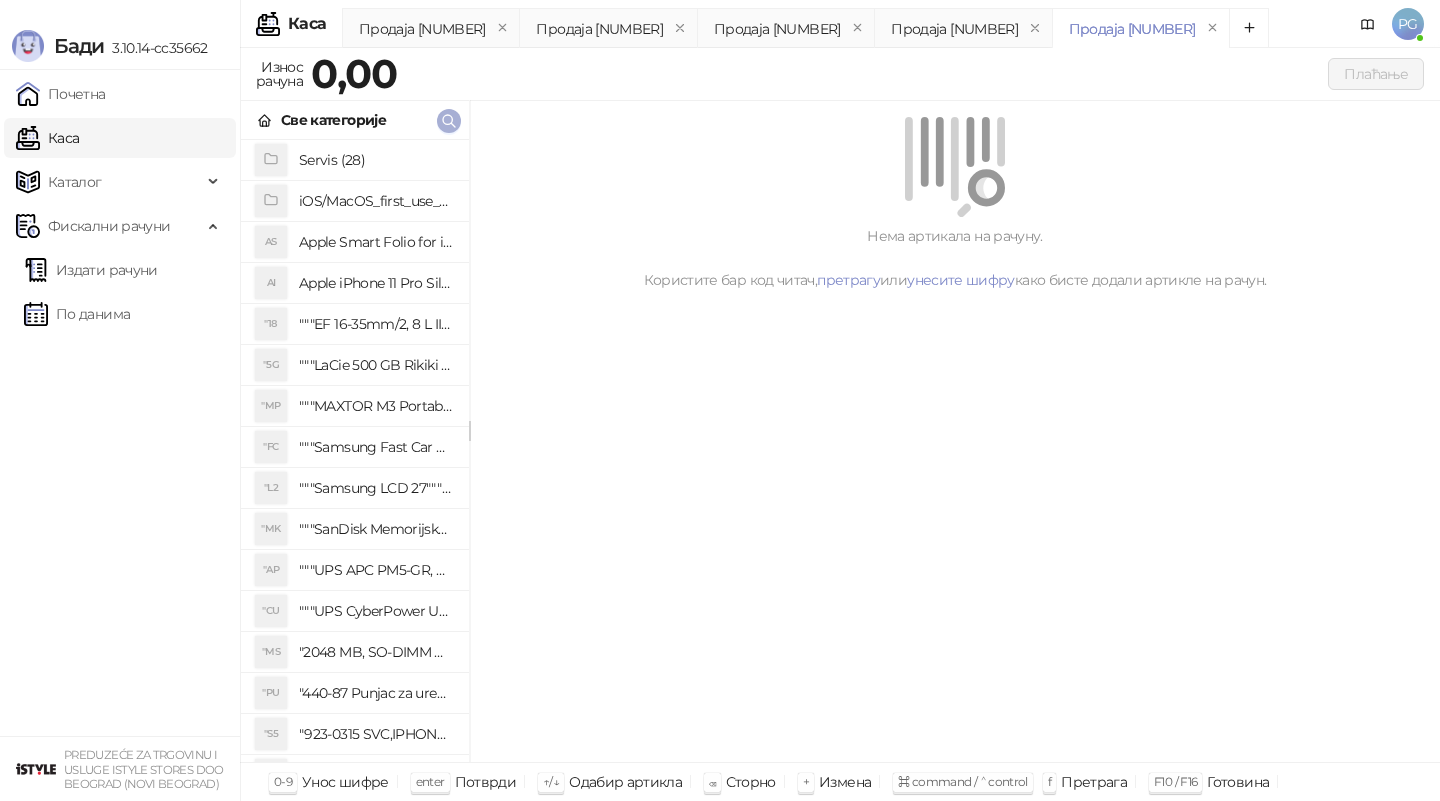 click at bounding box center (449, 121) 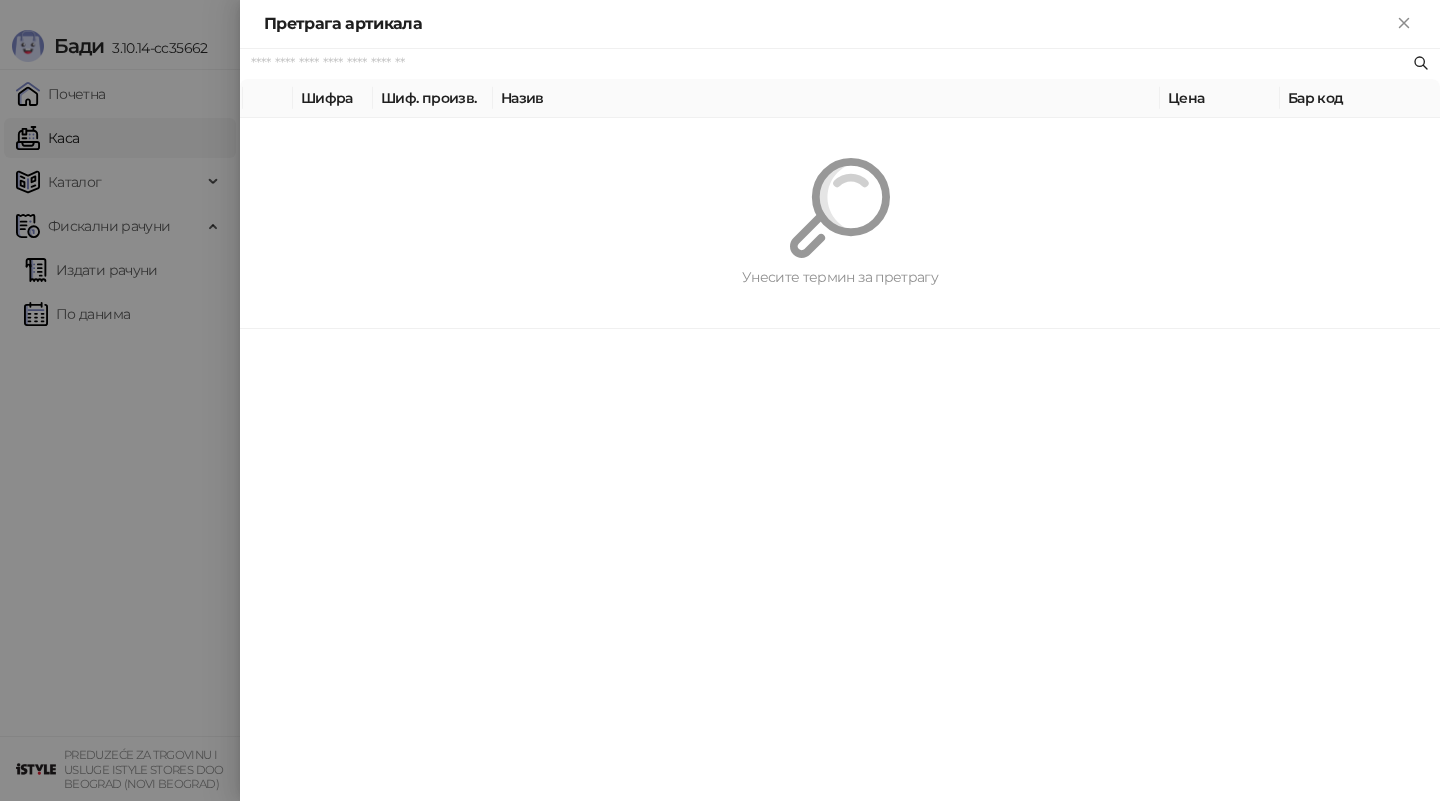 paste on "**********" 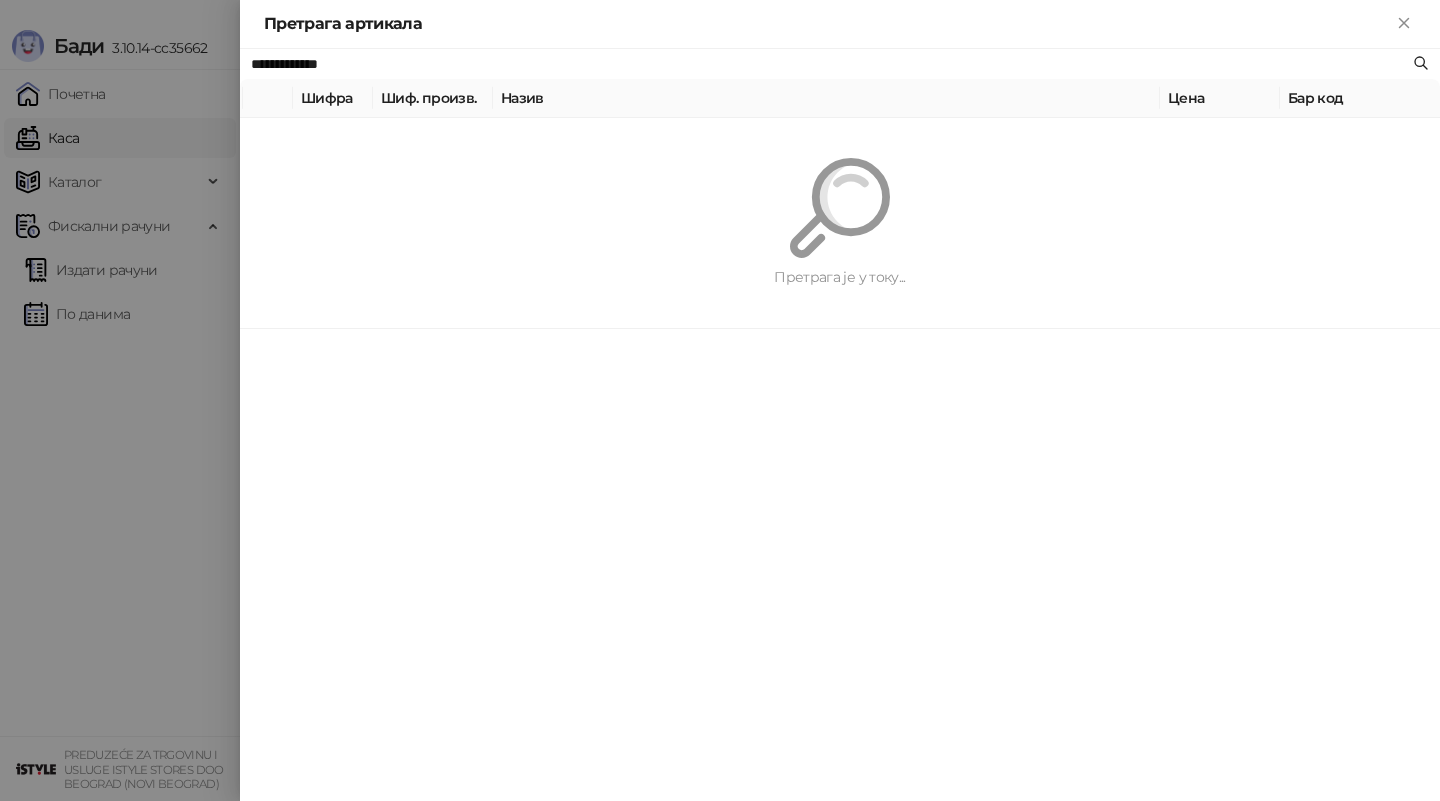 type on "**********" 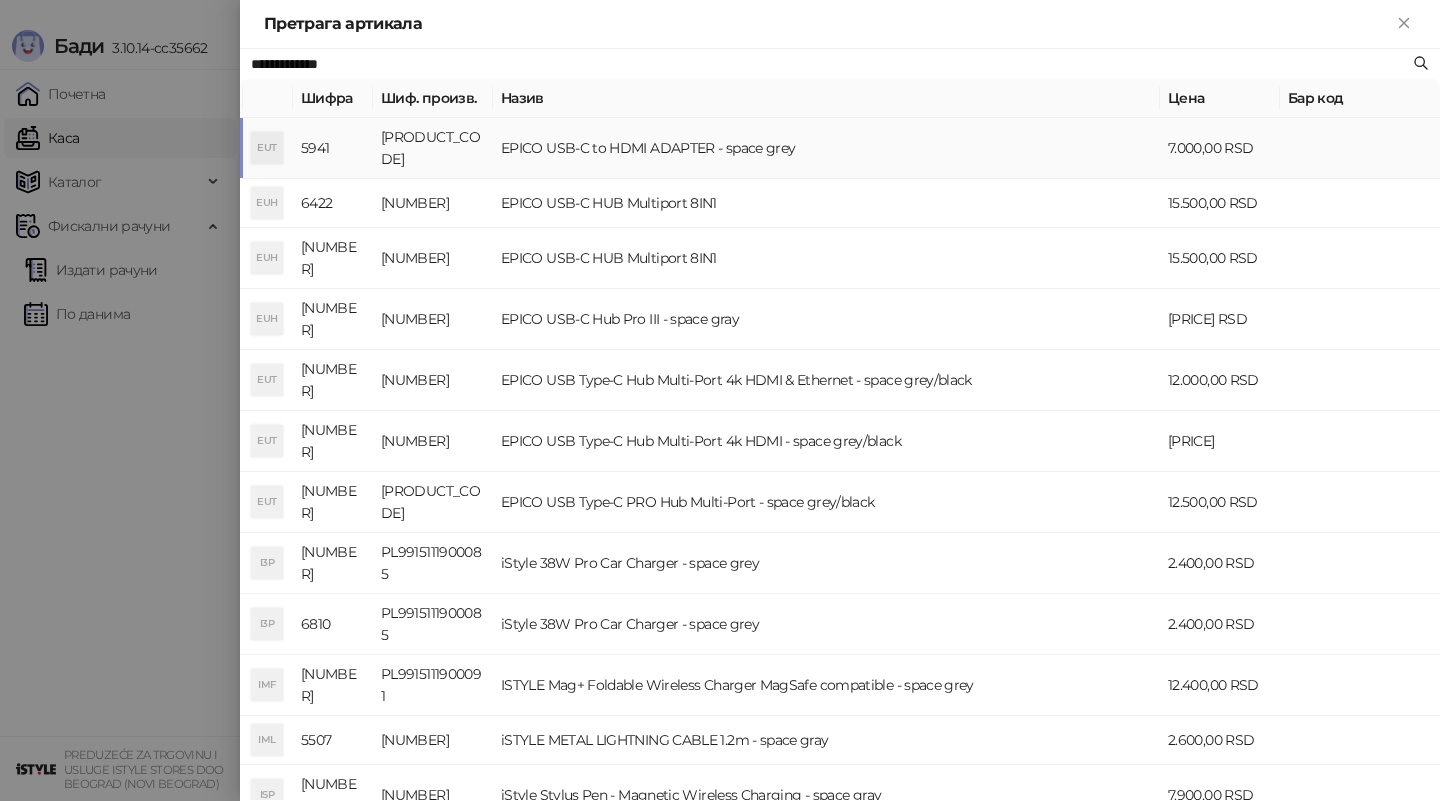 click on "EPICO USB-C to HDMI ADAPTER - space grey" at bounding box center (826, 148) 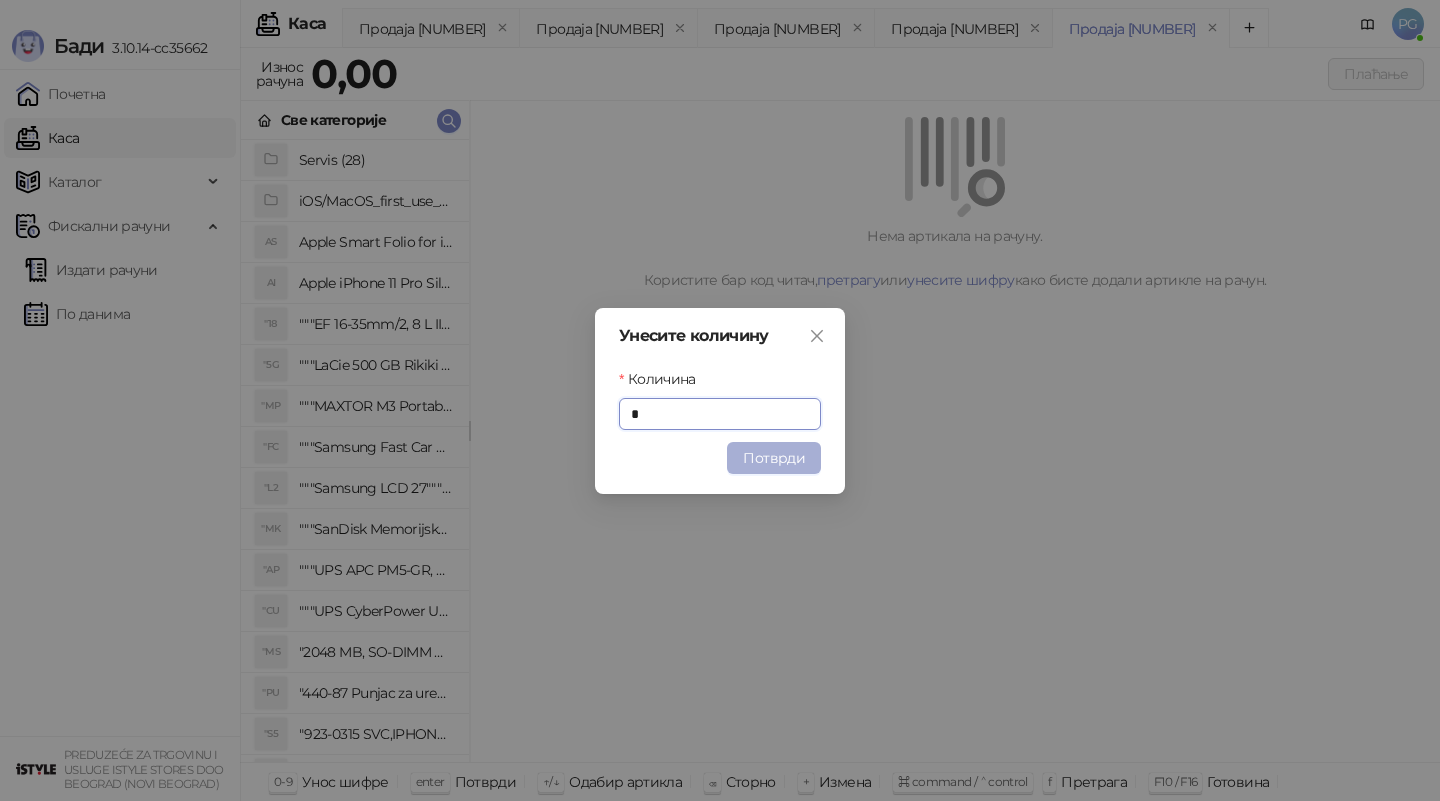 click on "Потврди" at bounding box center [774, 458] 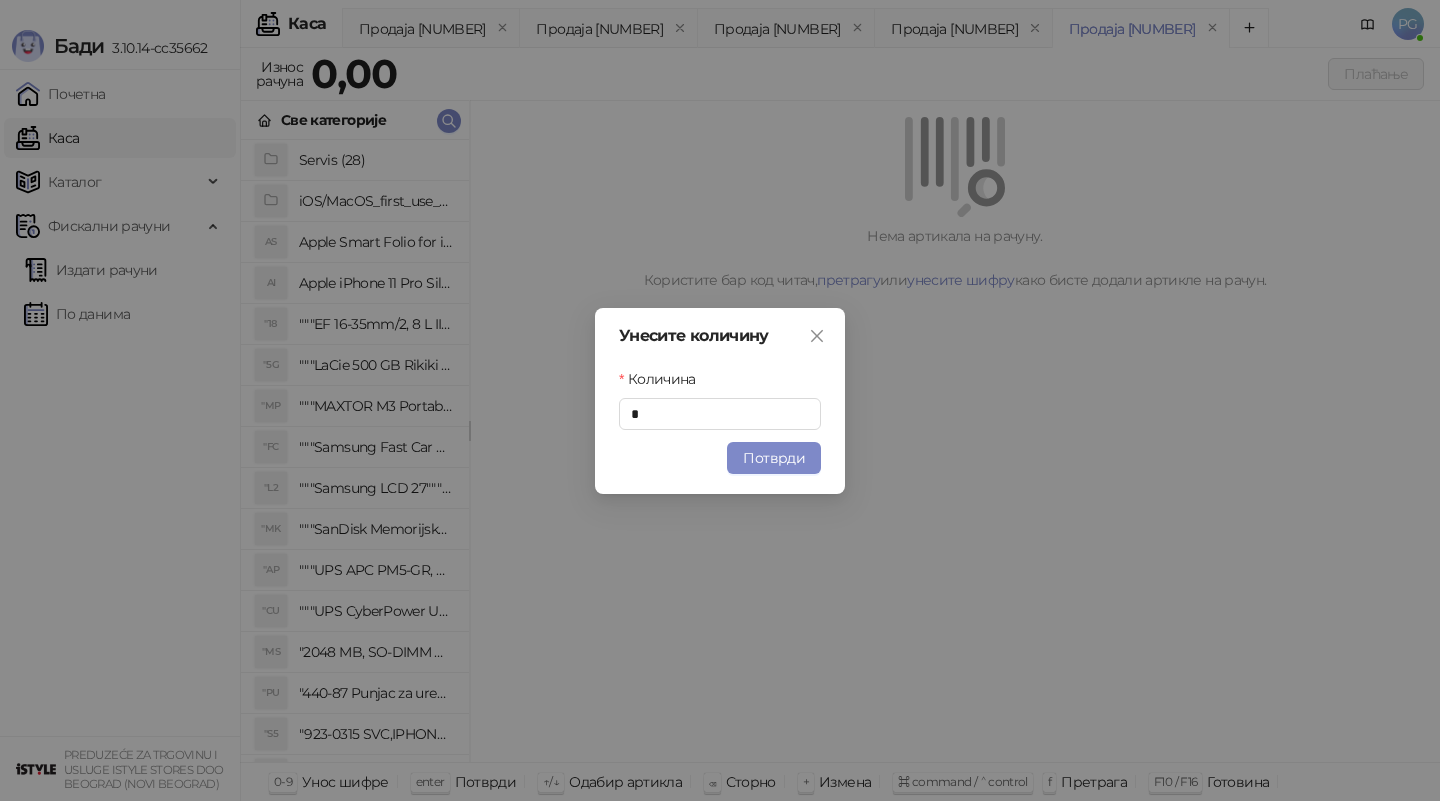 click on "Унесите количину Количина * Потврди" at bounding box center (720, 400) 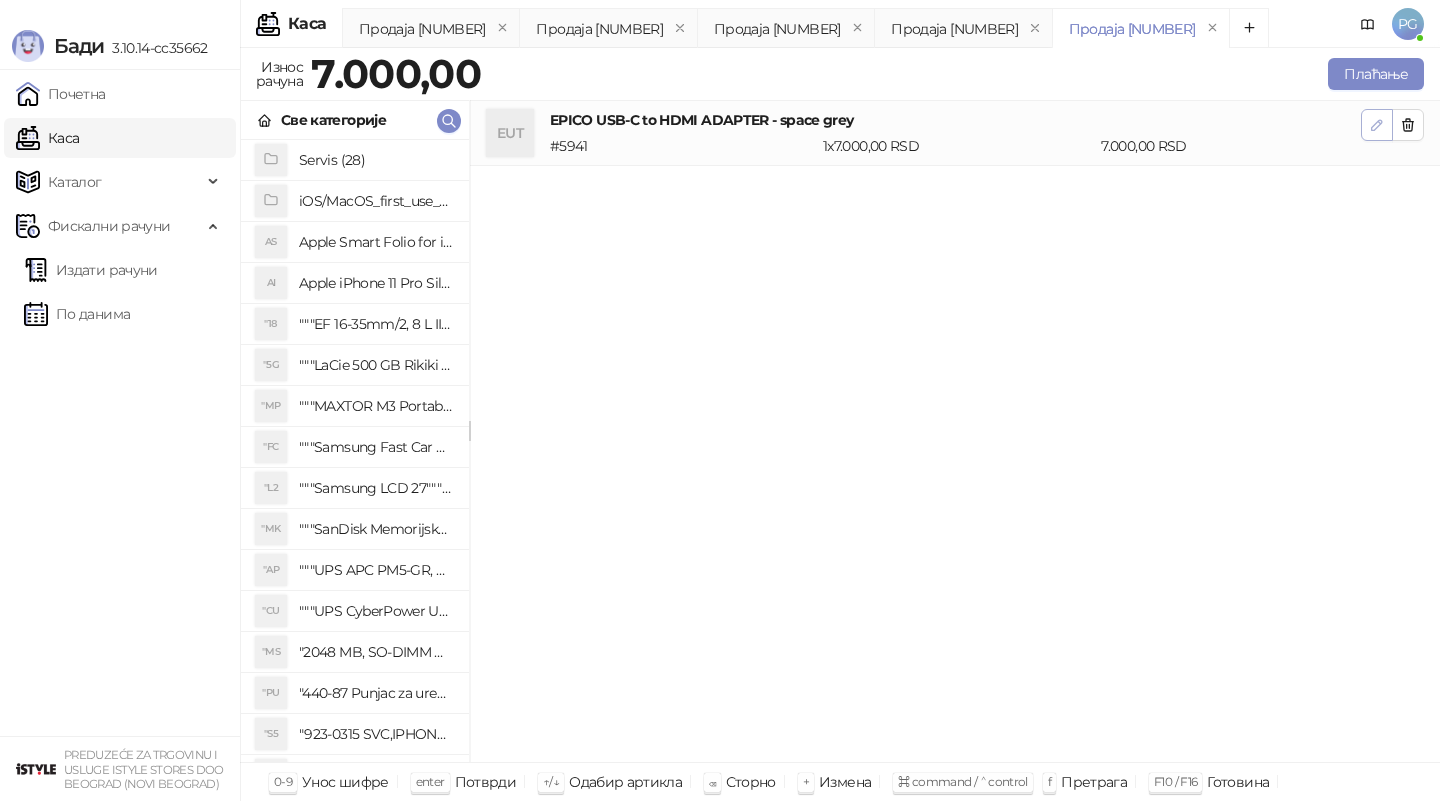 click at bounding box center (1377, 124) 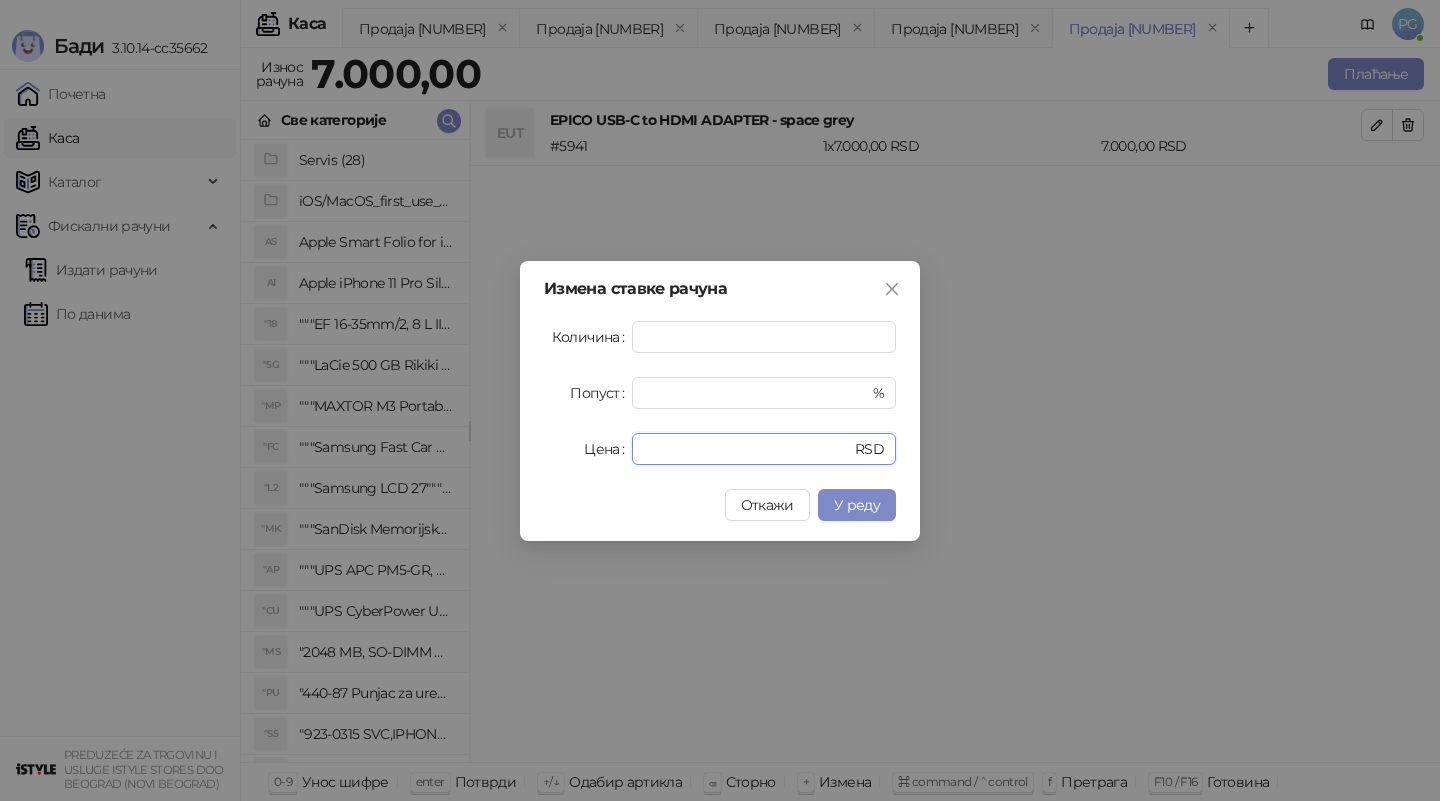 click on "Измена ставке рачуна Количина * Попуст * % Цена **** RSD Откажи У реду" at bounding box center (720, 400) 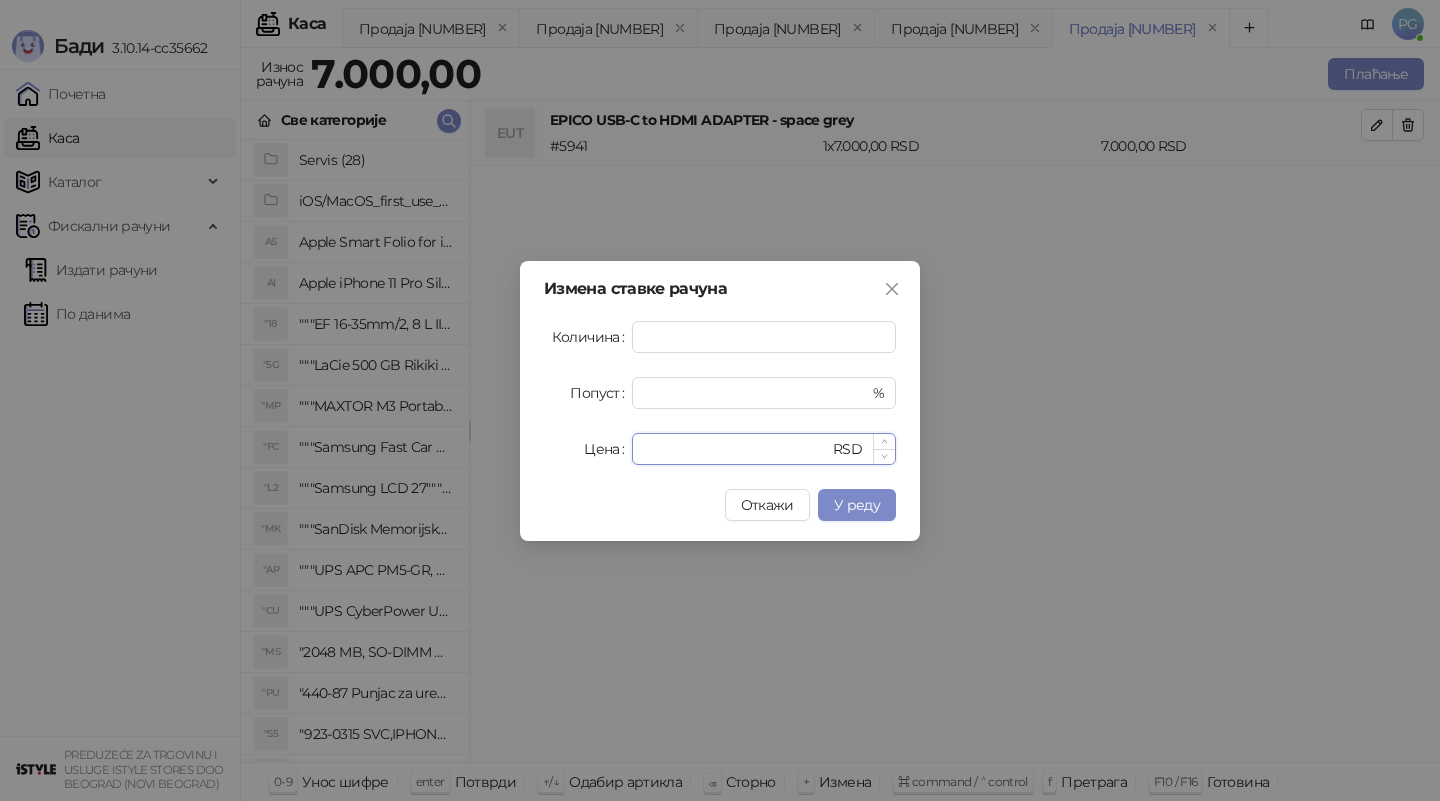 type on "****" 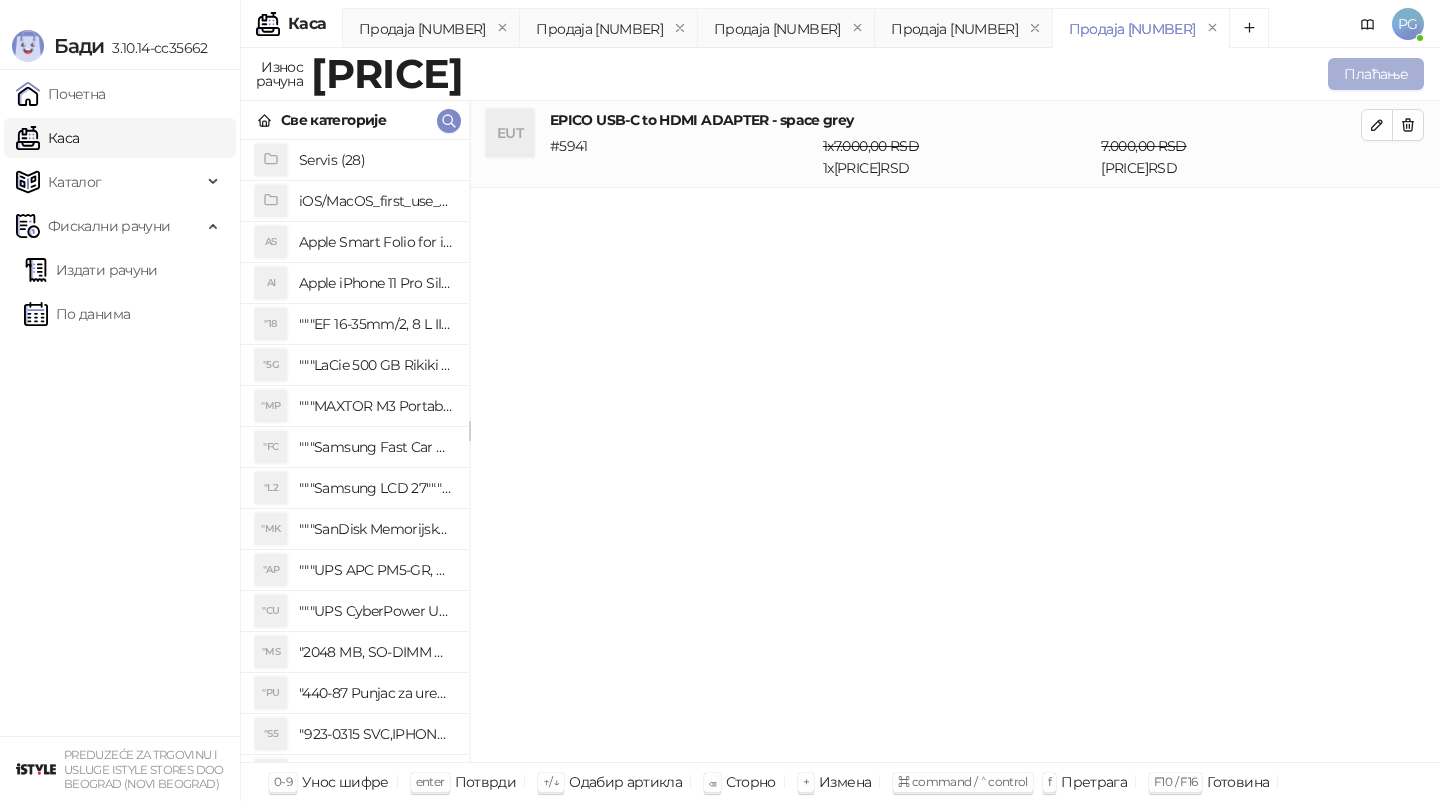 click on "Плаћање" at bounding box center [1376, 74] 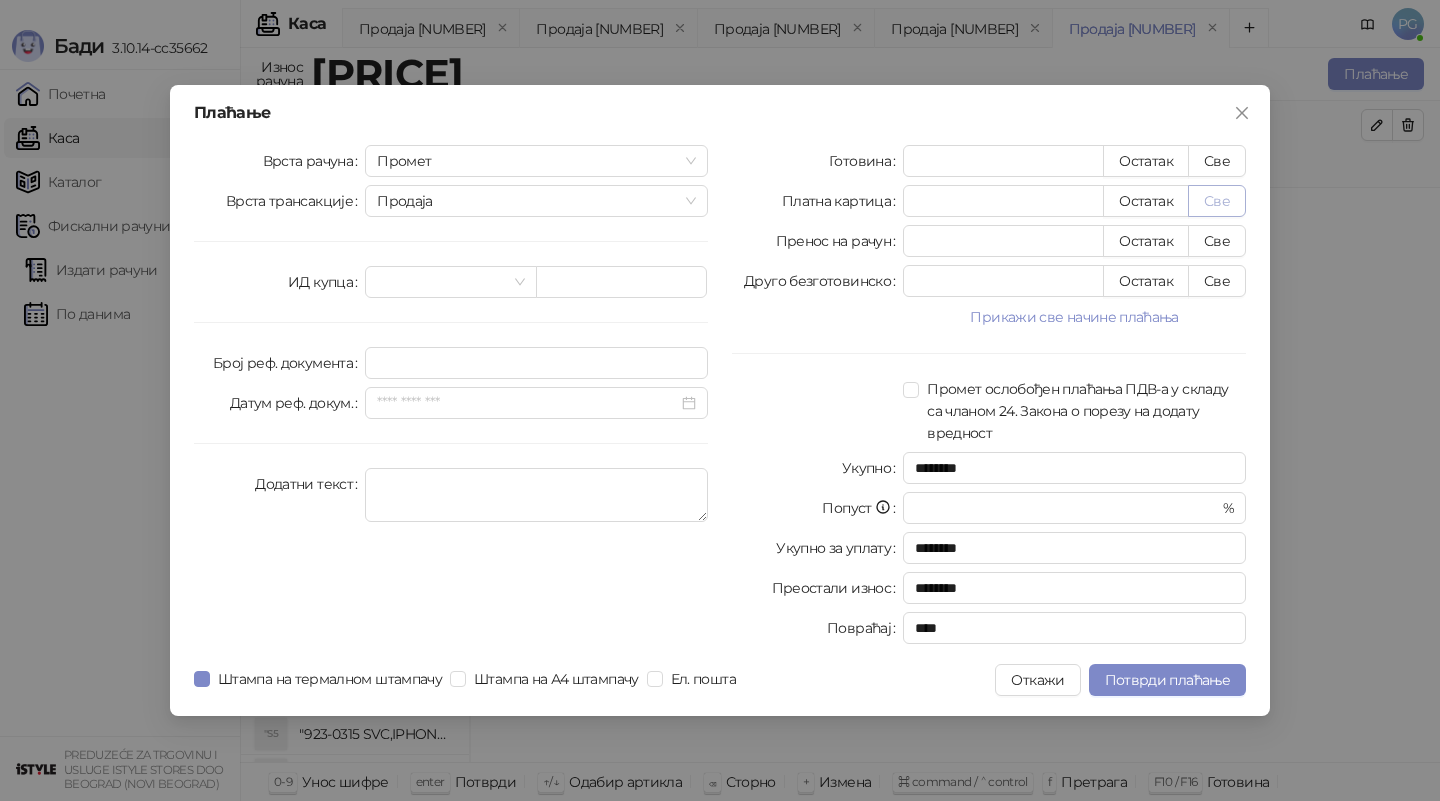 click on "Све" at bounding box center (1217, 201) 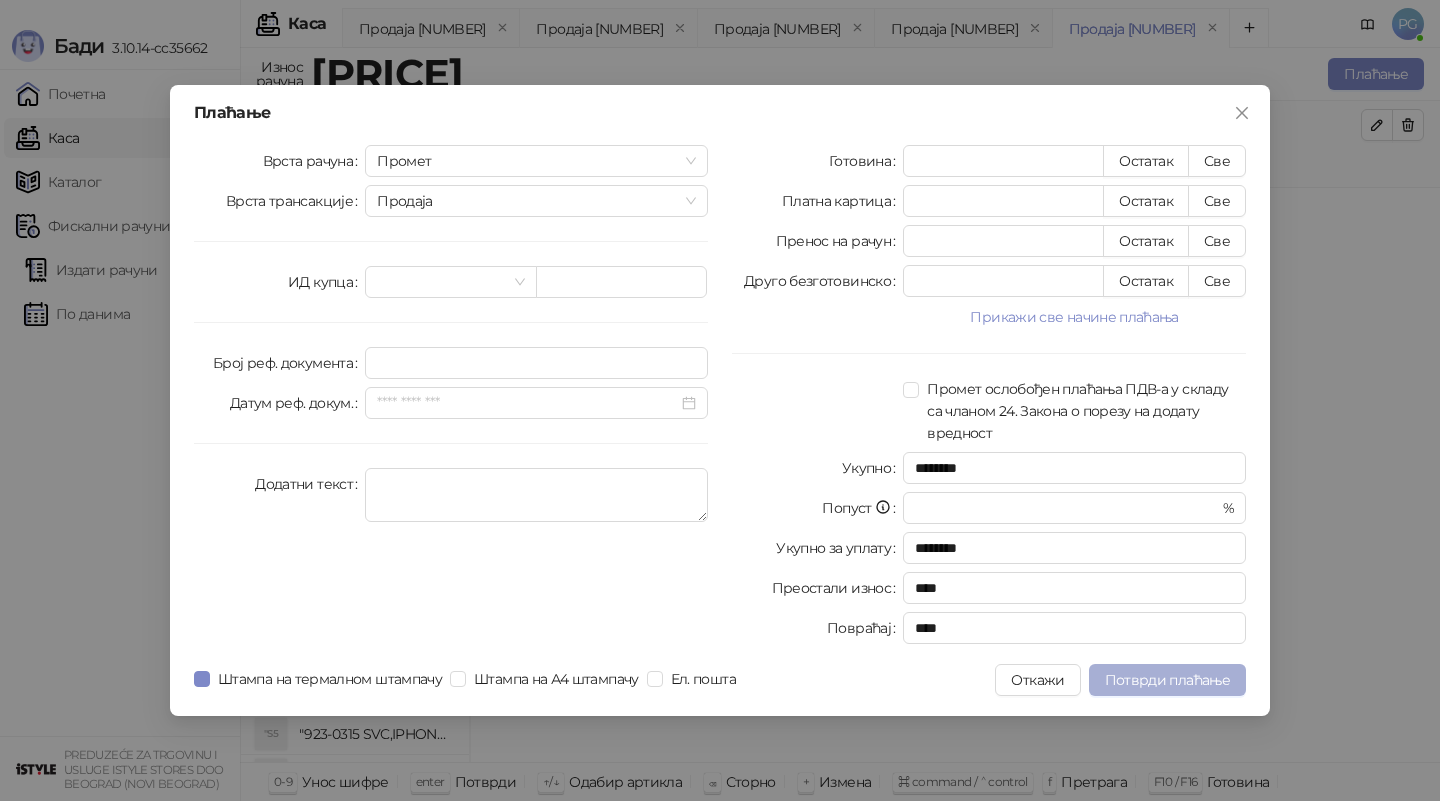 click on "Потврди плаћање" at bounding box center (1167, 680) 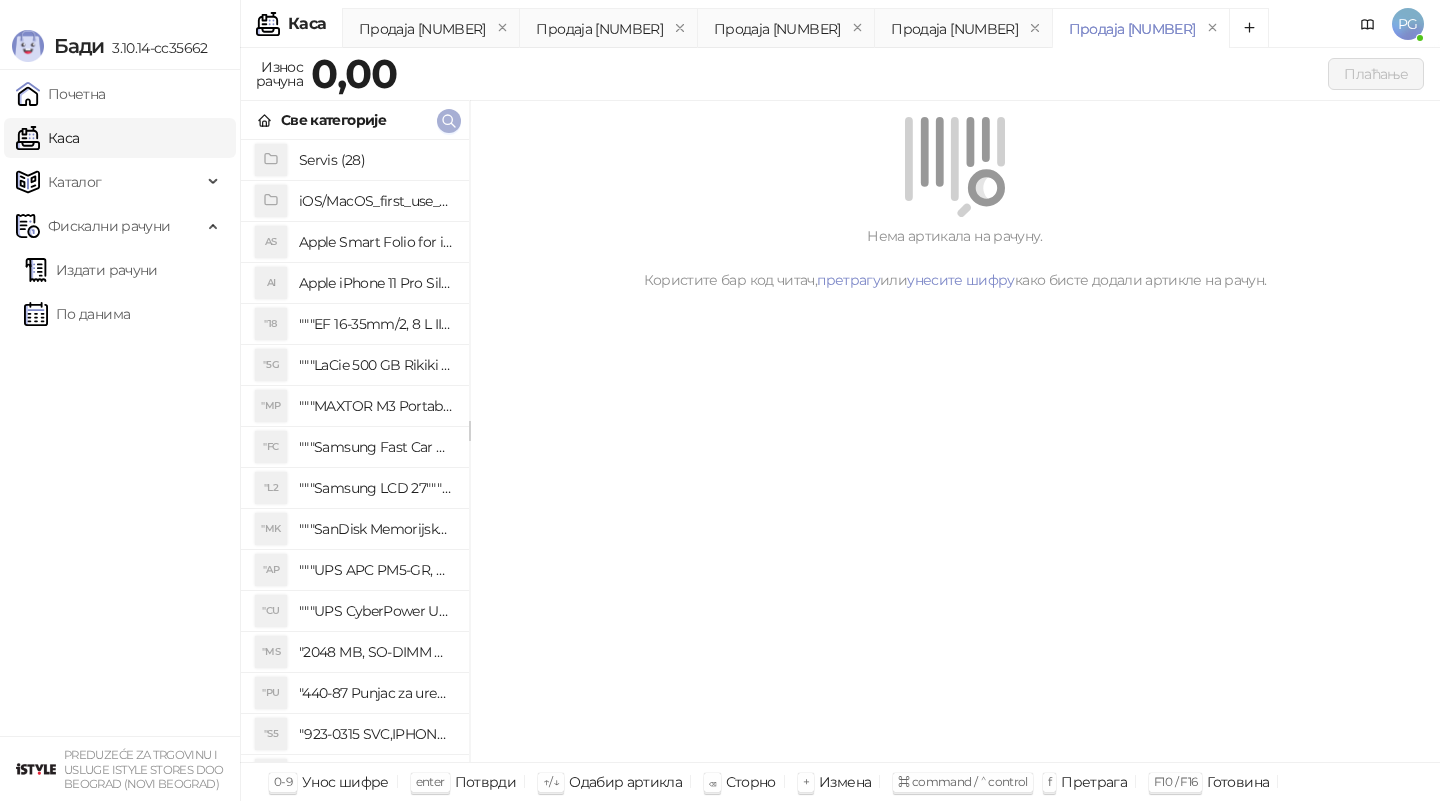 click 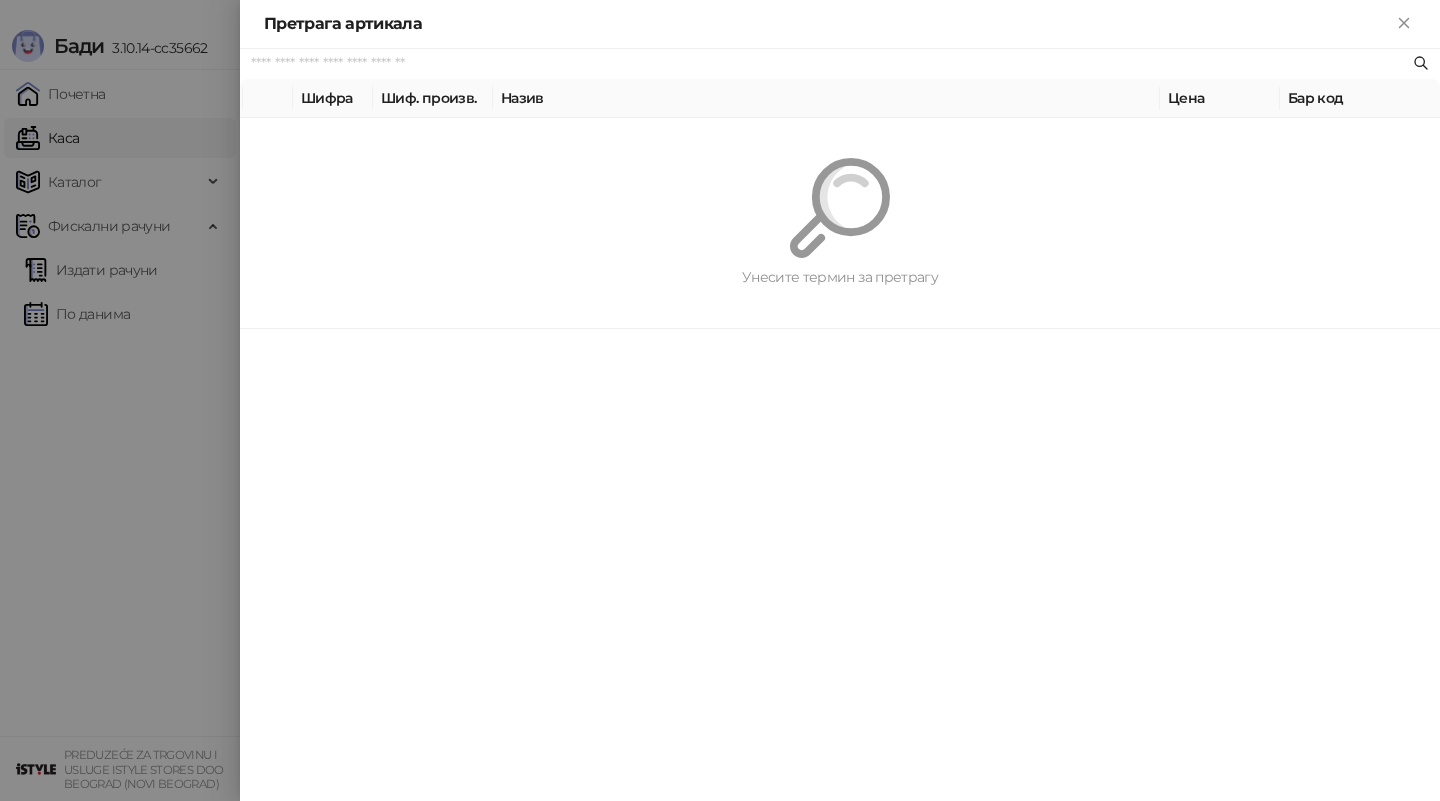 paste on "*********" 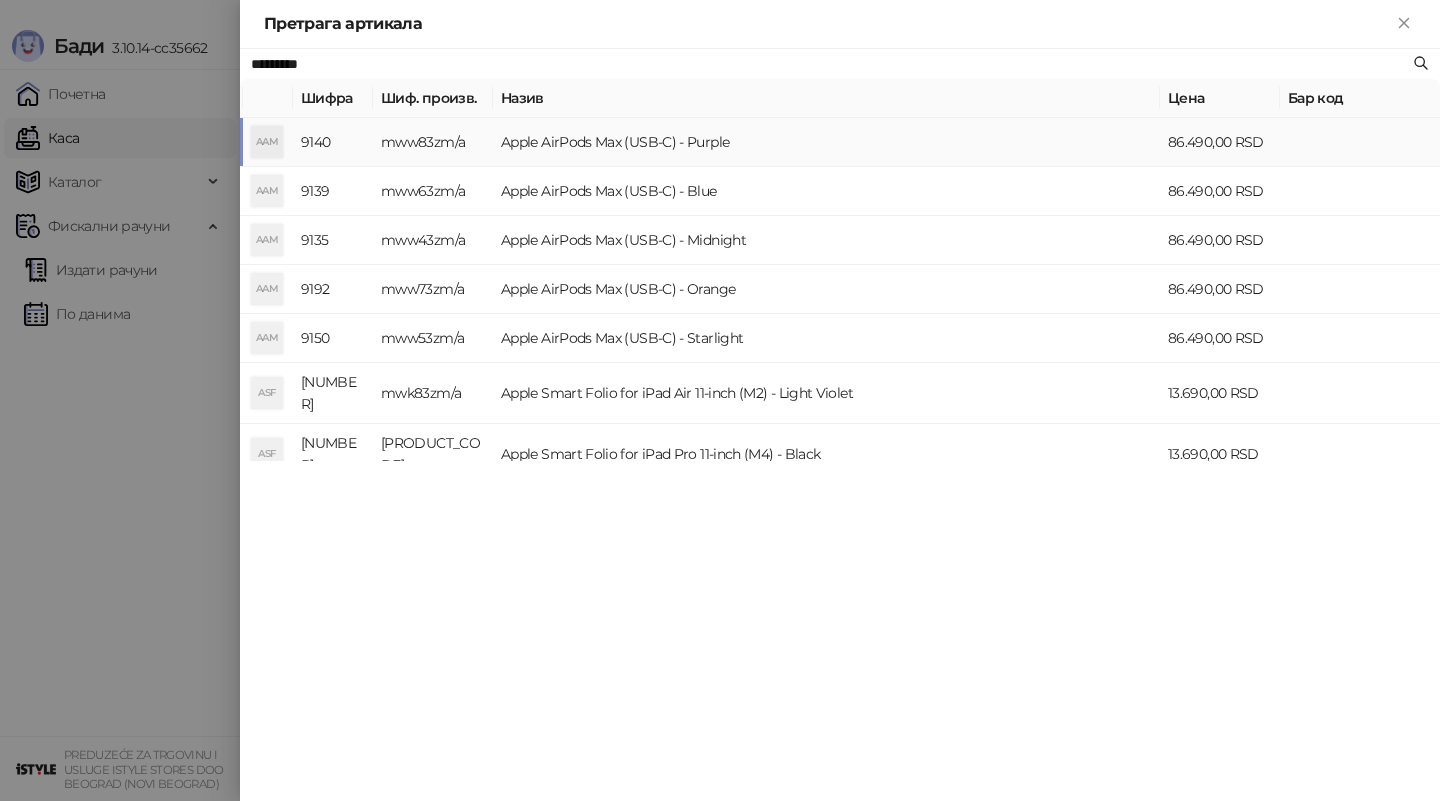 type on "*********" 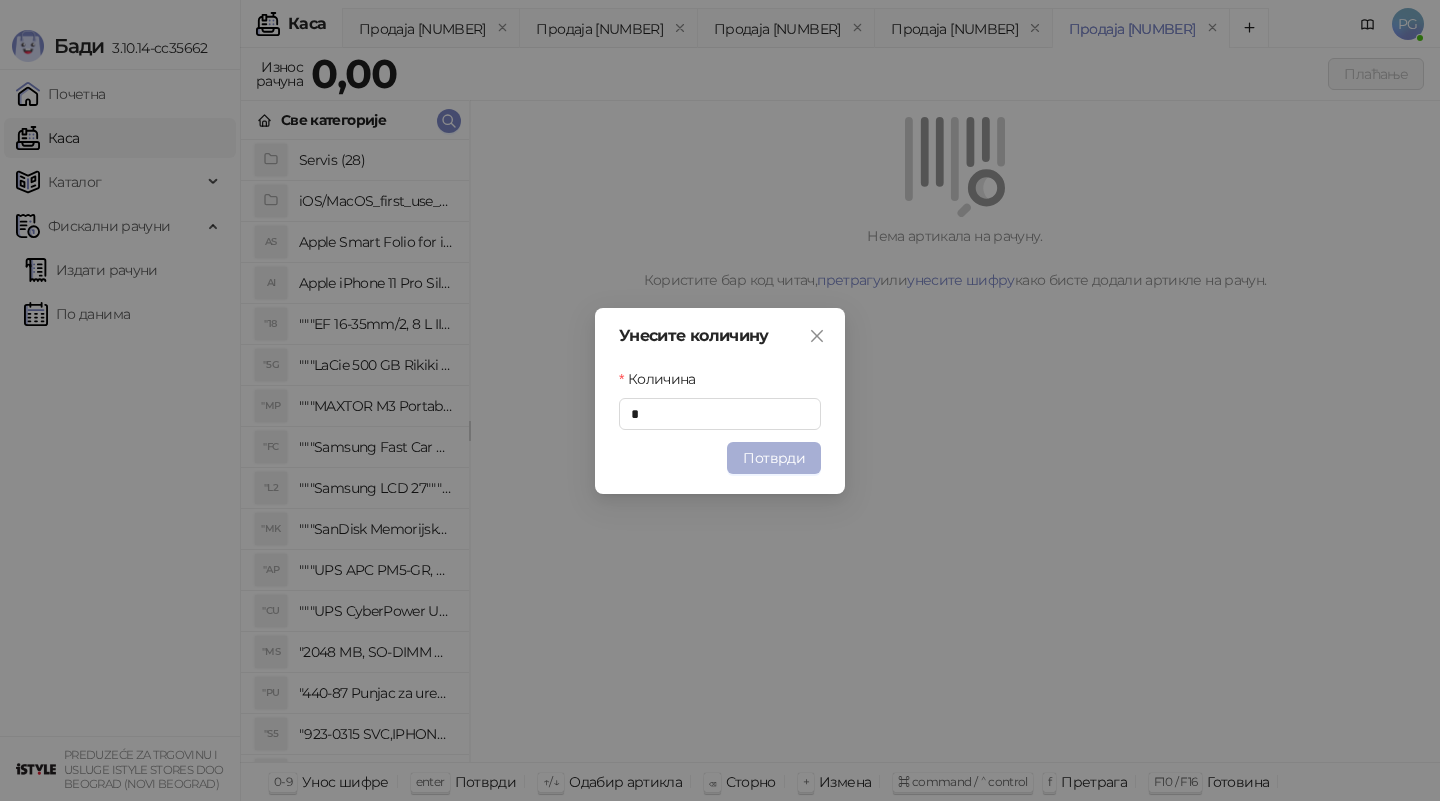 click on "Потврди" at bounding box center (774, 458) 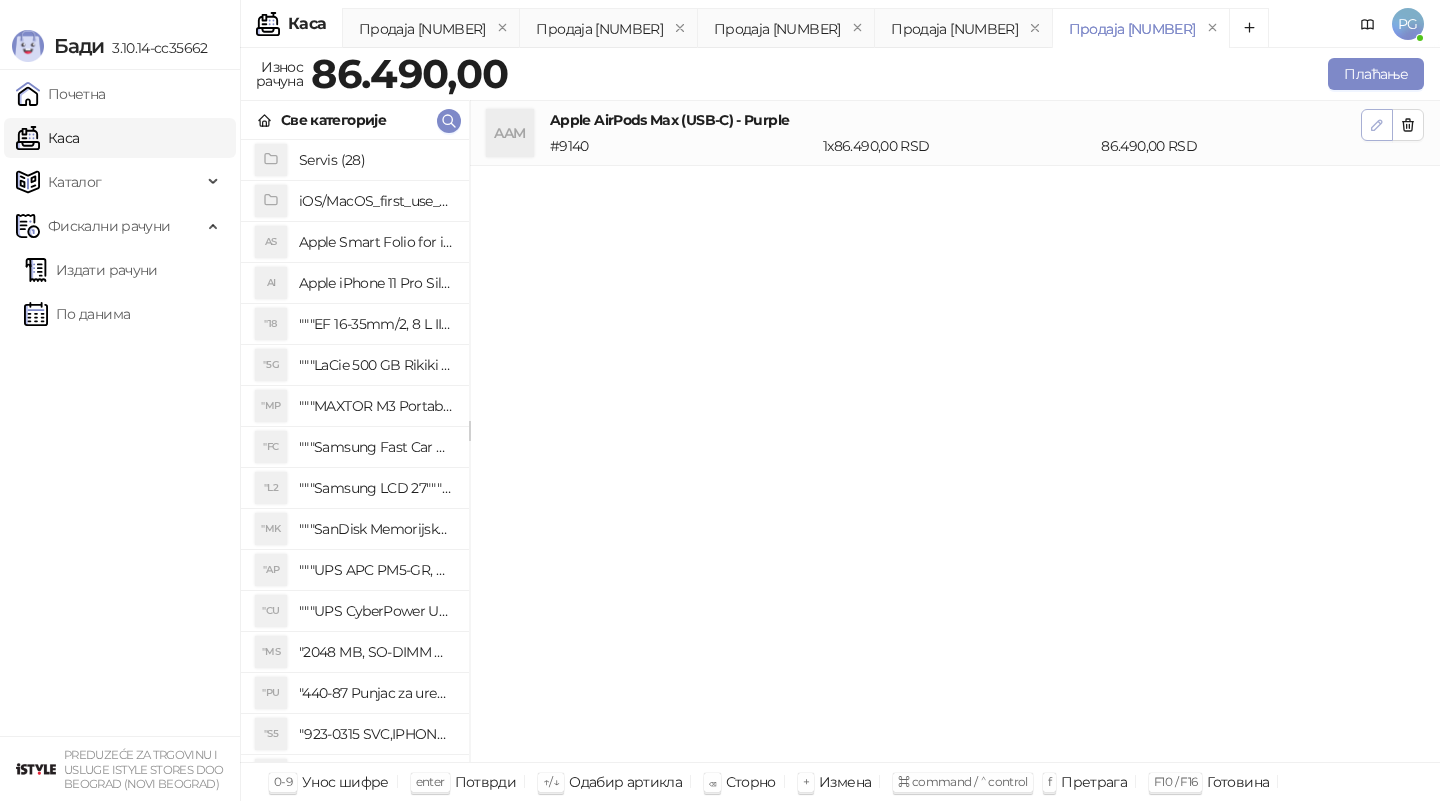 click 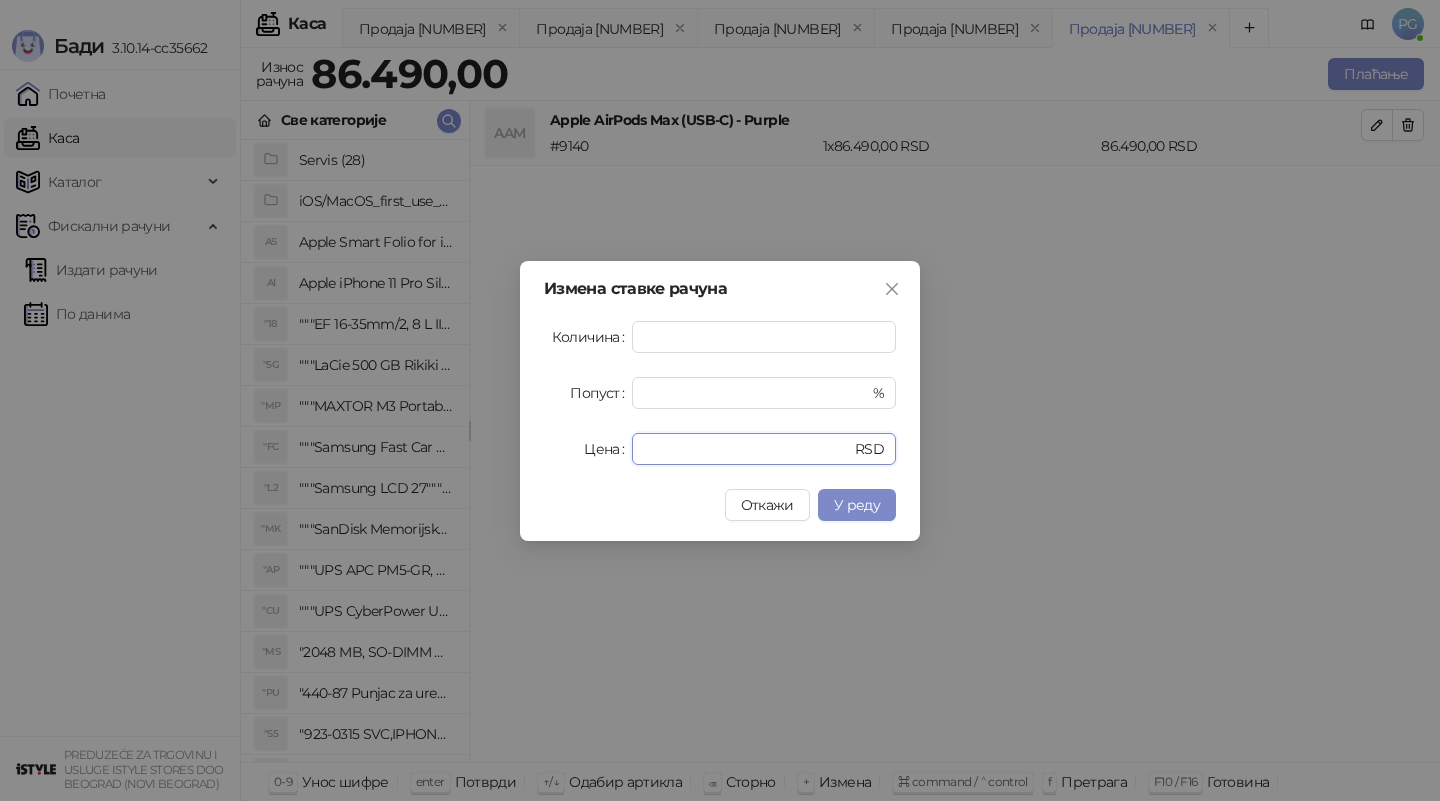 drag, startPoint x: 702, startPoint y: 451, endPoint x: 572, endPoint y: 451, distance: 130 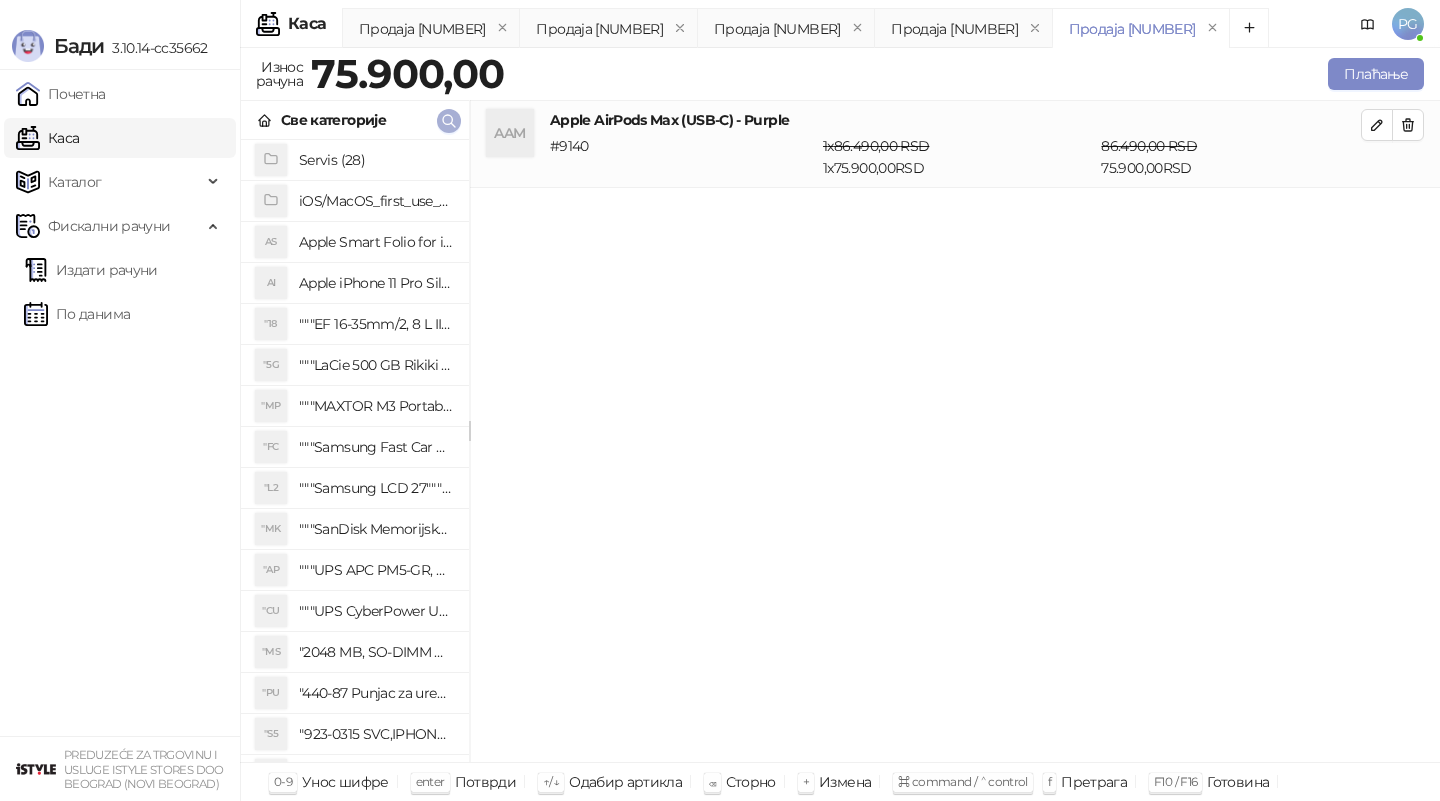 click 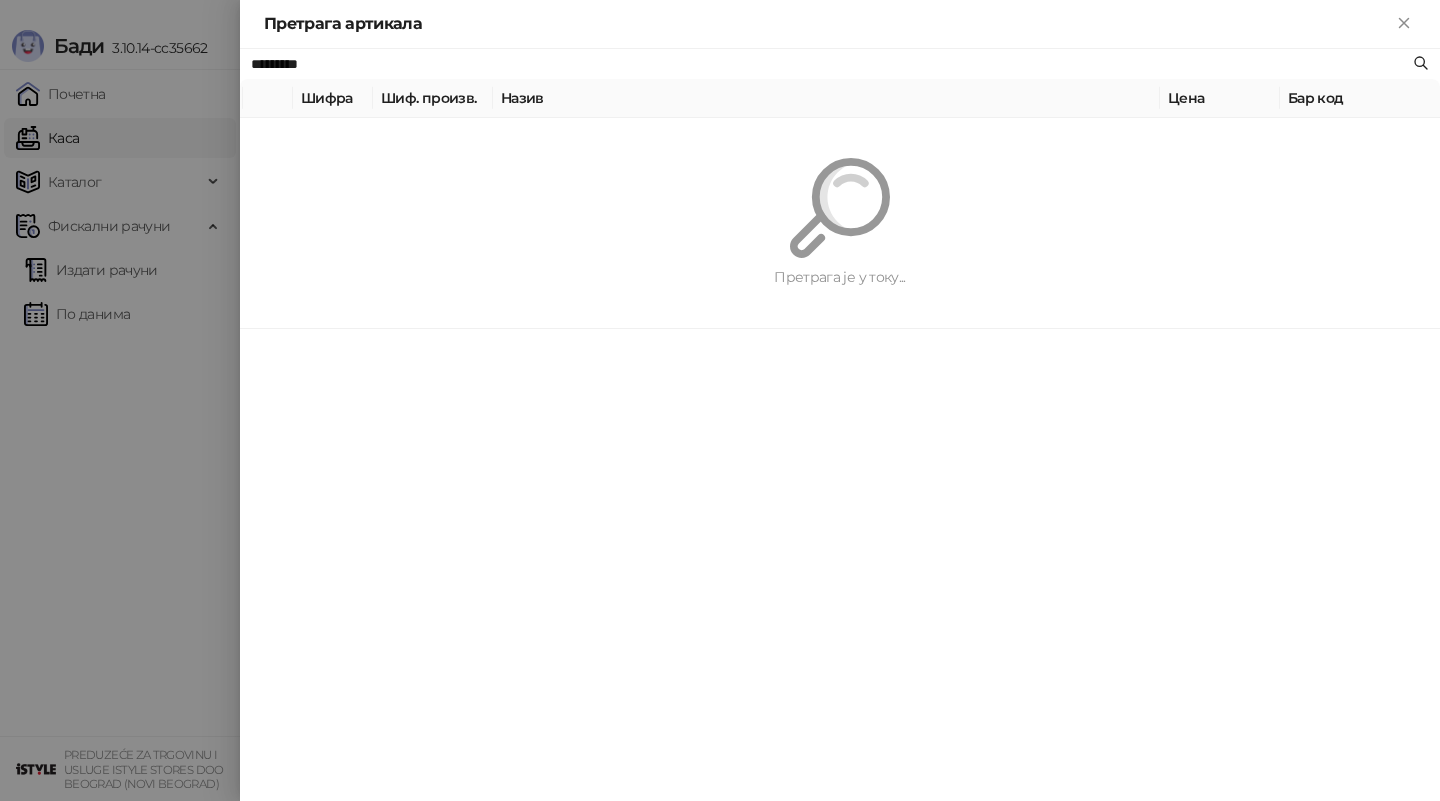 paste on "****" 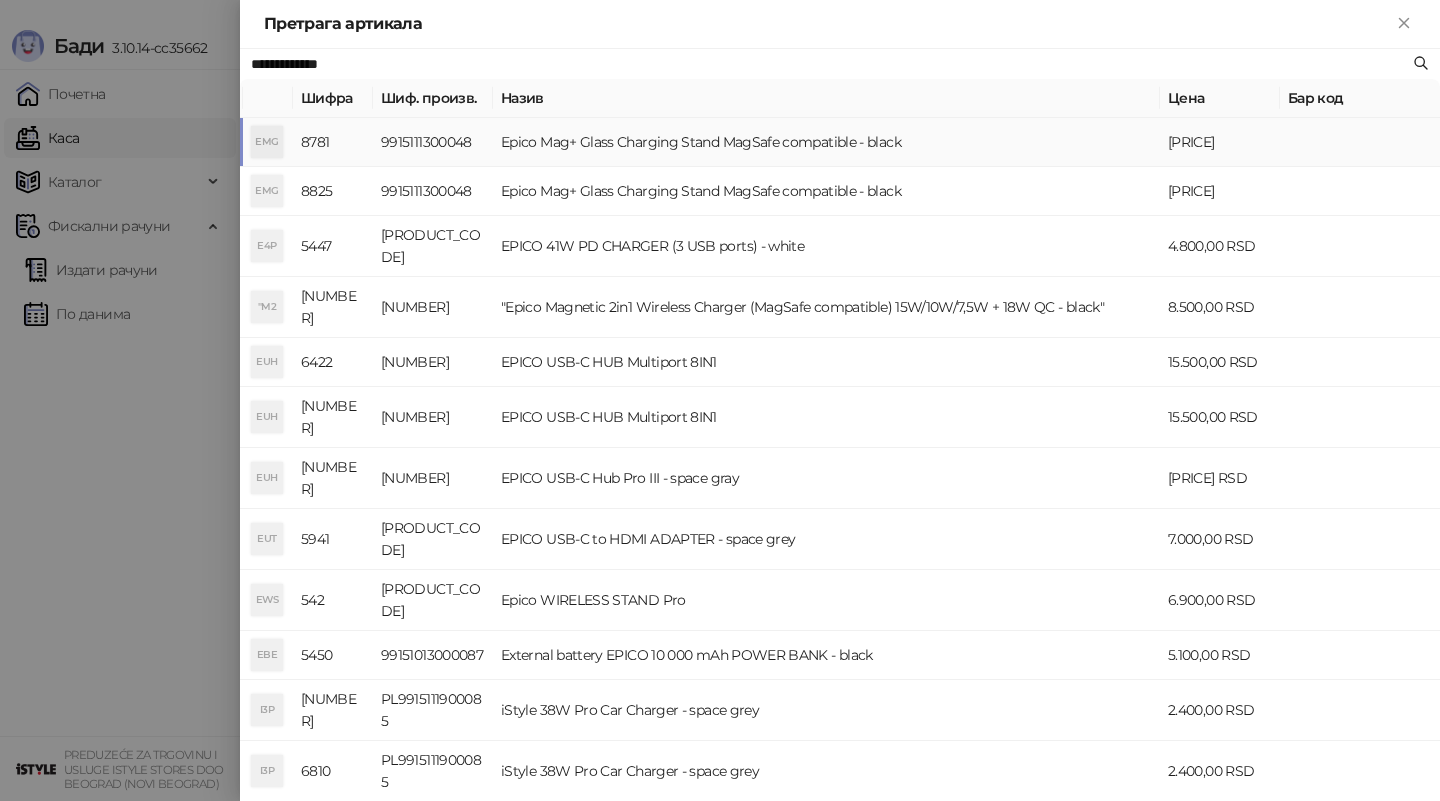 click on "Epico Mag+ Glass Charging Stand MagSafe compatible - black" at bounding box center [826, 142] 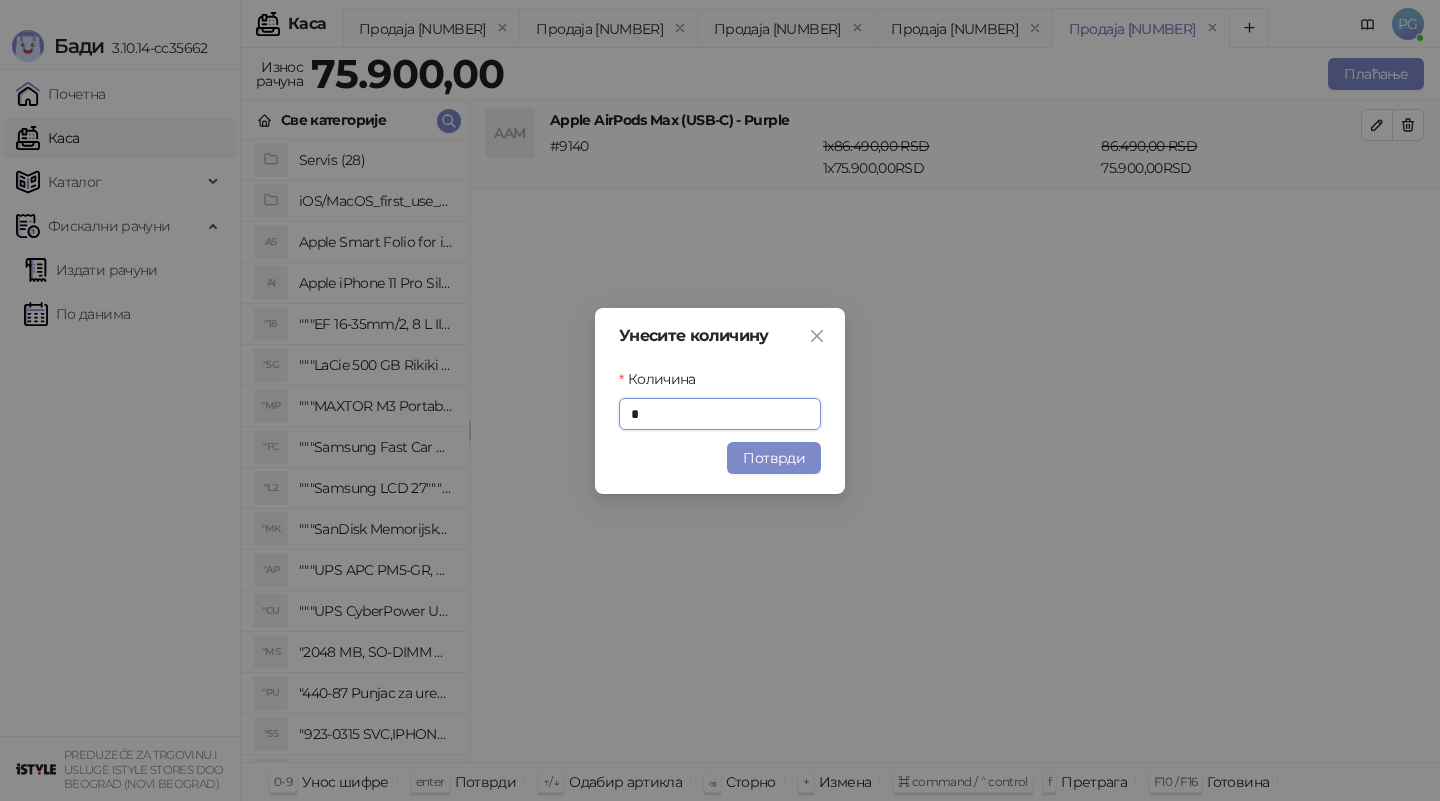 click on "Потврди" at bounding box center (774, 458) 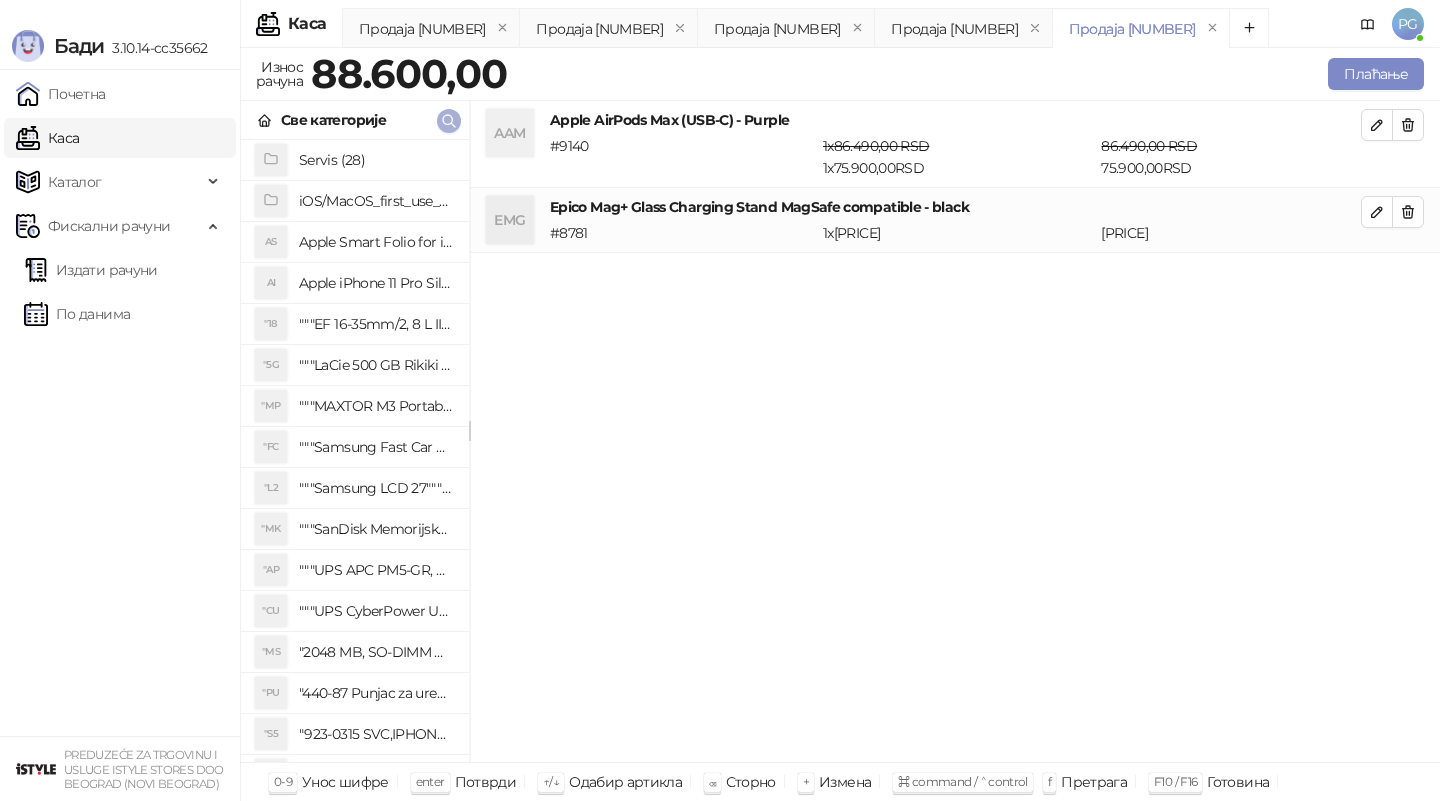 click at bounding box center [449, 121] 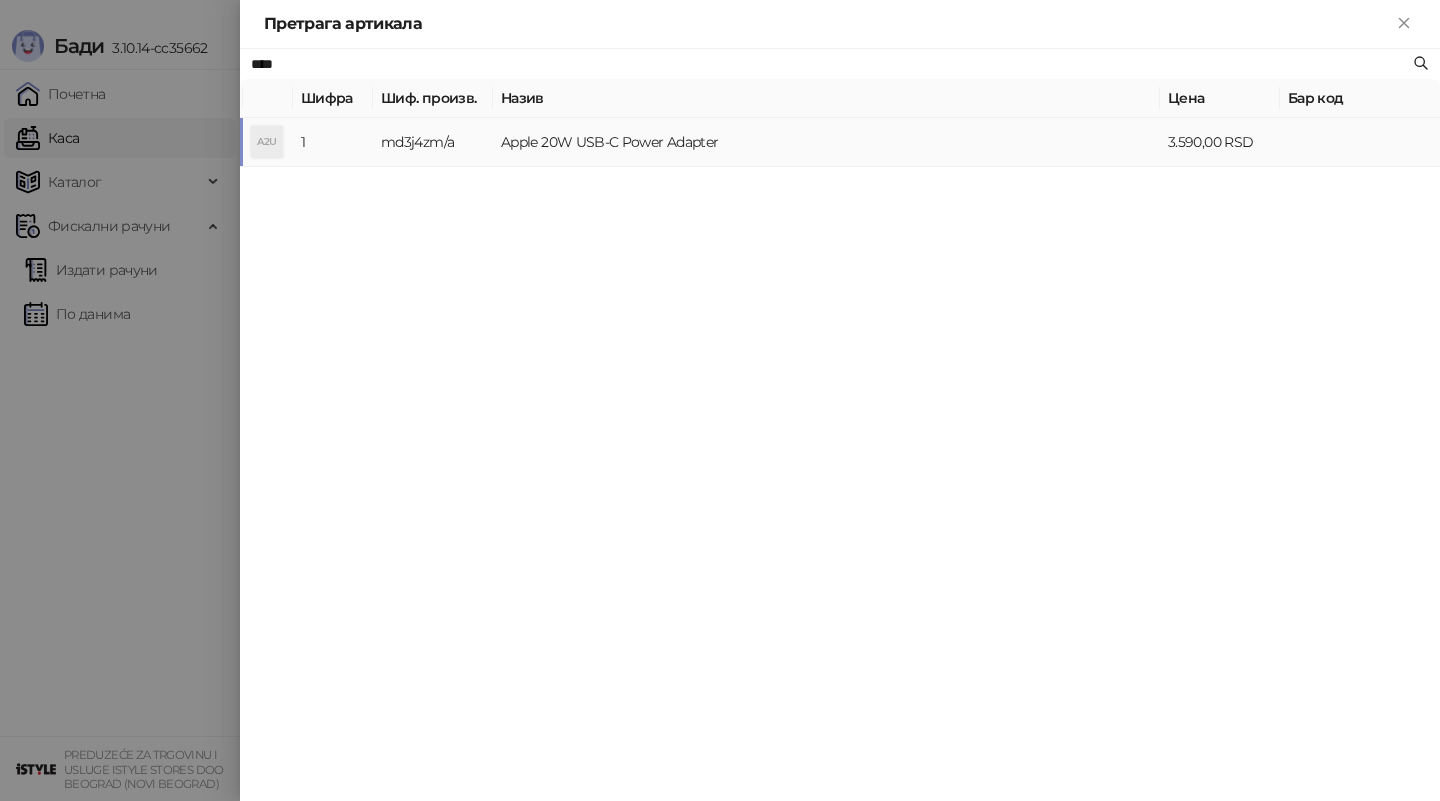 click on "Apple 20W USB-C Power Adapter" at bounding box center [826, 142] 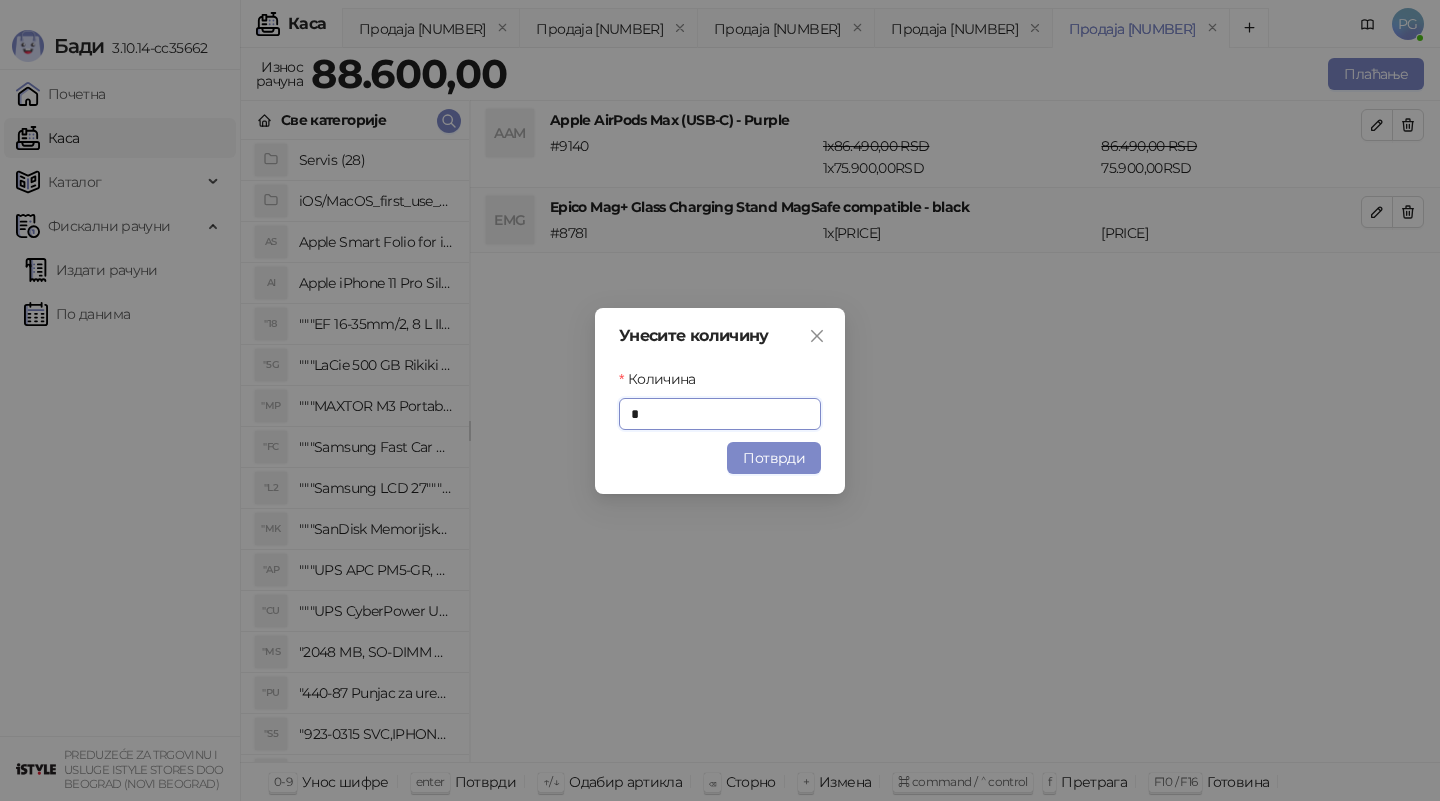 click on "Потврди" at bounding box center [774, 458] 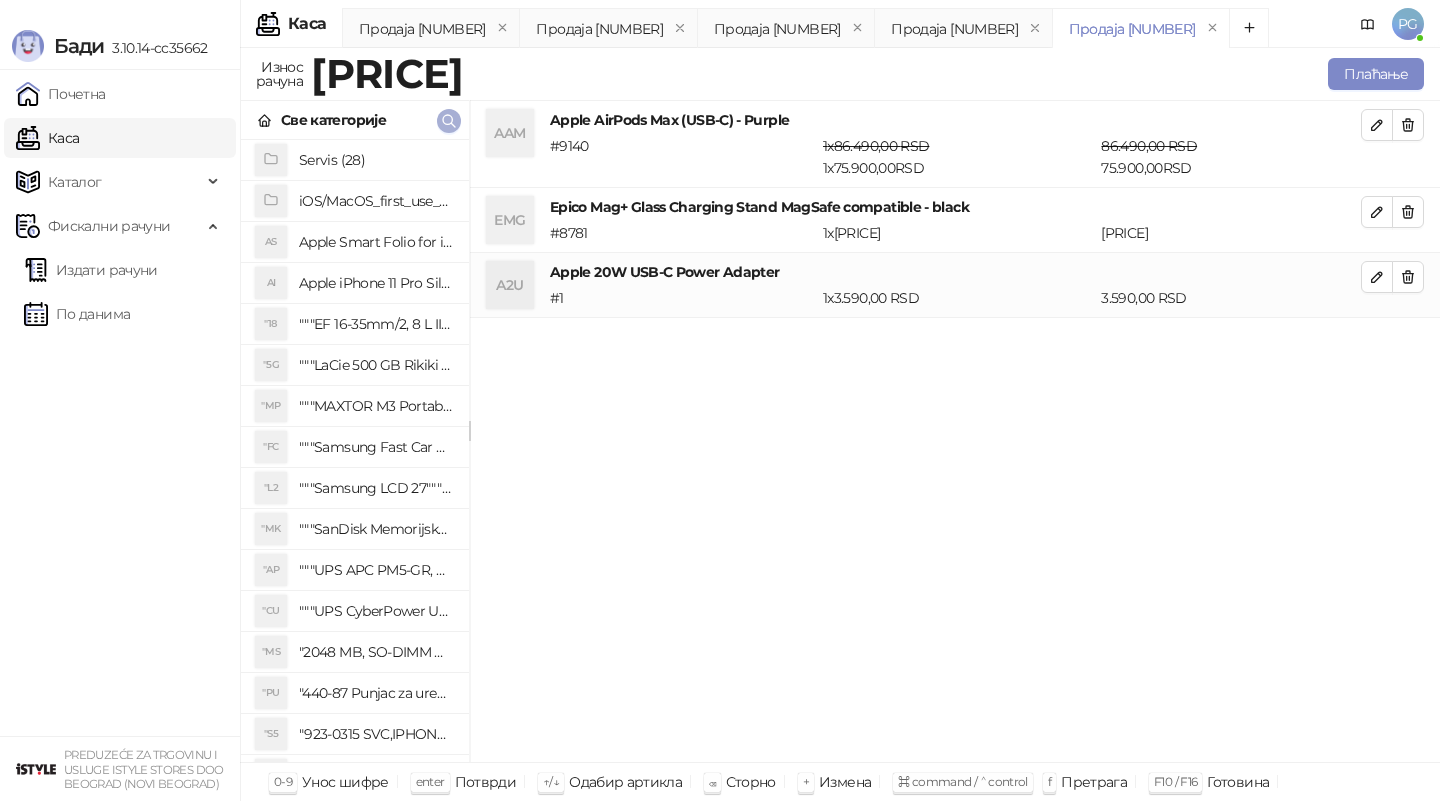 click at bounding box center (449, 121) 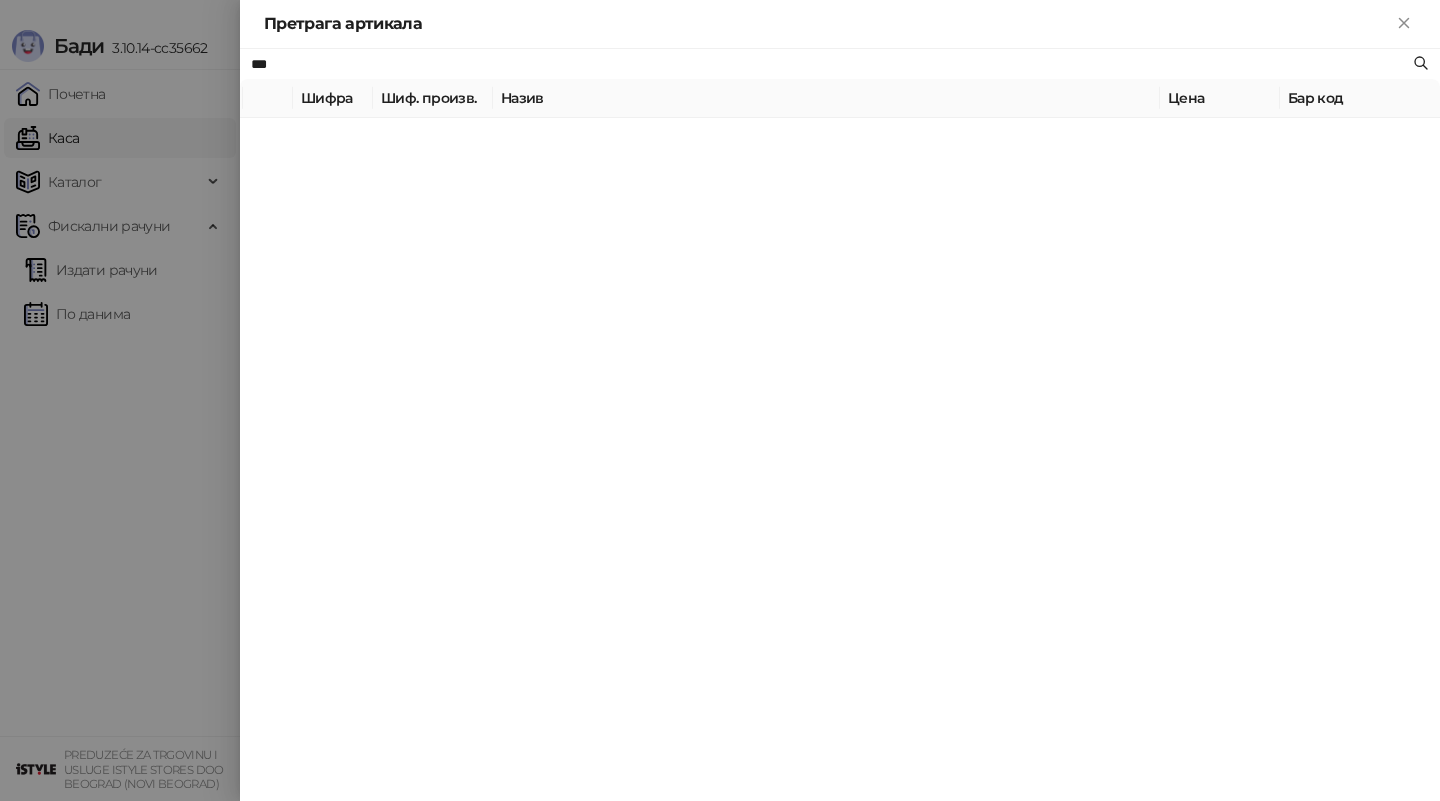 type on "***" 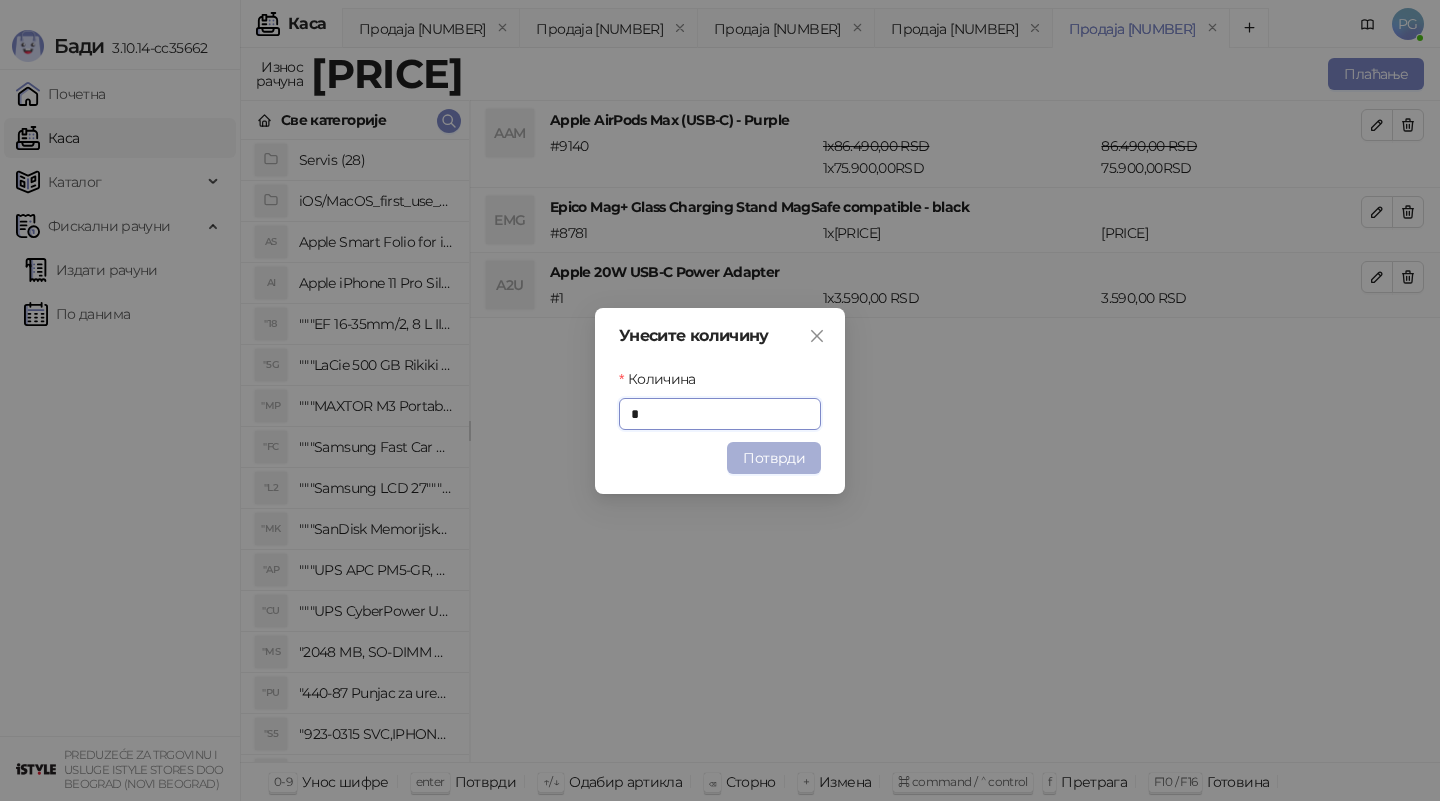 click on "Потврди" at bounding box center (774, 458) 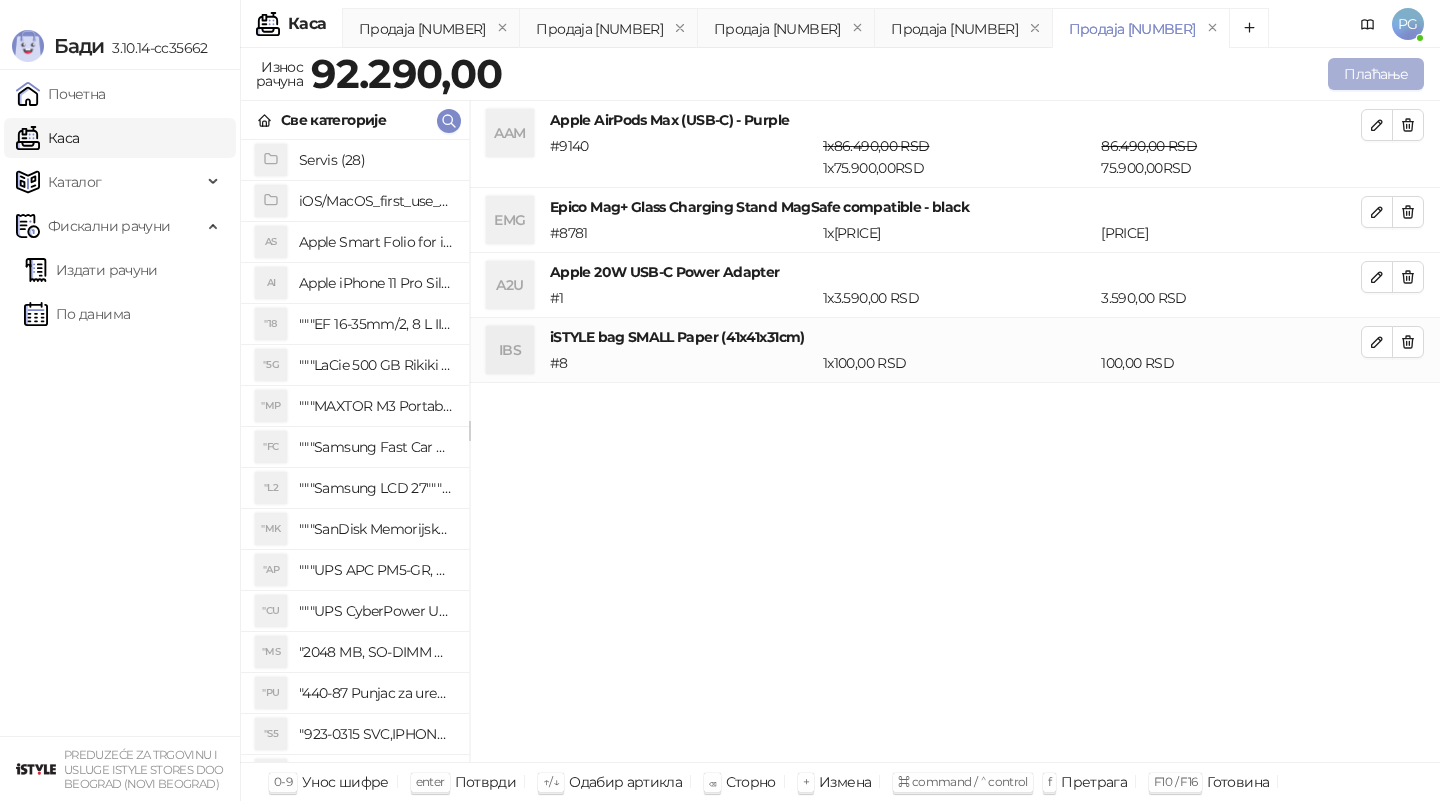 click on "Плаћање" at bounding box center [1376, 74] 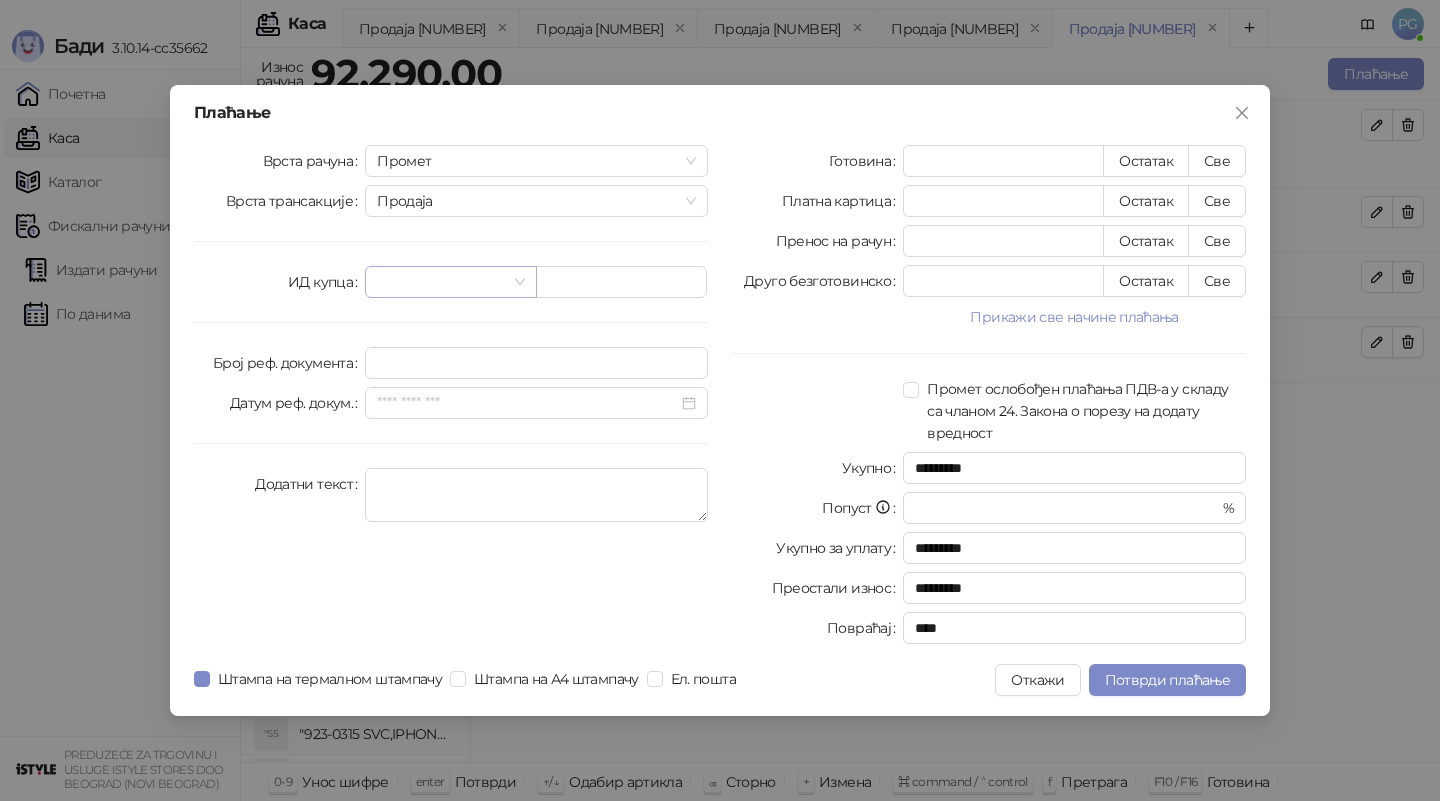 click at bounding box center (441, 282) 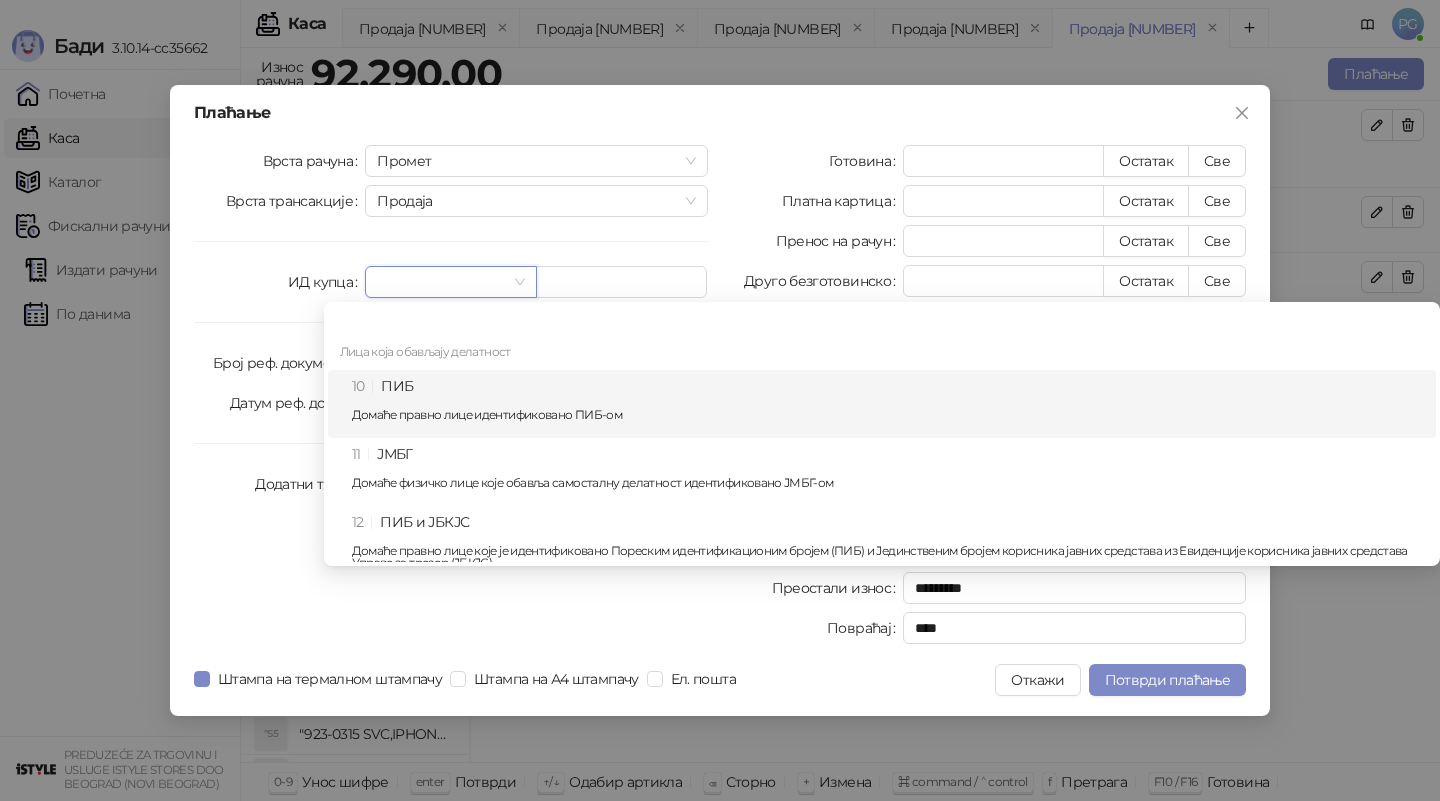 click on "10 ПИБ Домаће правно лице идентификовано ПИБ-ом" at bounding box center [888, 404] 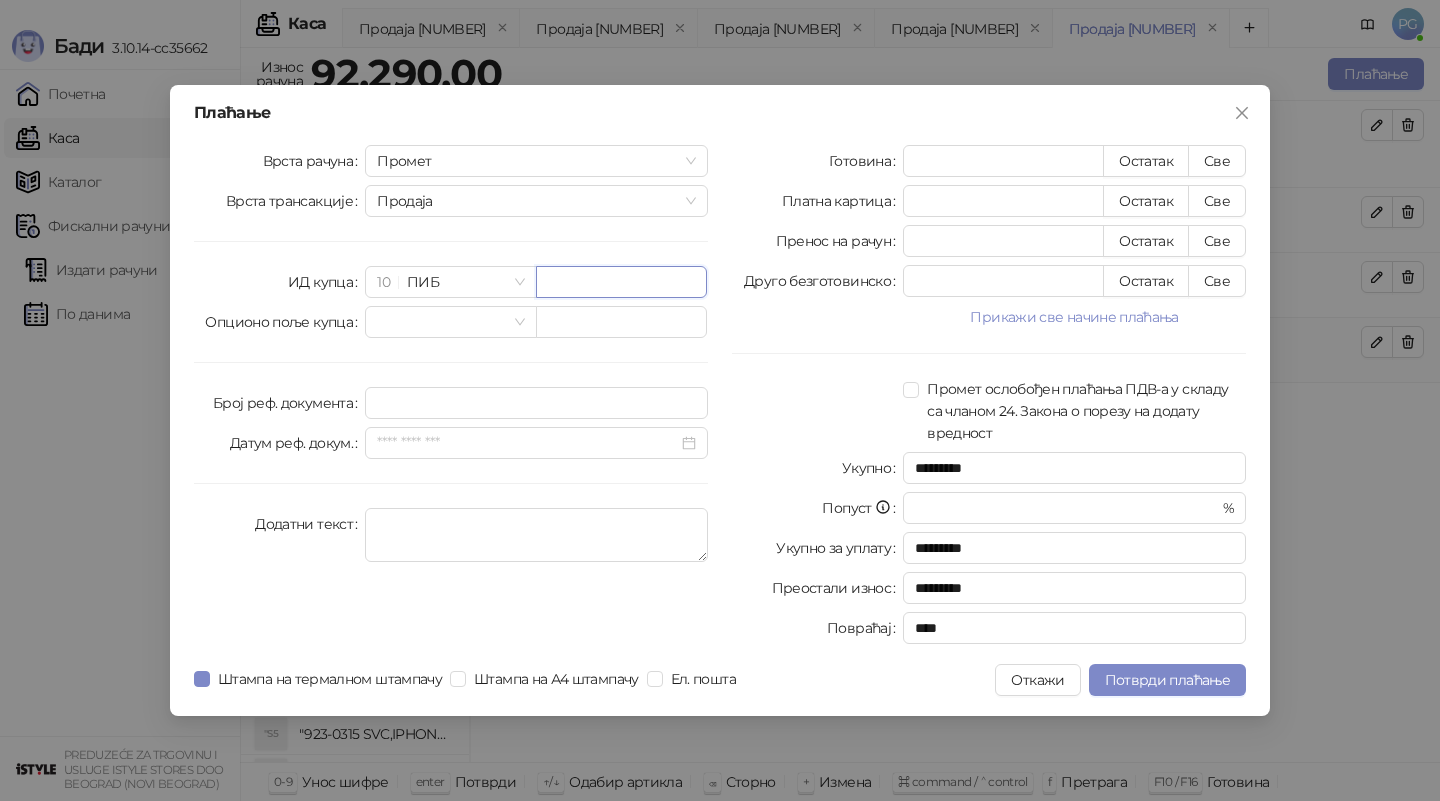 paste on "*********" 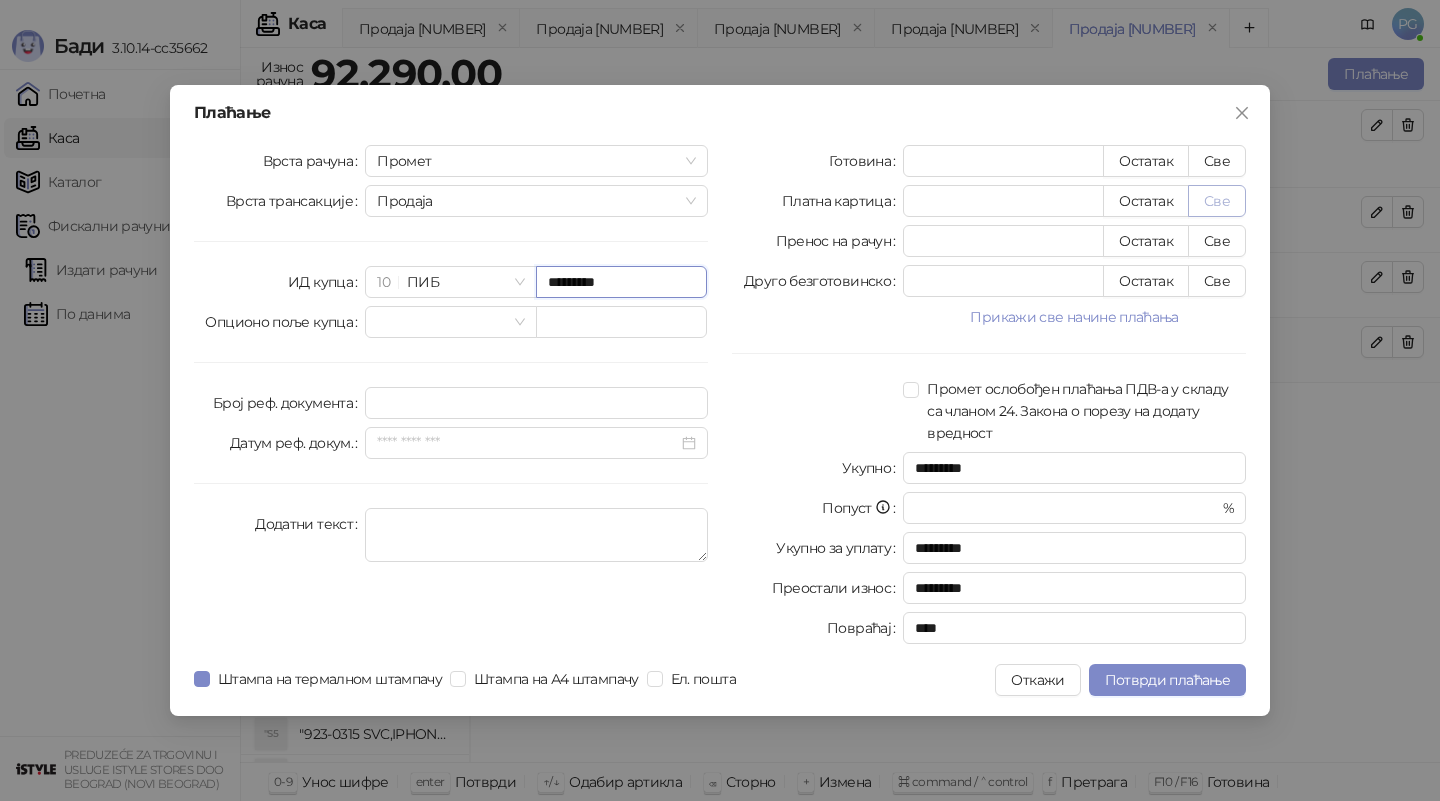 type on "*********" 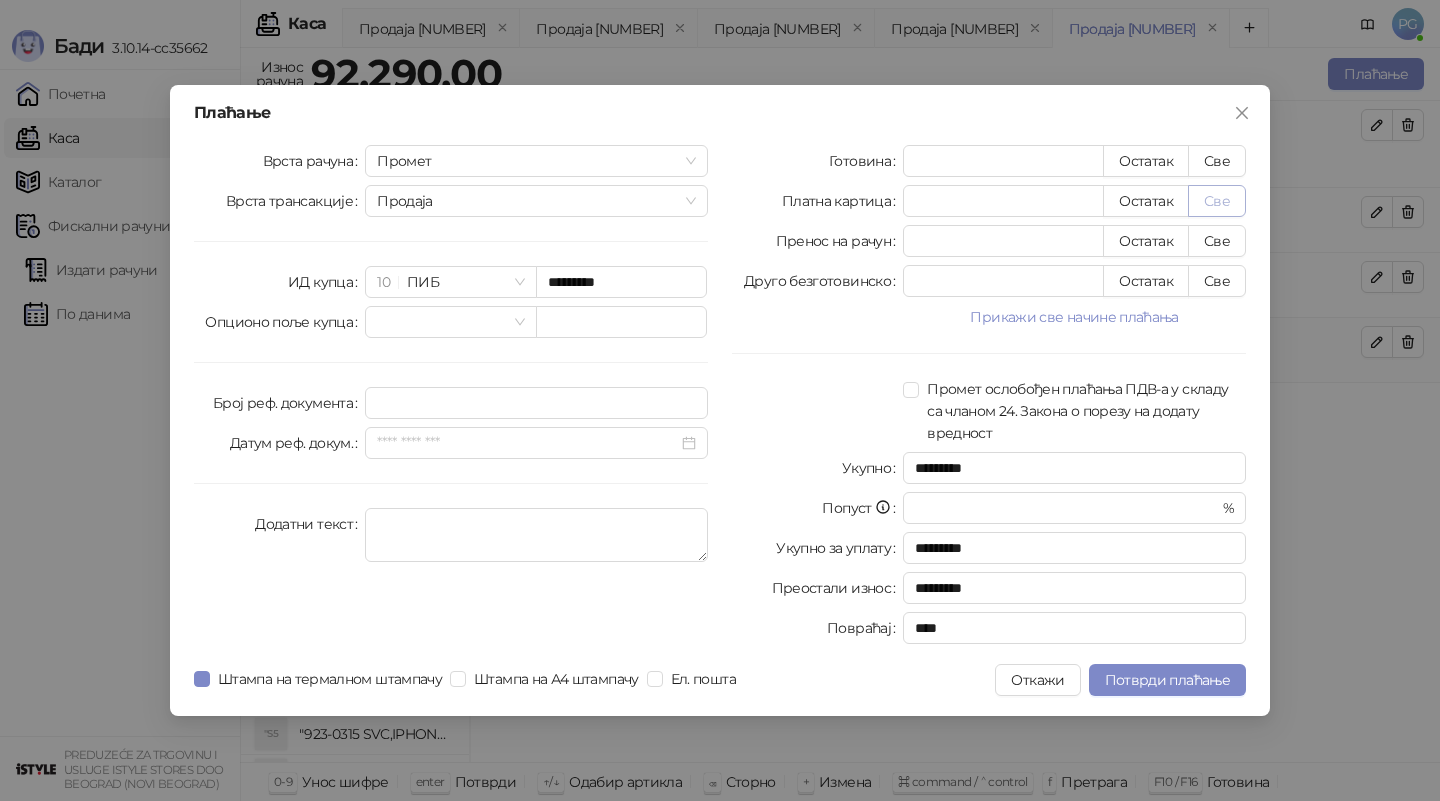 click on "Све" at bounding box center [1217, 201] 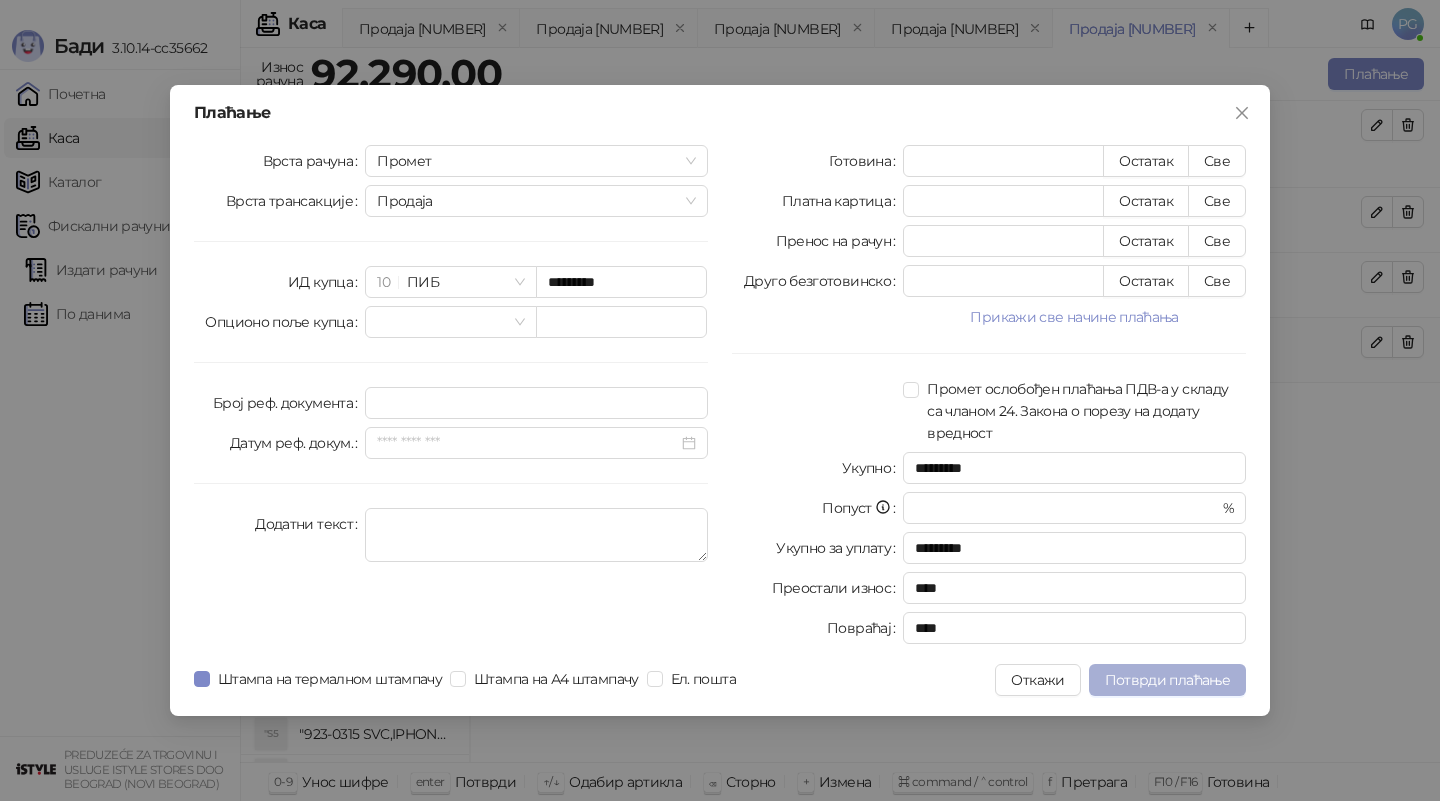 click on "Потврди плаћање" at bounding box center [1167, 680] 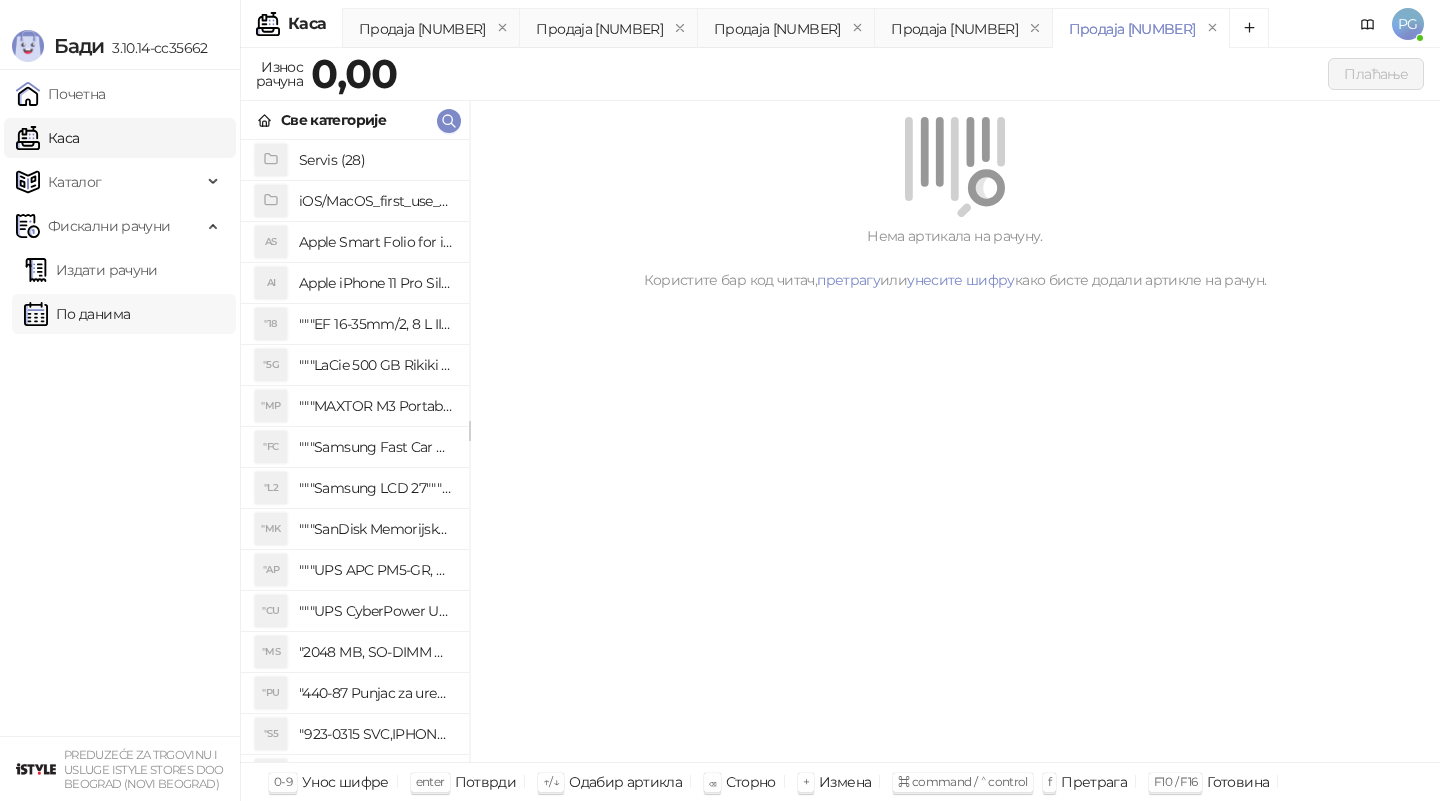 click on "По данима" at bounding box center [77, 314] 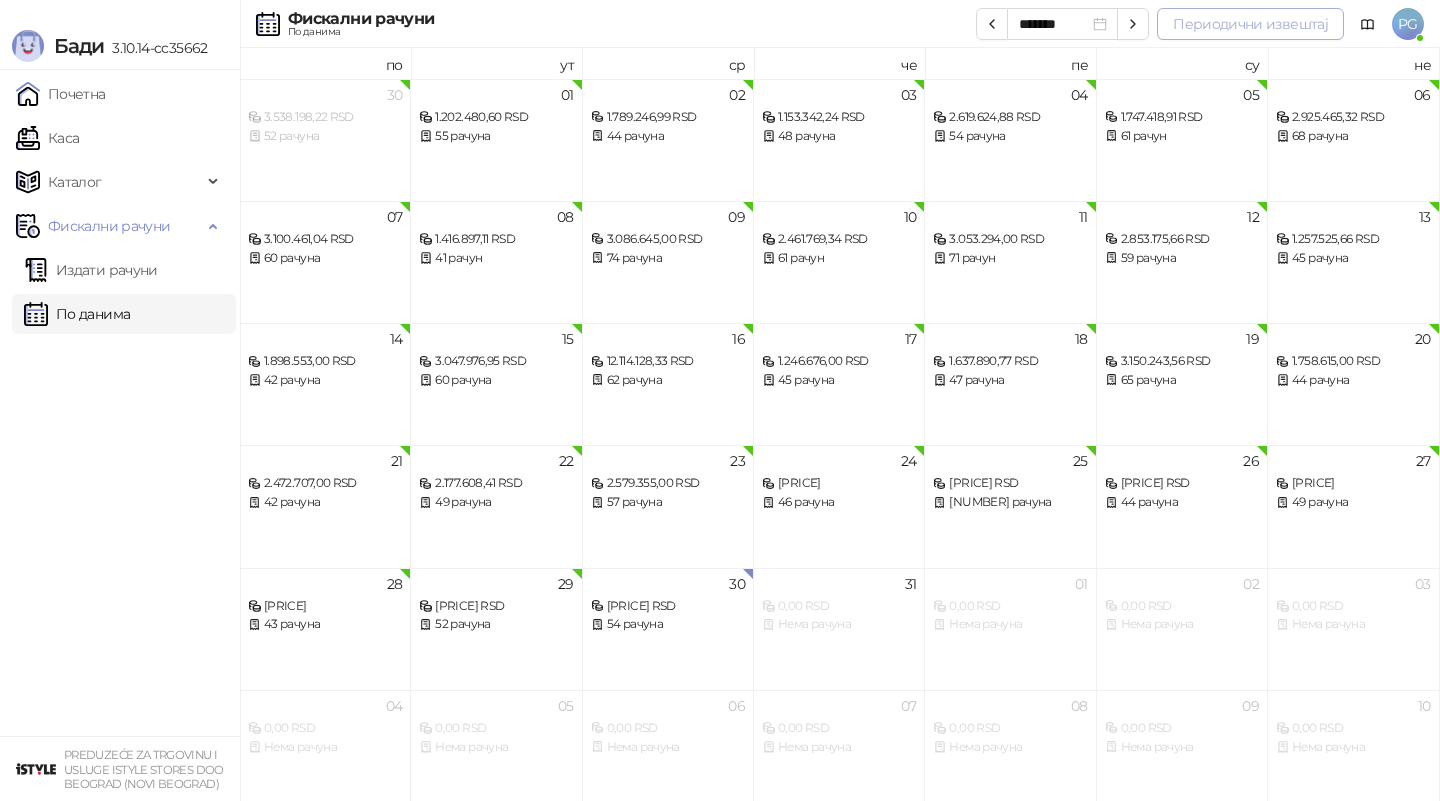 click on "Периодични извештај" at bounding box center [1250, 24] 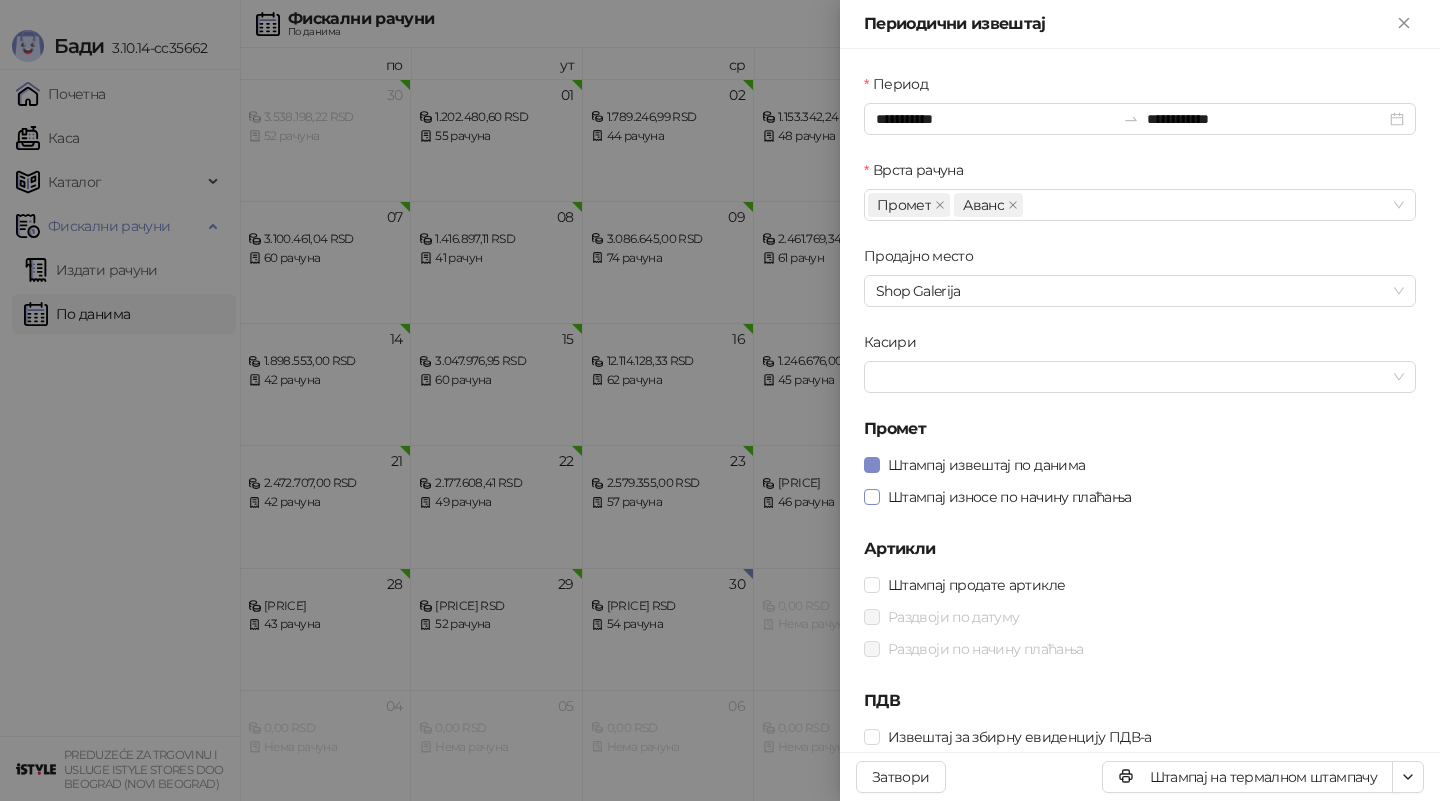 click on "Штампај износе по начину плаћања" at bounding box center (1010, 497) 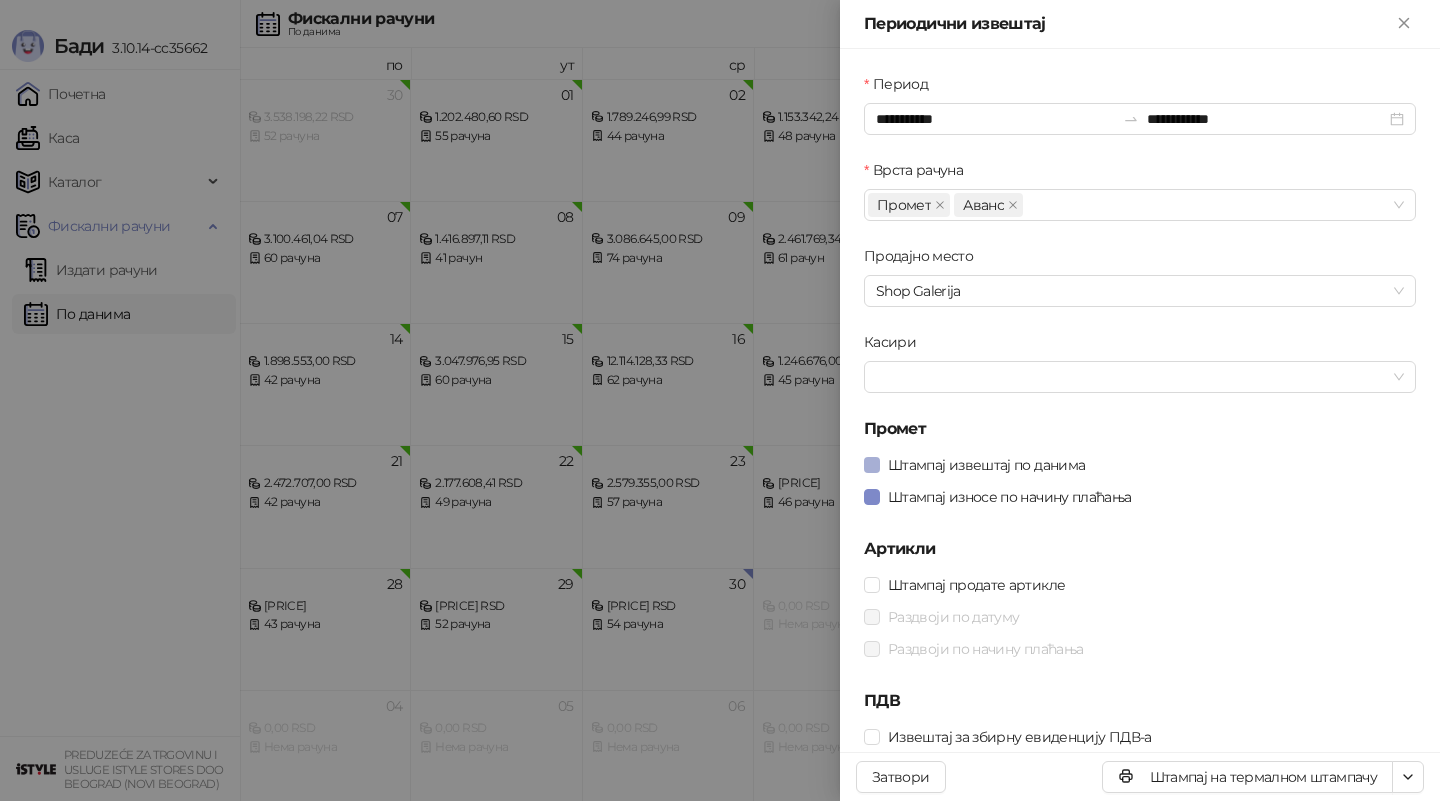 click on "Штампај извештај по данима" at bounding box center [986, 465] 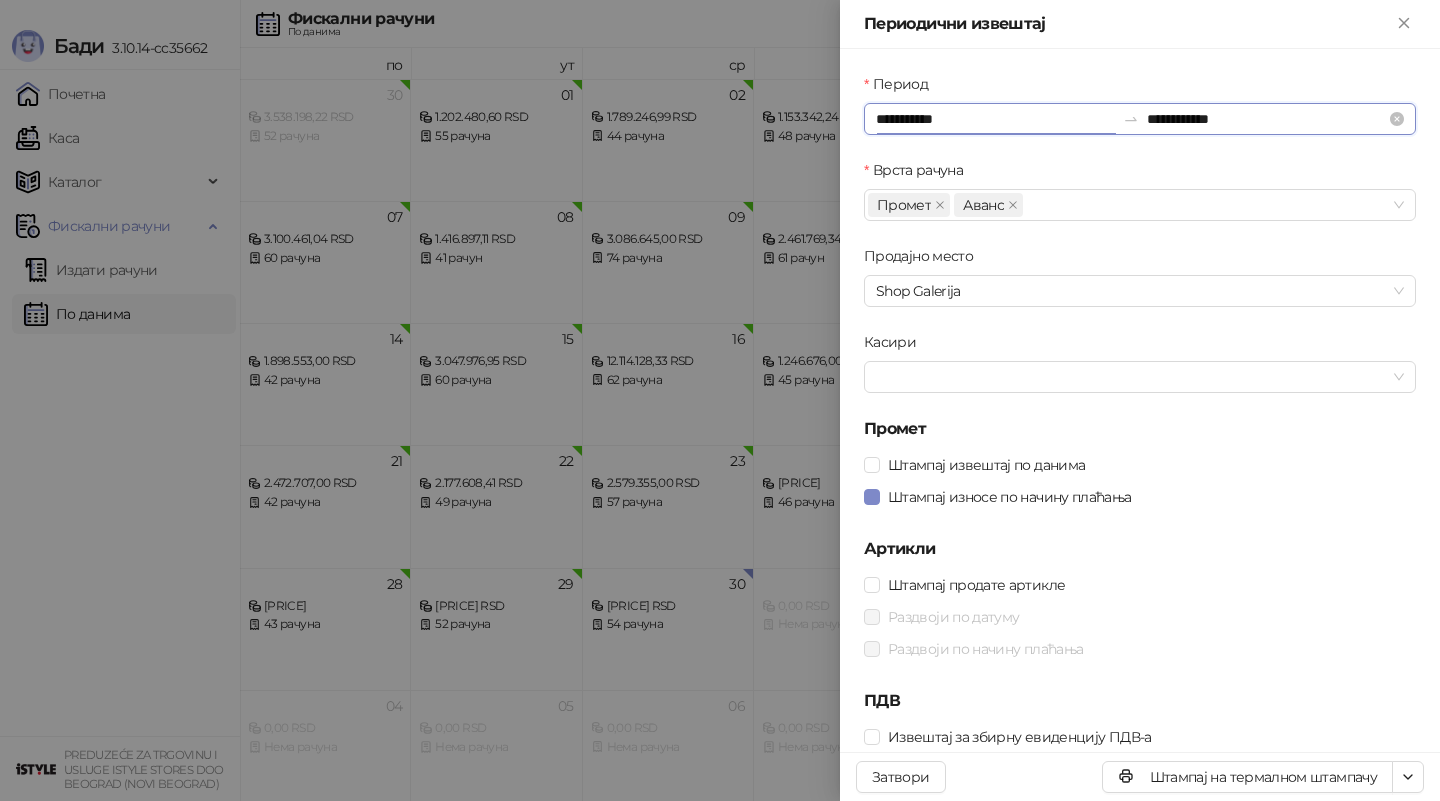 click on "**********" at bounding box center (995, 119) 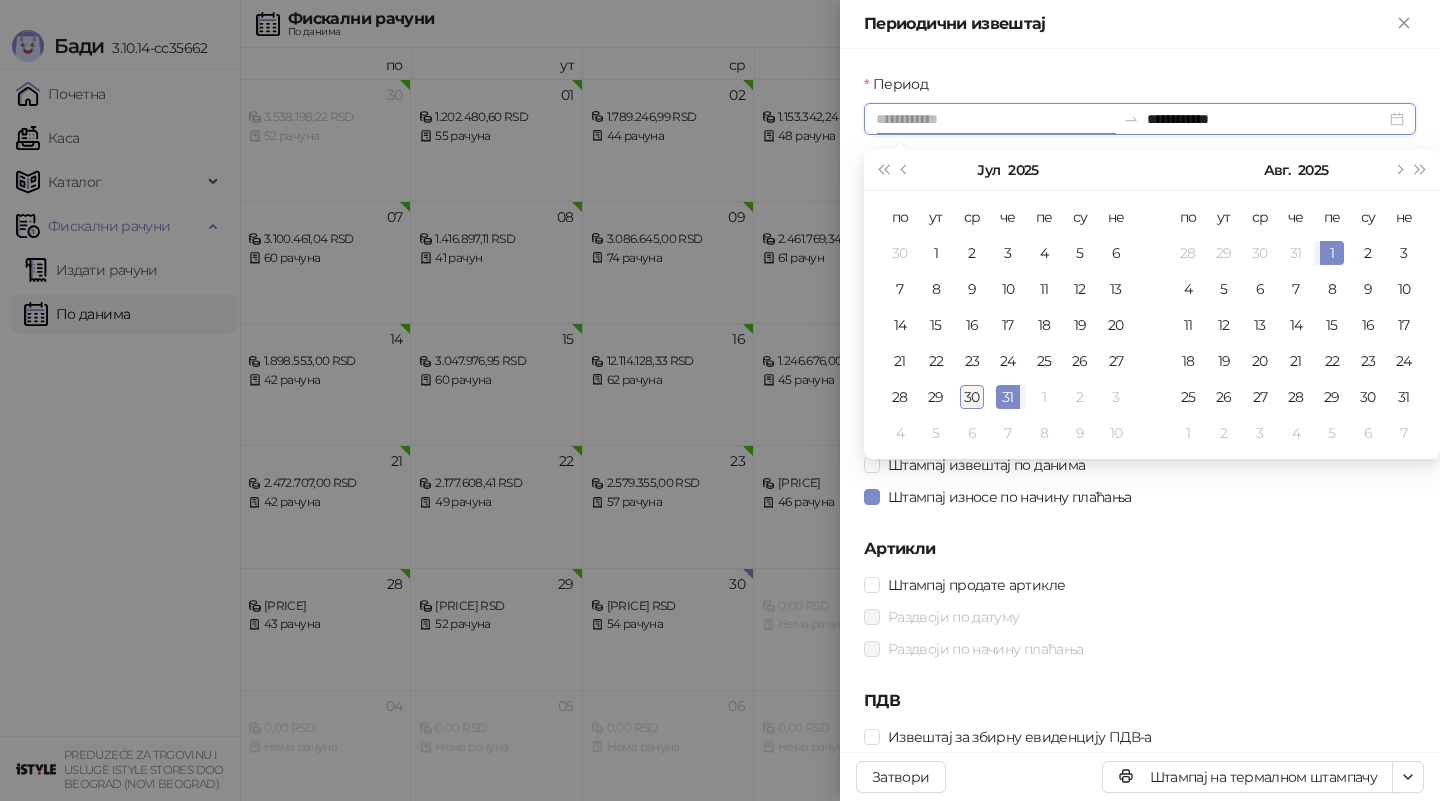 type on "**********" 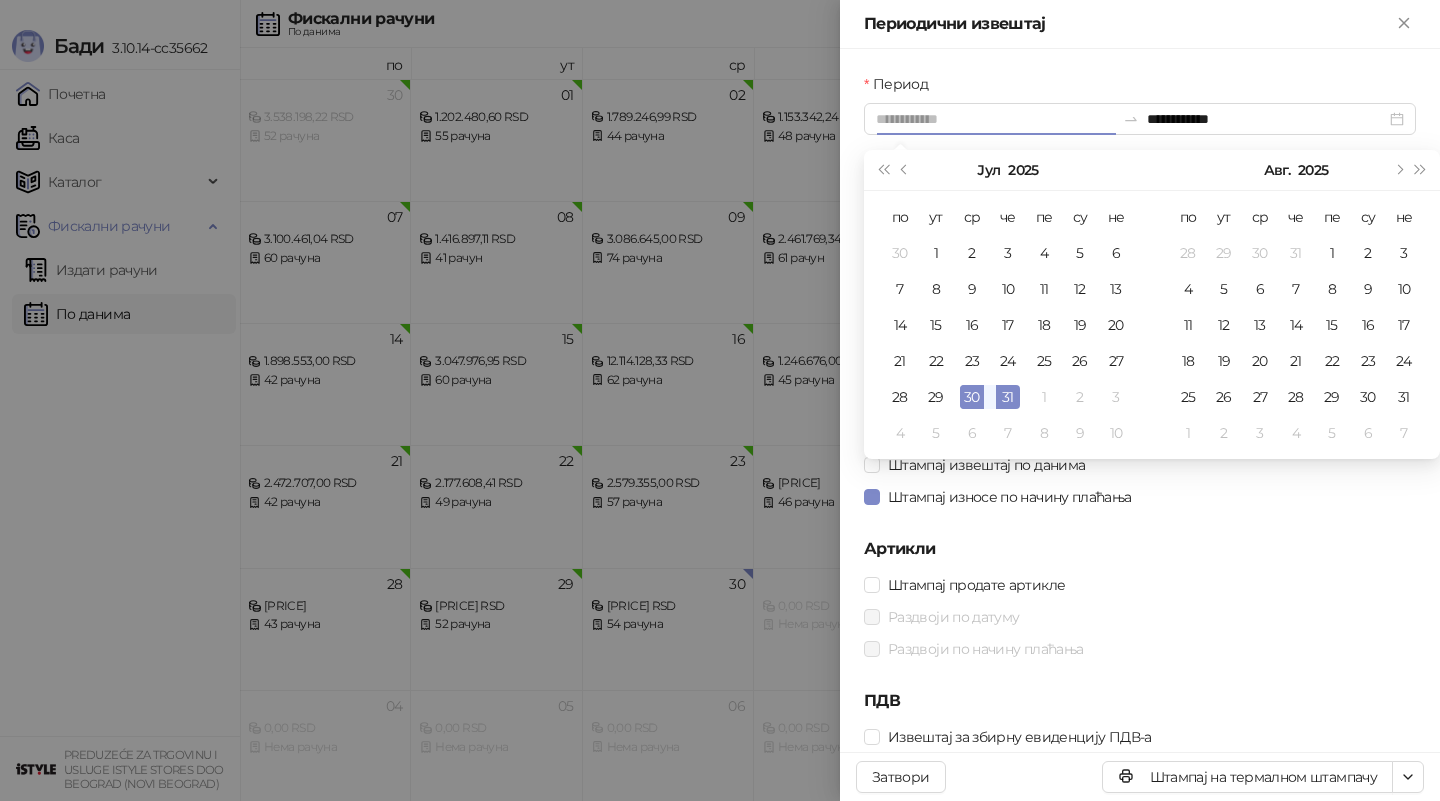 click on "30" at bounding box center (972, 397) 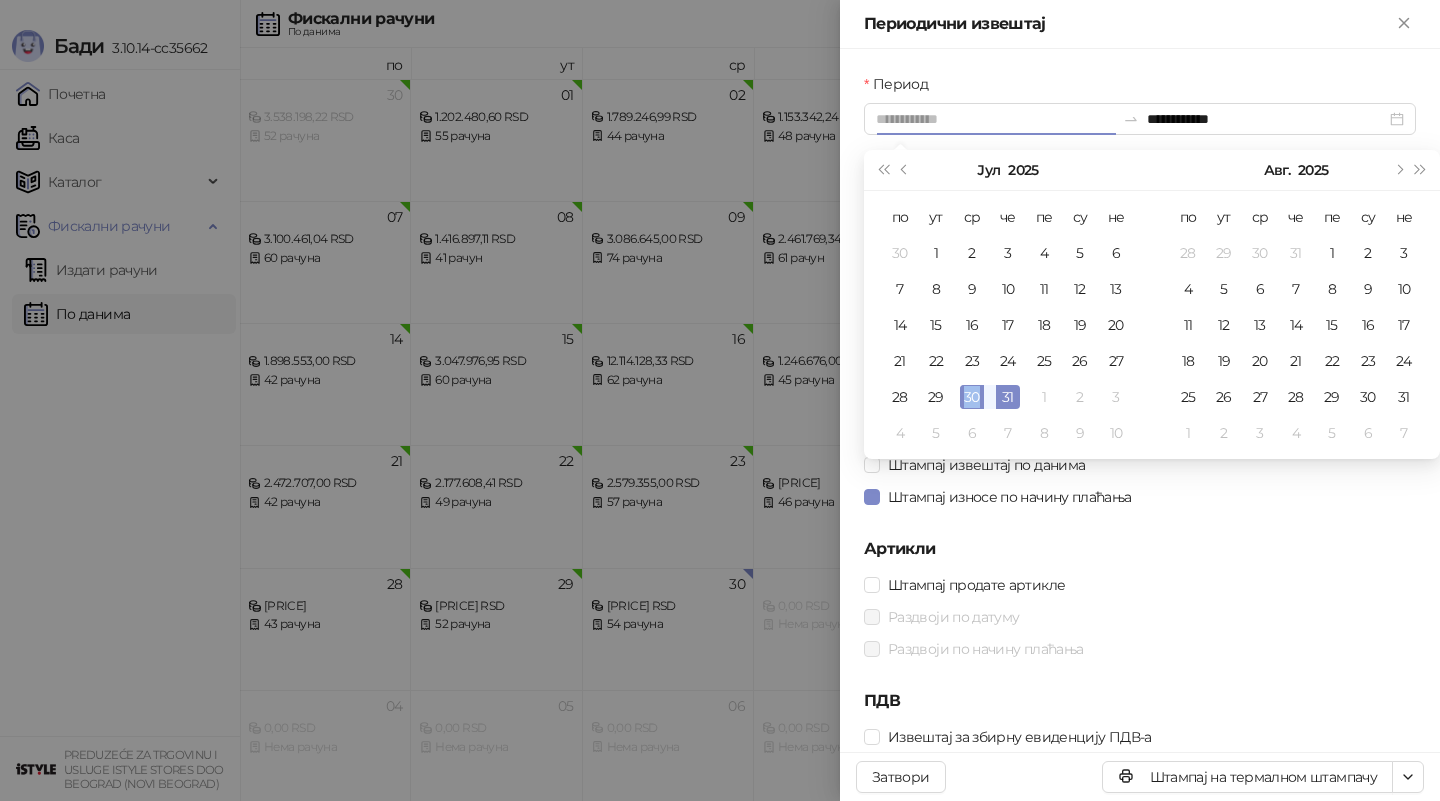 click on "30" at bounding box center [972, 397] 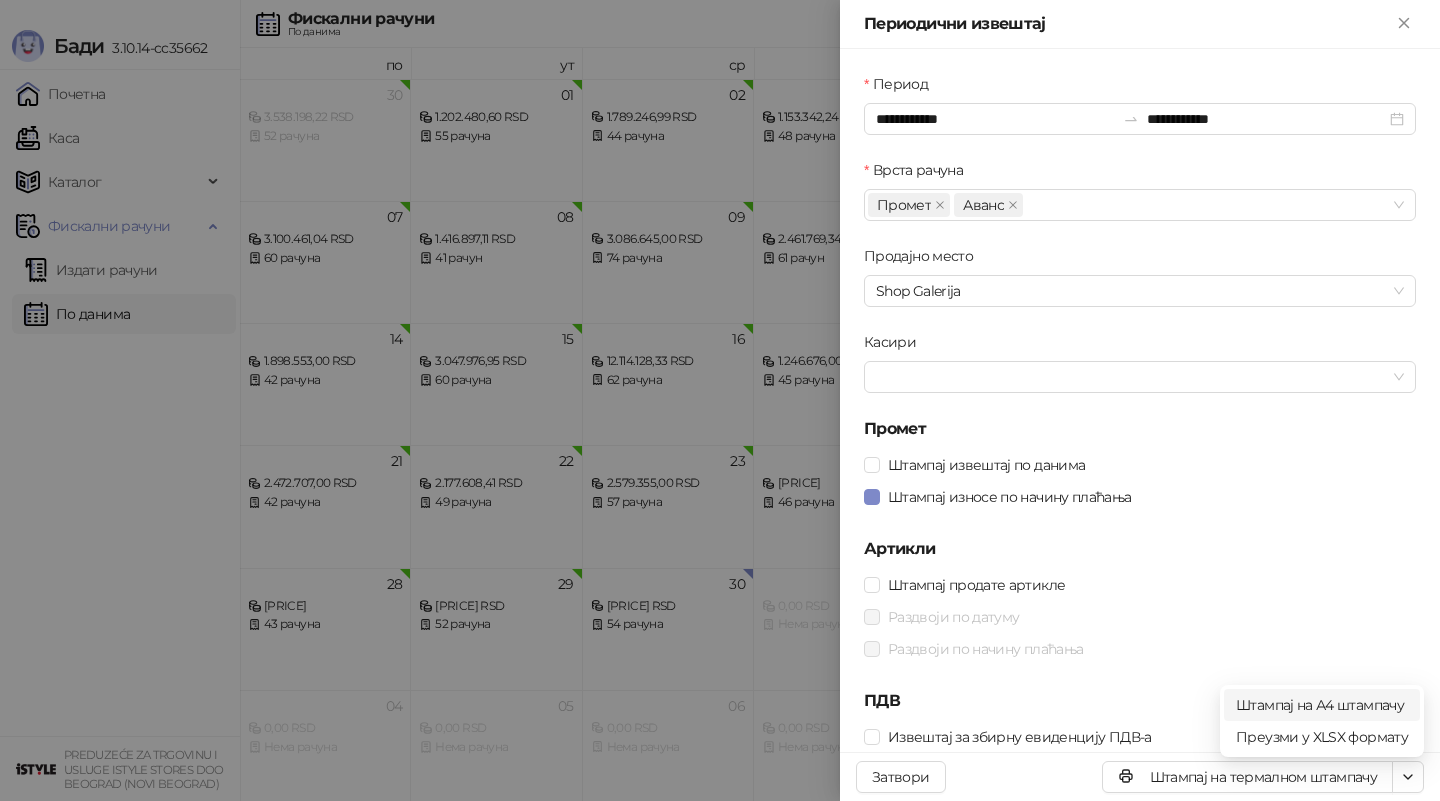 click on "Штампај на А4 штампачу" at bounding box center (1322, 705) 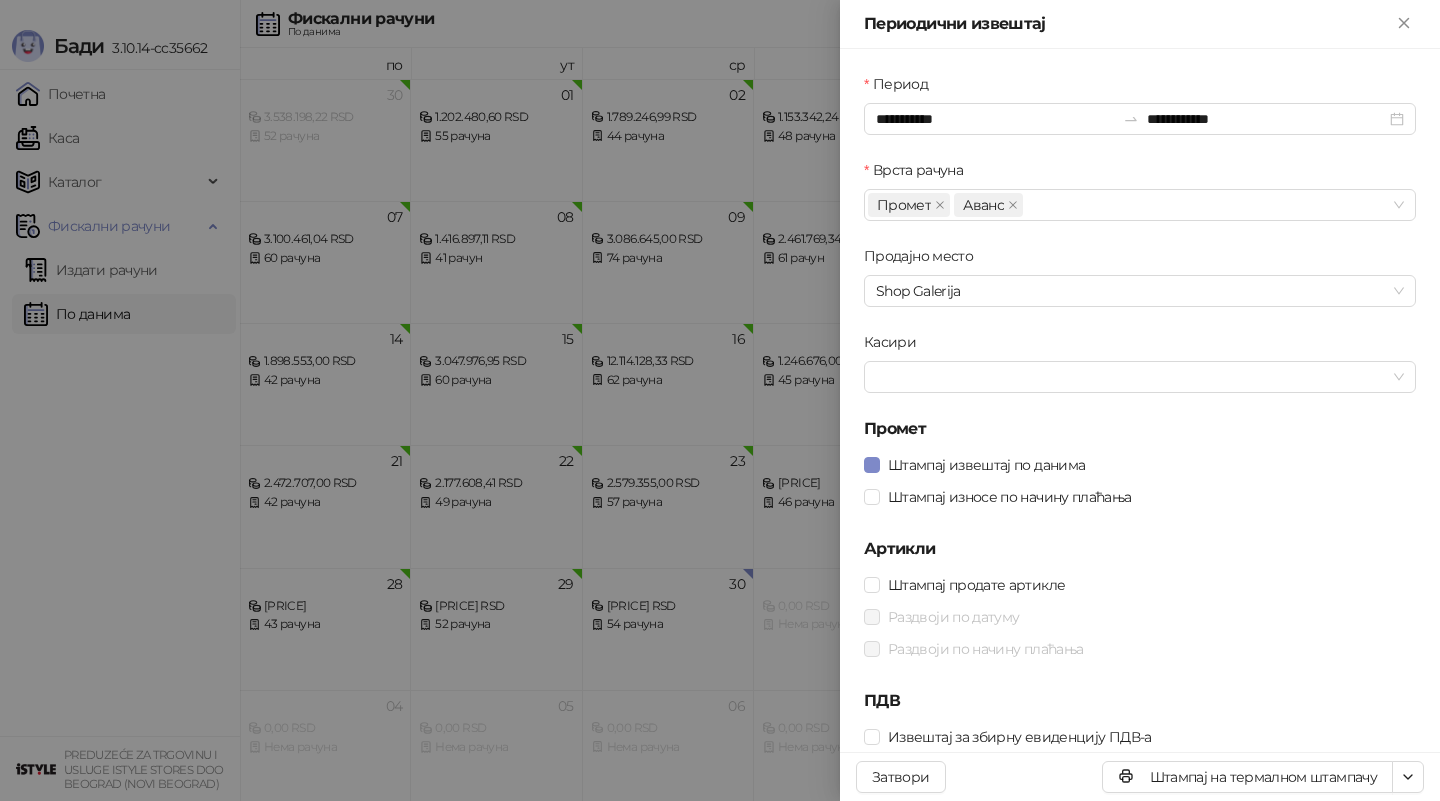 click at bounding box center (720, 400) 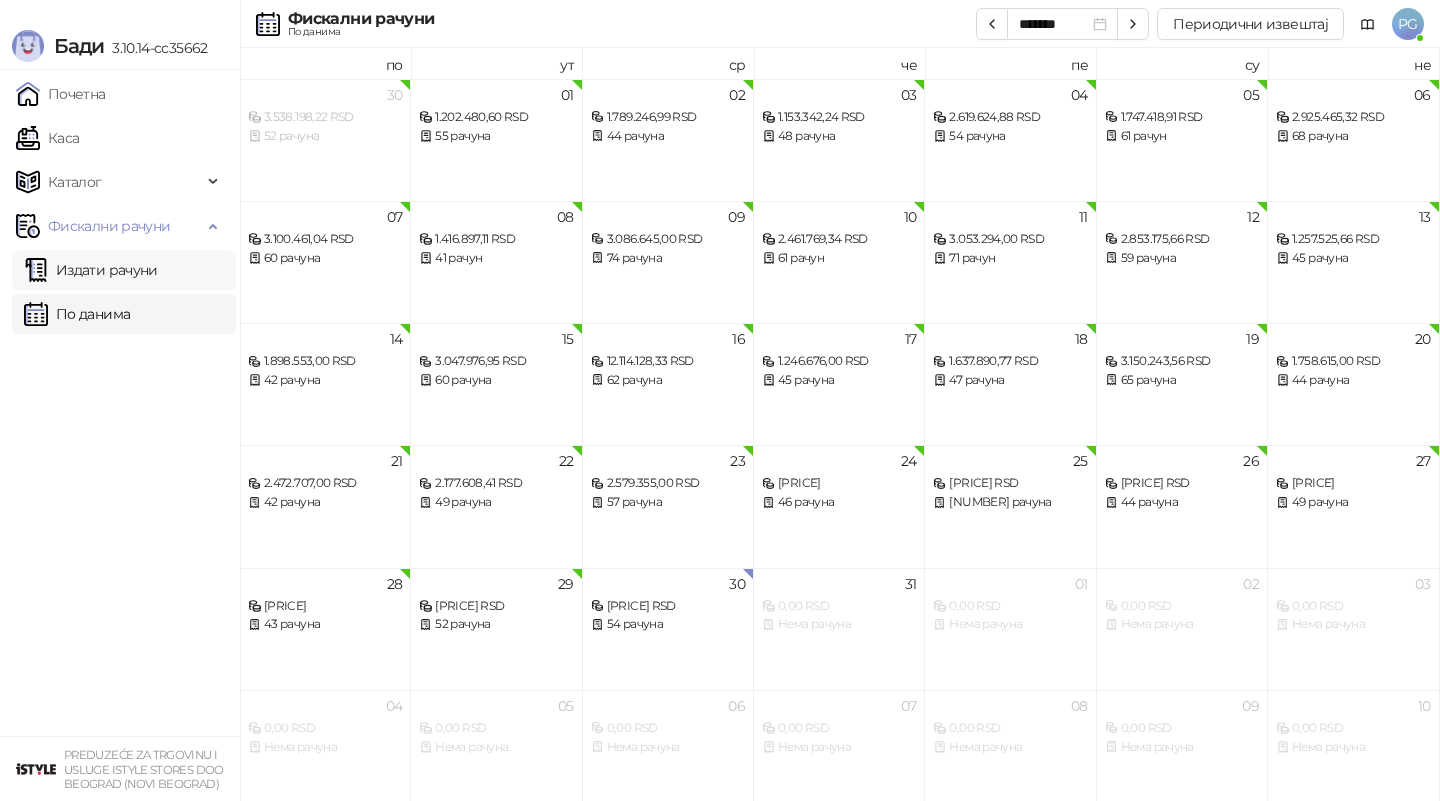 click on "Издати рачуни" at bounding box center [91, 270] 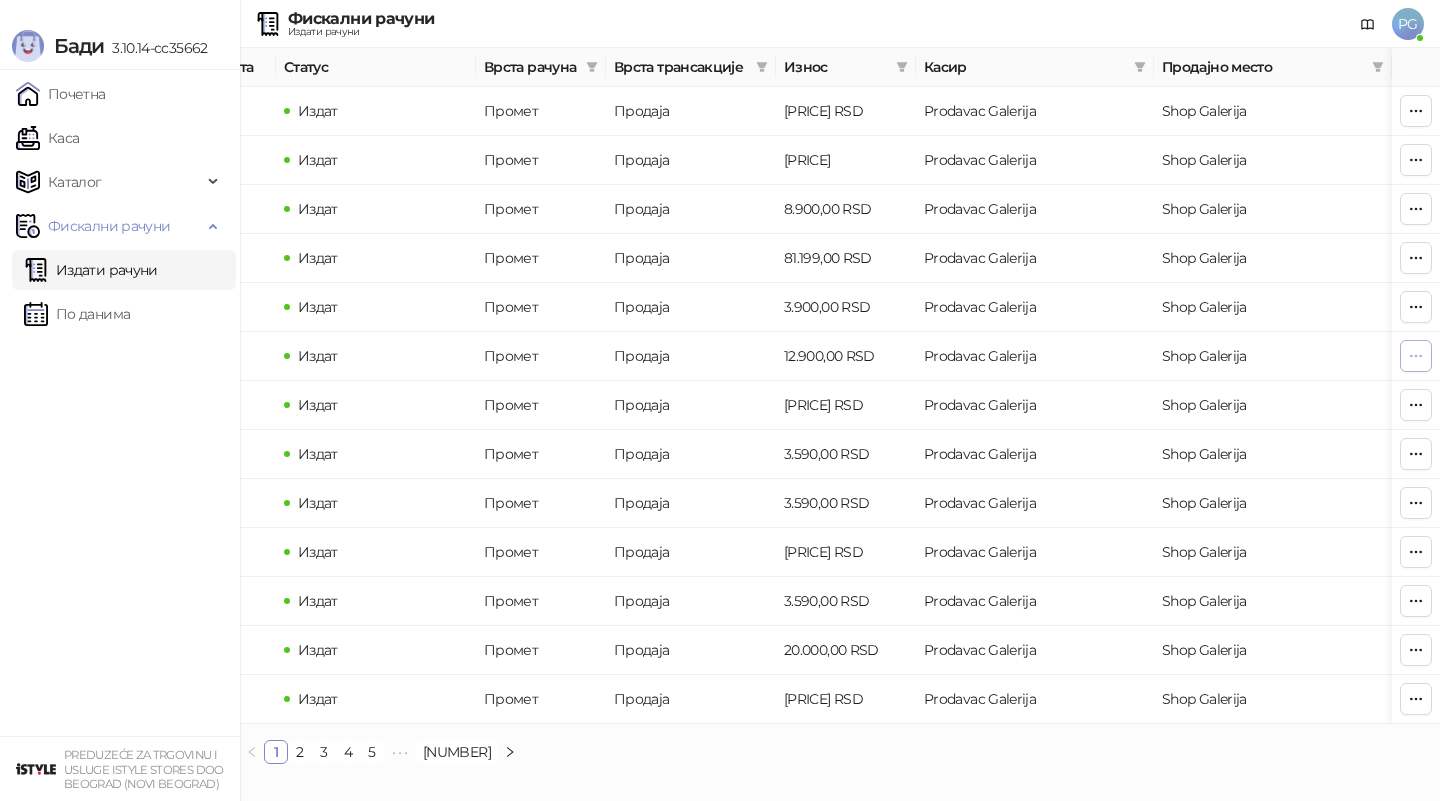 scroll, scrollTop: 0, scrollLeft: 0, axis: both 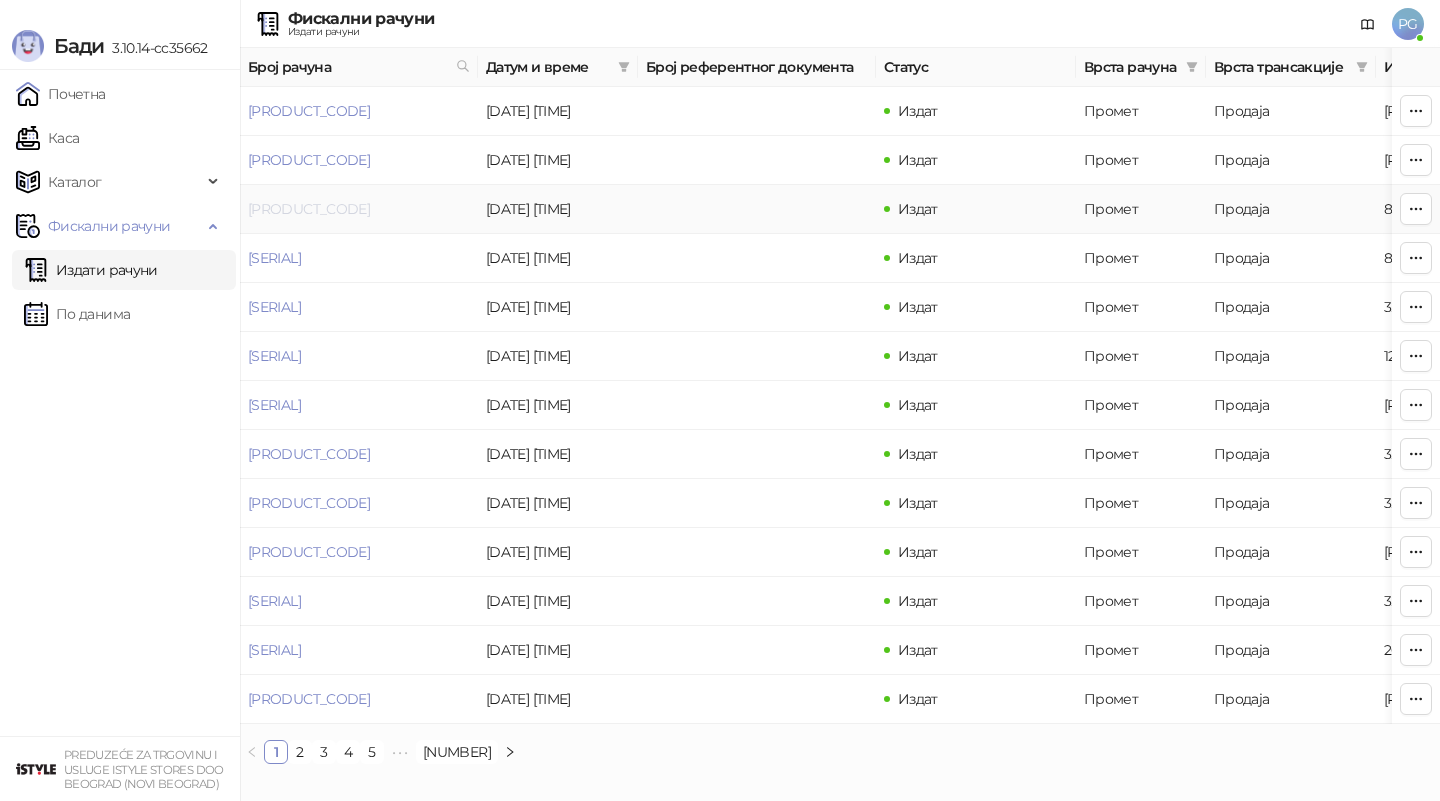 click on "[PRODUCT_CODE]" at bounding box center (309, 209) 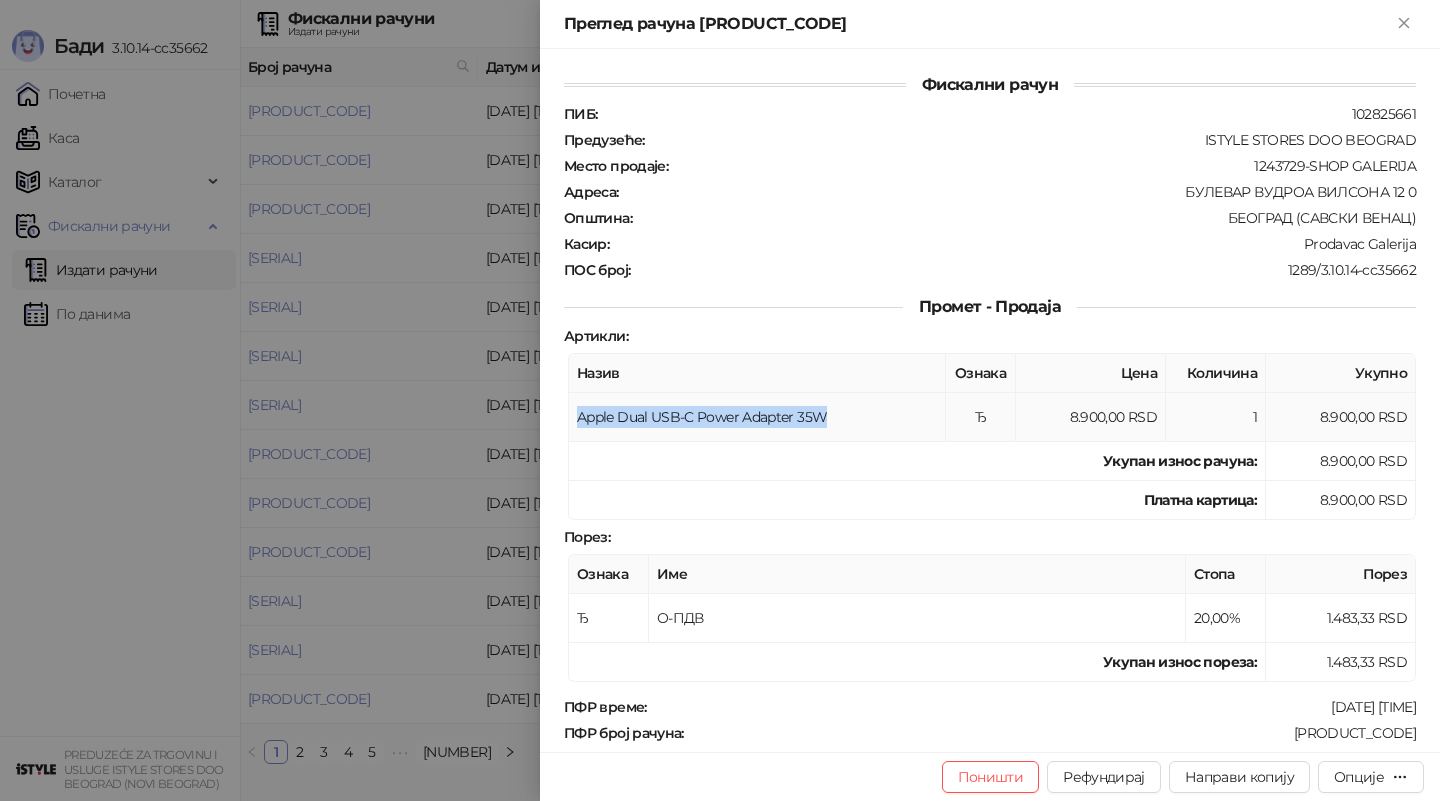 drag, startPoint x: 579, startPoint y: 407, endPoint x: 926, endPoint y: 410, distance: 347.01297 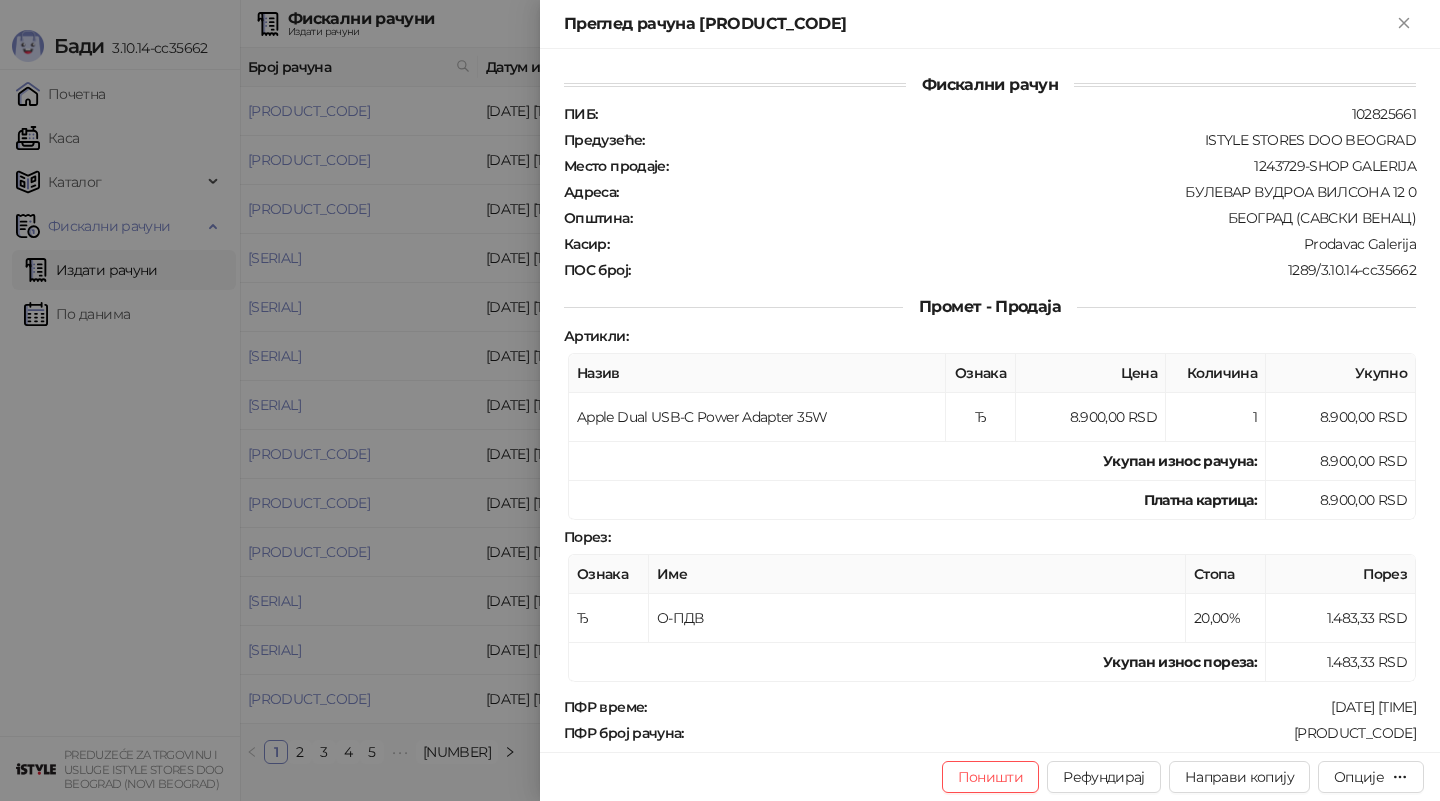 click at bounding box center [720, 400] 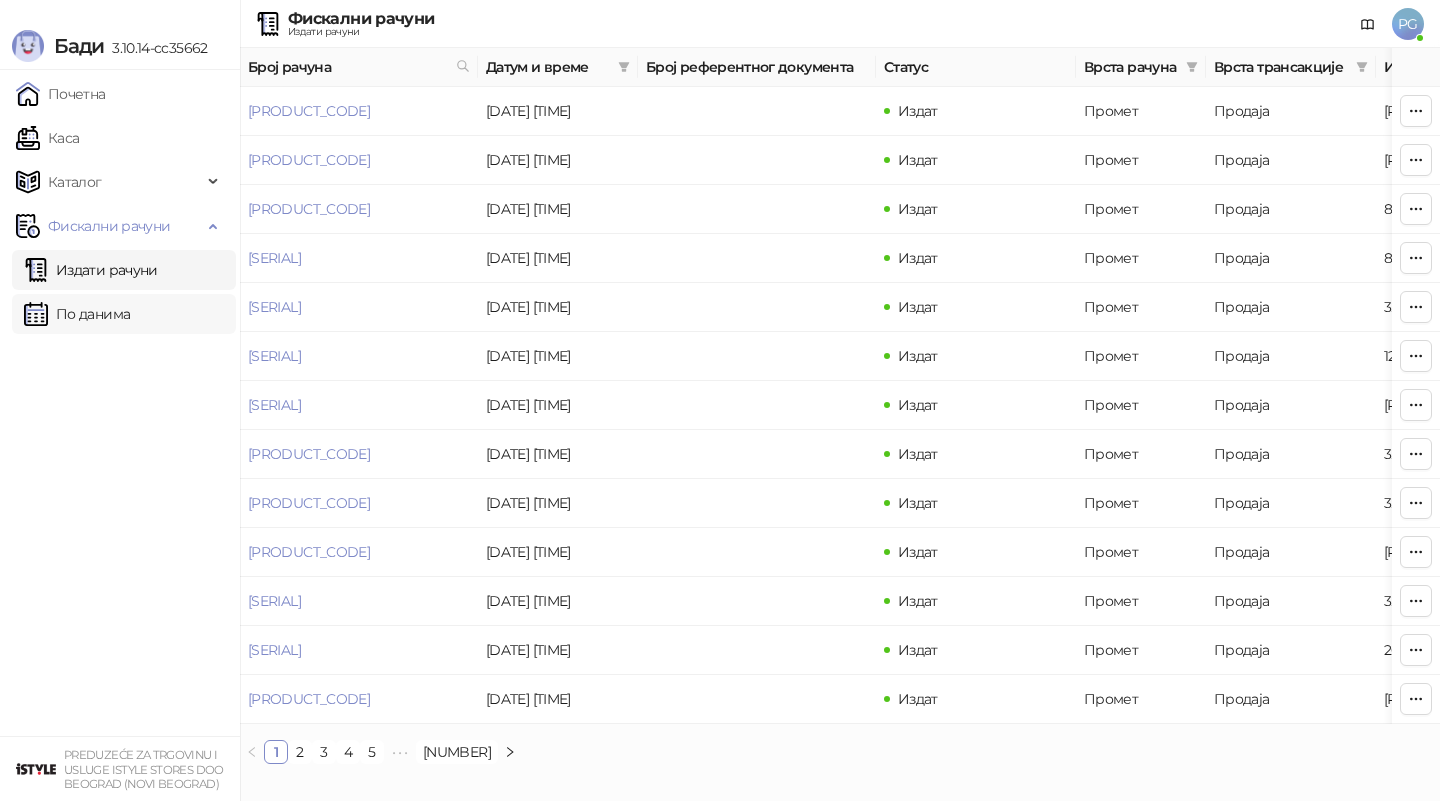 click on "По данима" at bounding box center [77, 314] 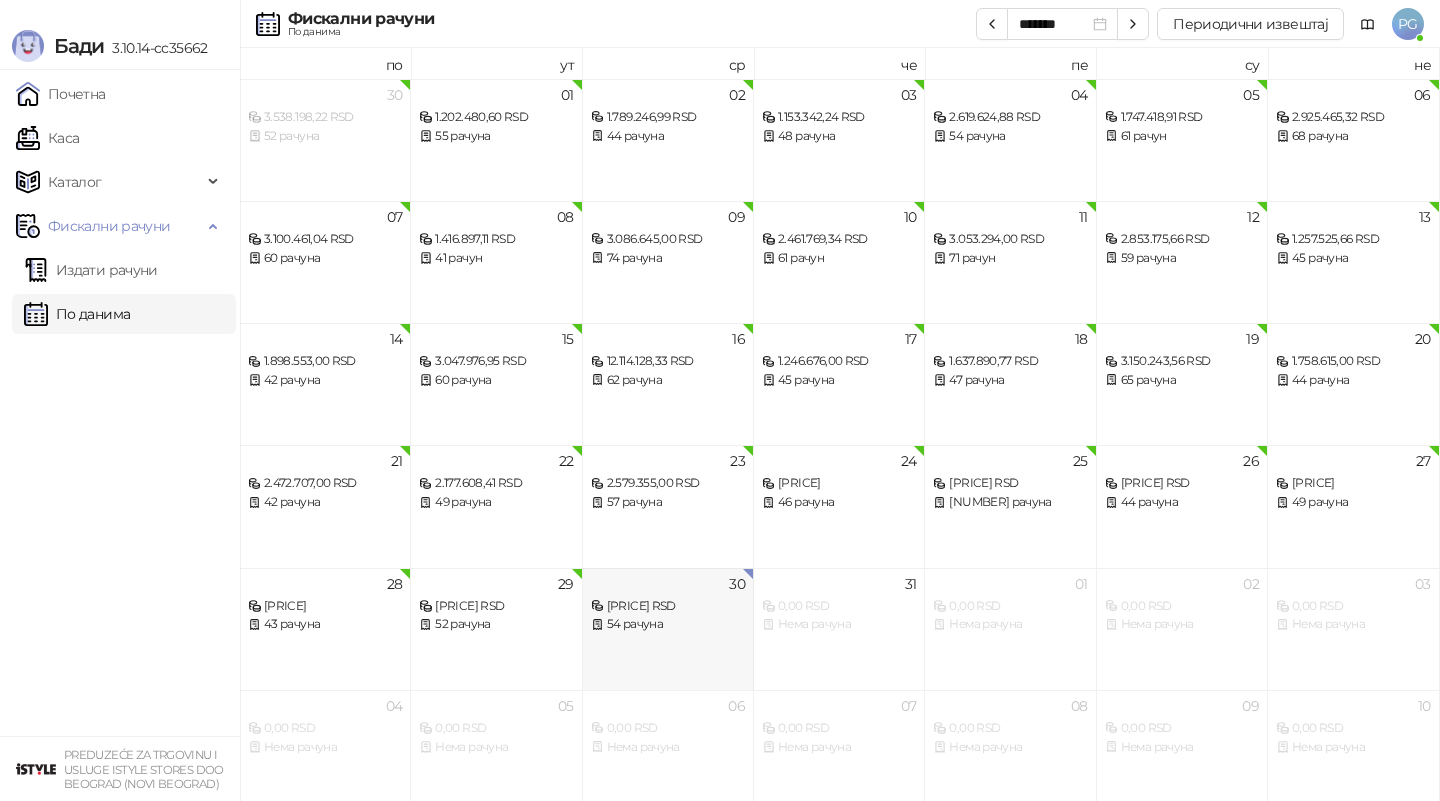 click on "54 рачуна" at bounding box center [668, 624] 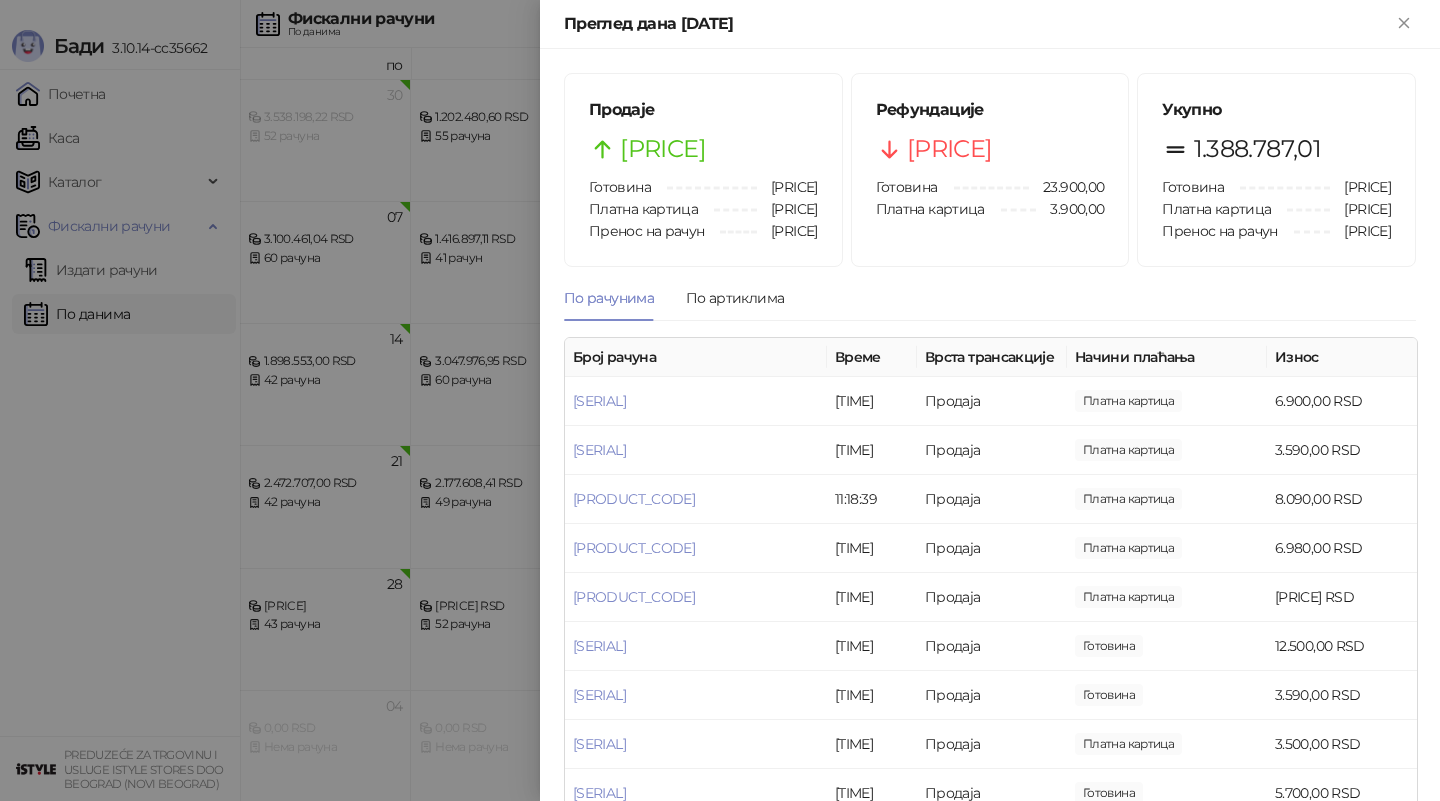 scroll, scrollTop: 39, scrollLeft: 0, axis: vertical 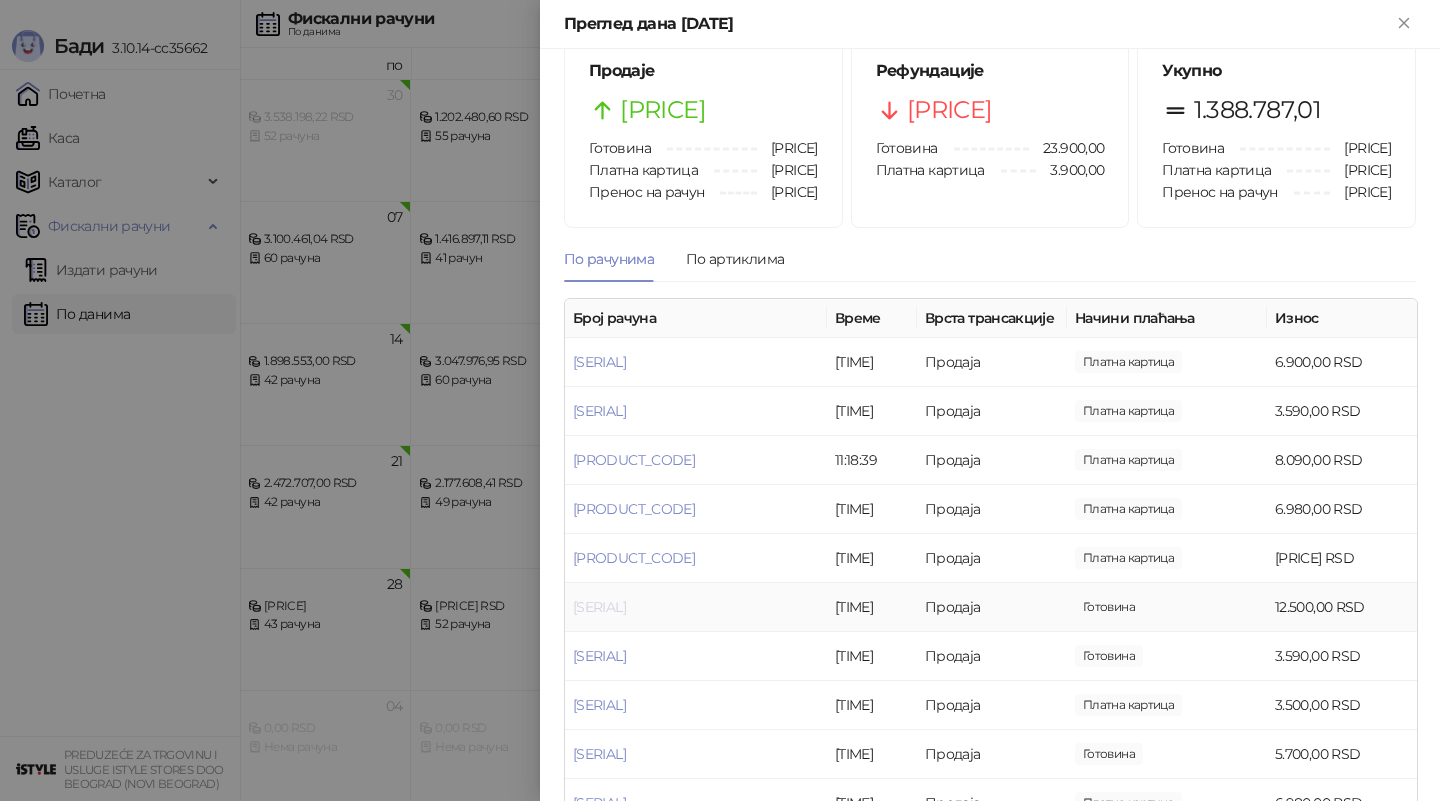 click on "[SERIAL]" at bounding box center [599, 607] 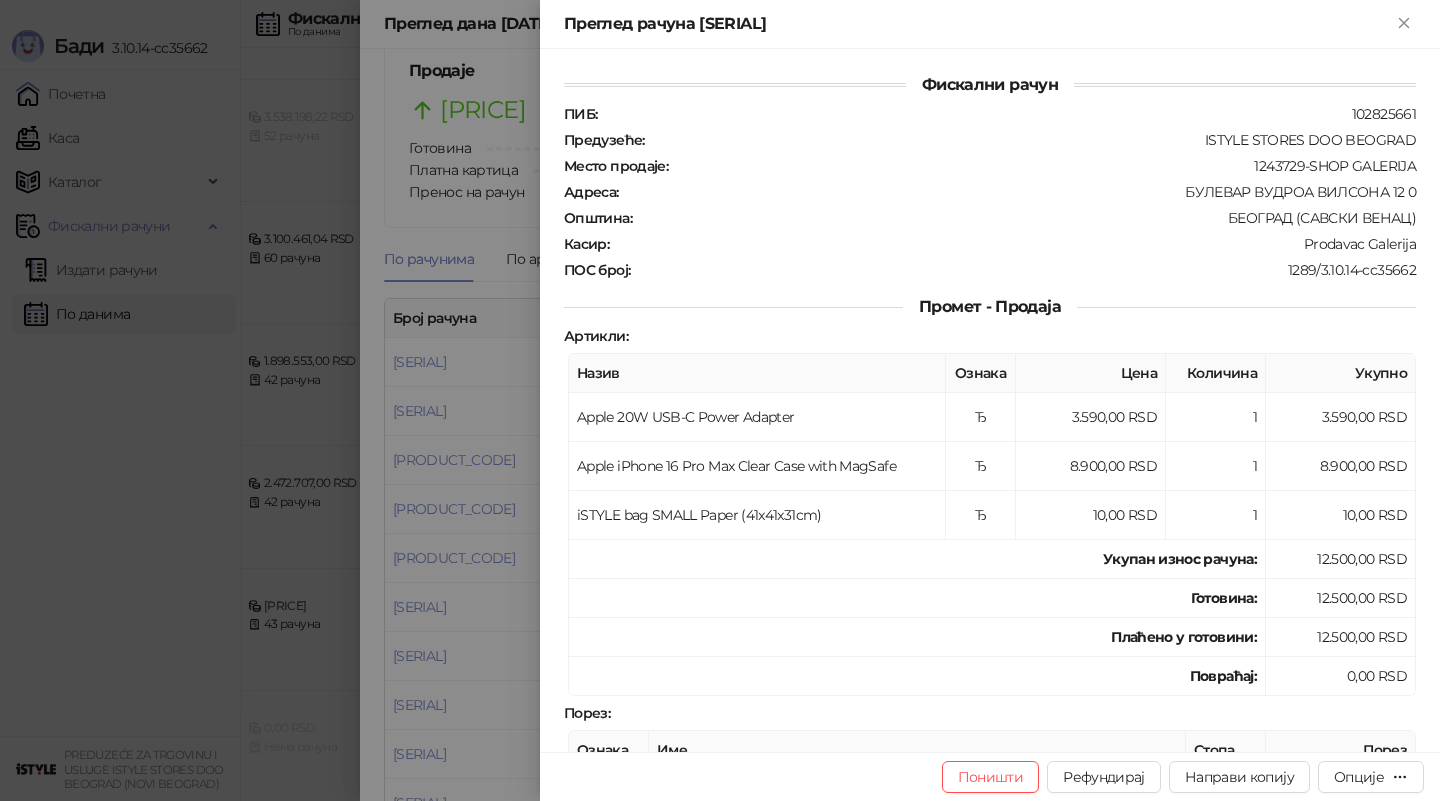 click at bounding box center [720, 400] 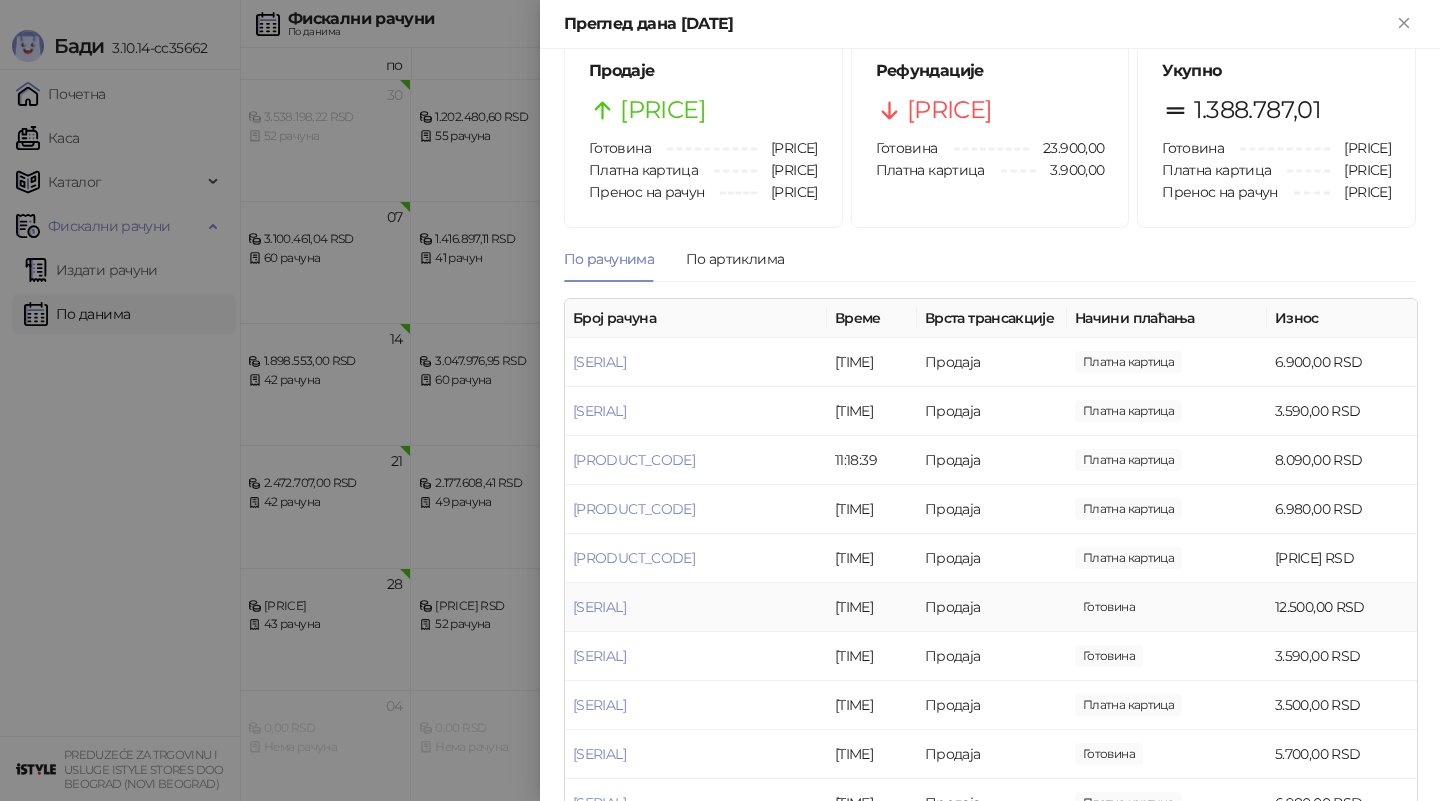 scroll, scrollTop: 2246, scrollLeft: 0, axis: vertical 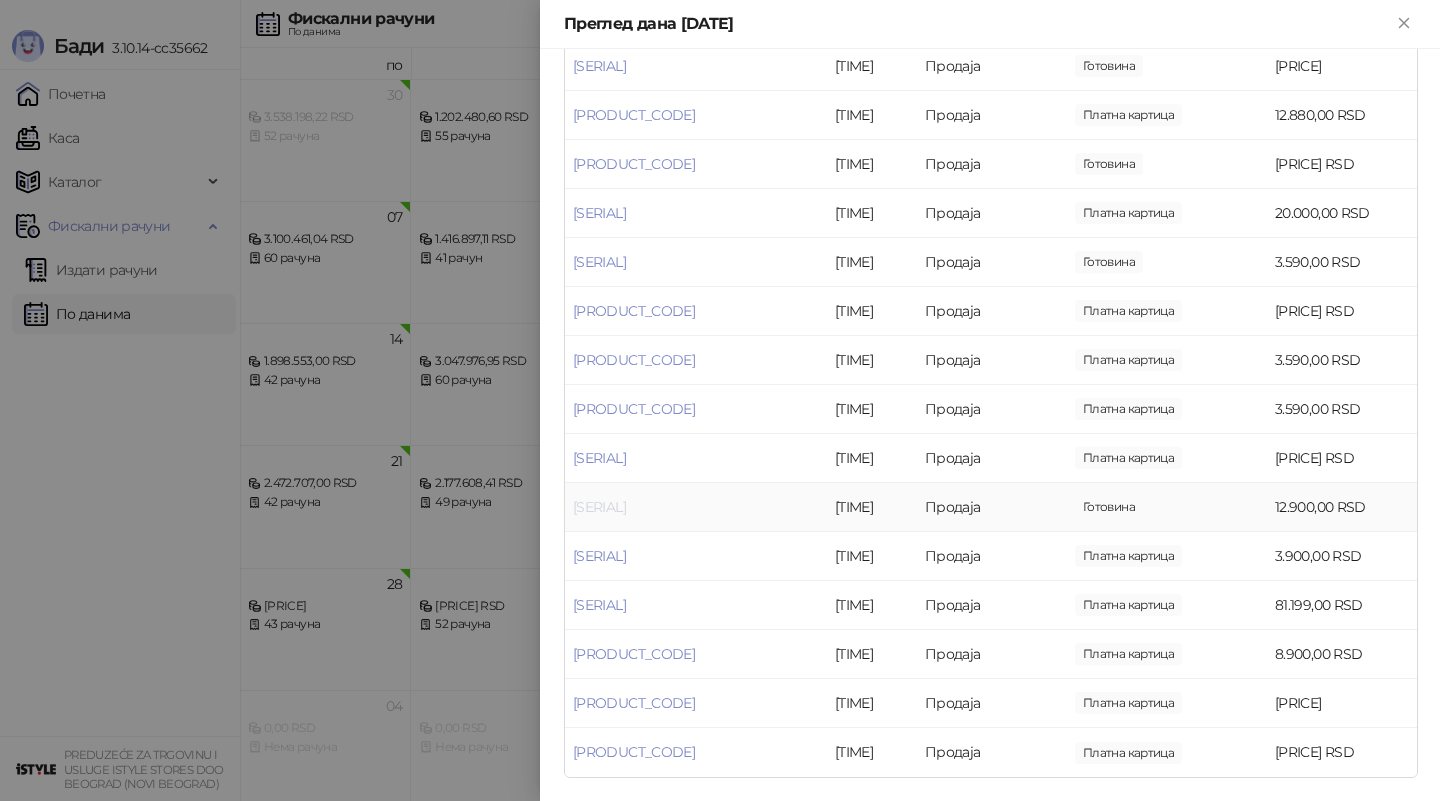 click on "[SERIAL]" at bounding box center [599, 507] 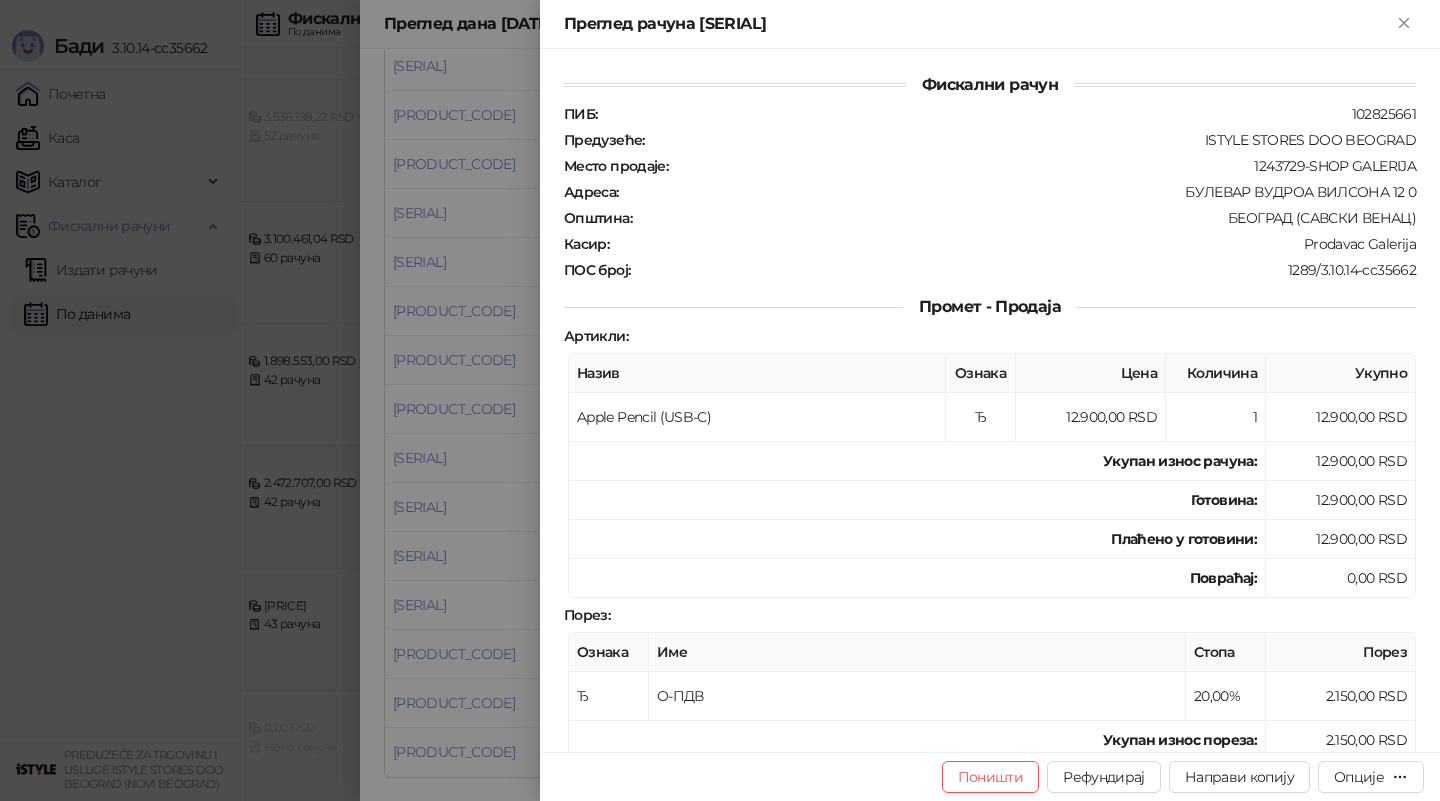 click at bounding box center [720, 400] 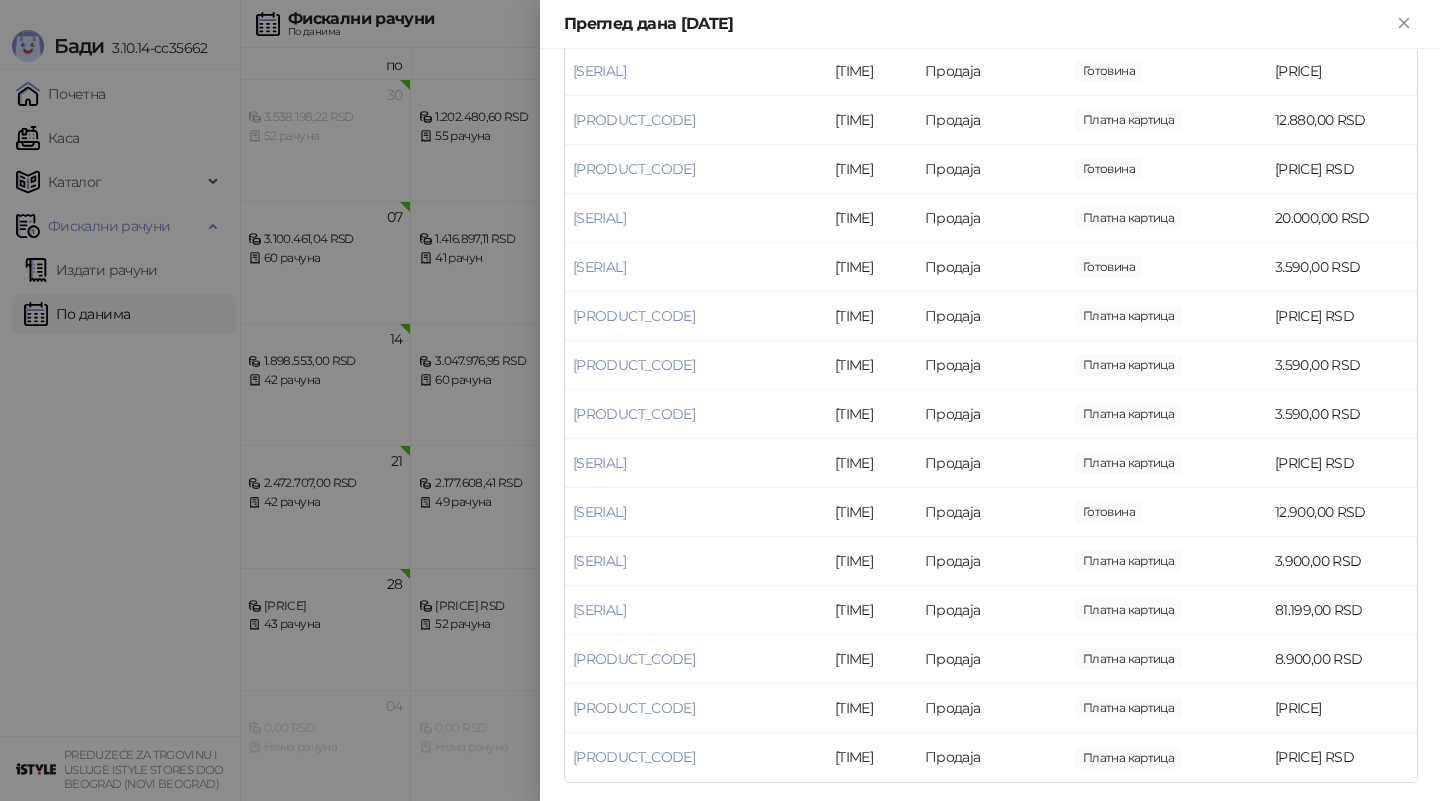 scroll, scrollTop: 2246, scrollLeft: 0, axis: vertical 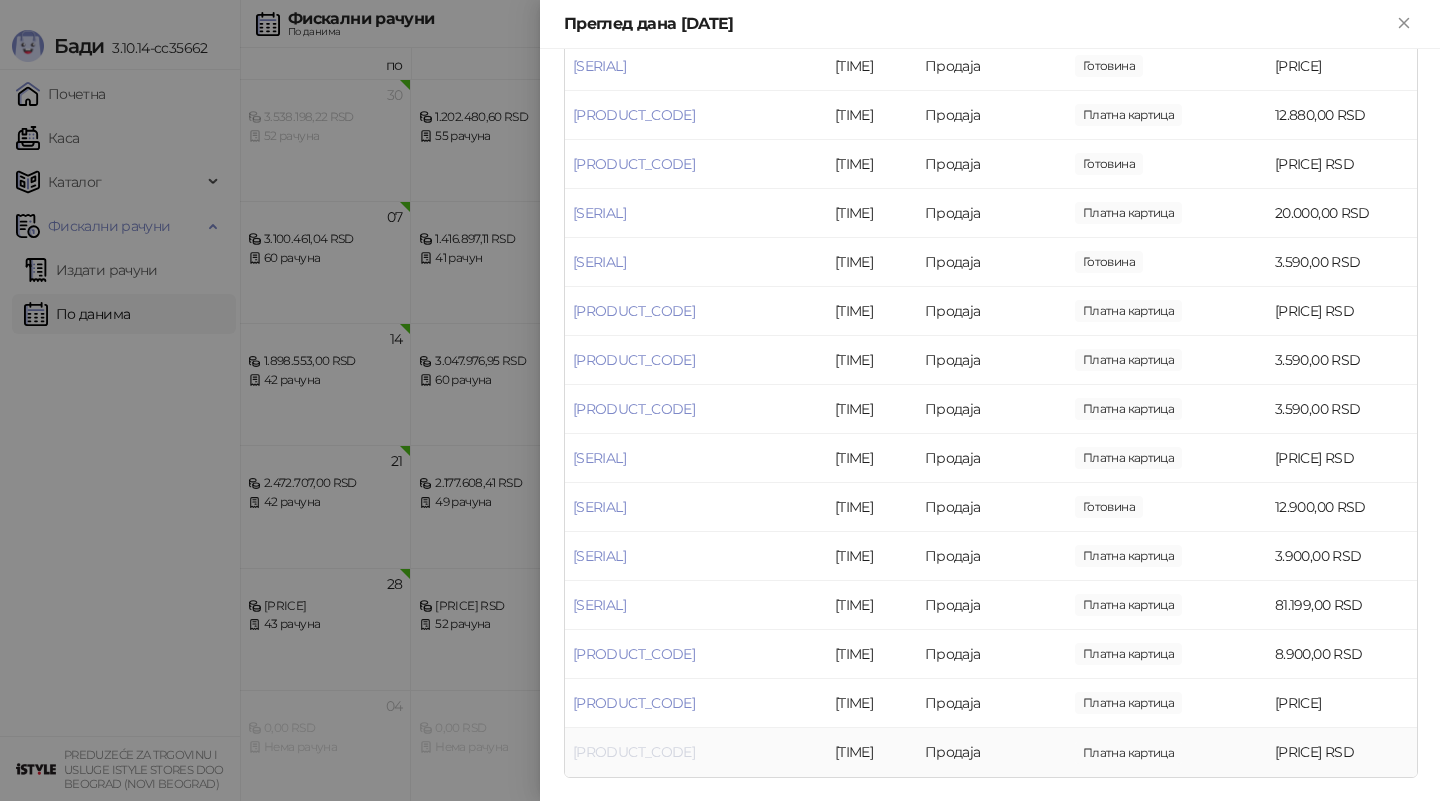 click on "[PRODUCT_CODE]" at bounding box center (634, 752) 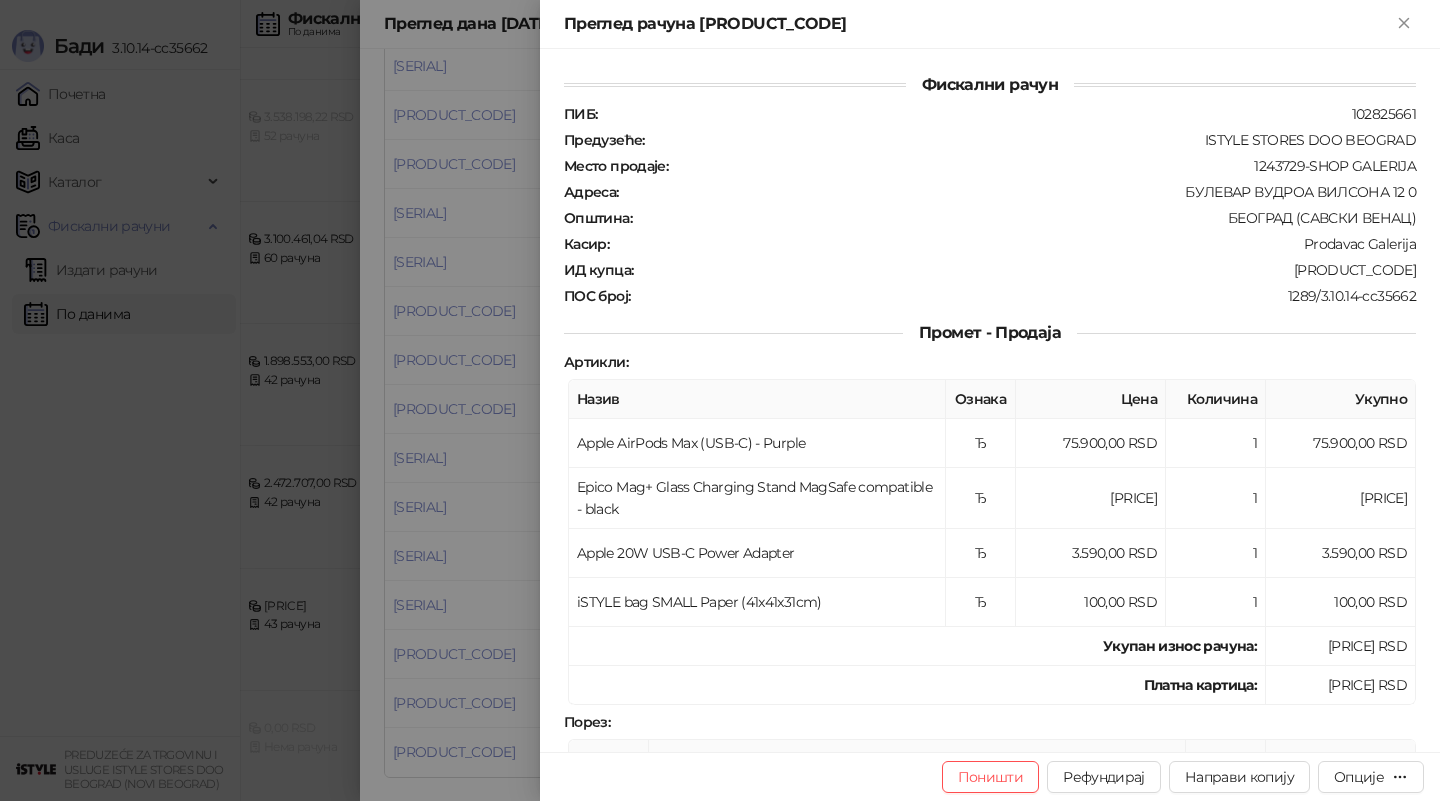 click at bounding box center [720, 400] 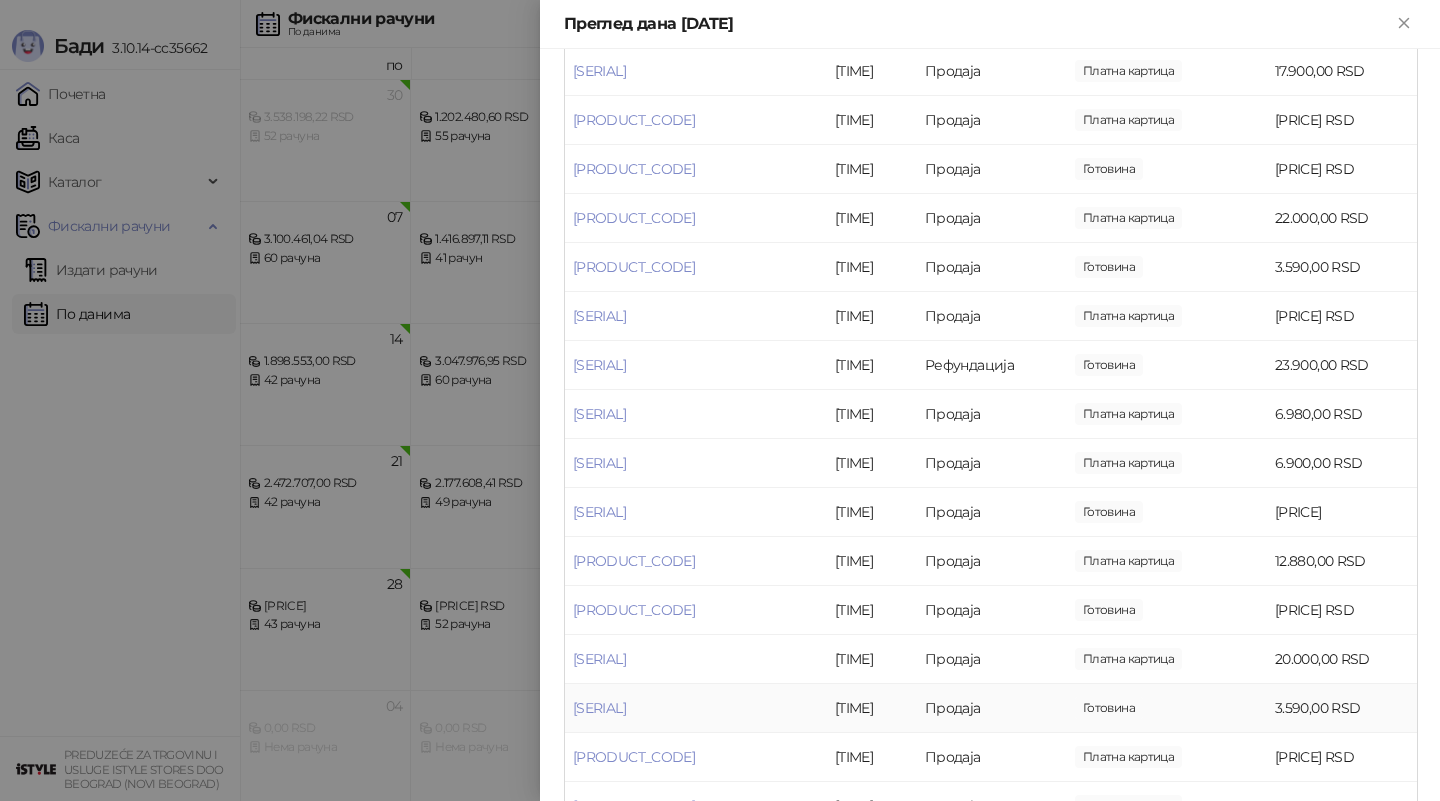 scroll, scrollTop: 1793, scrollLeft: 0, axis: vertical 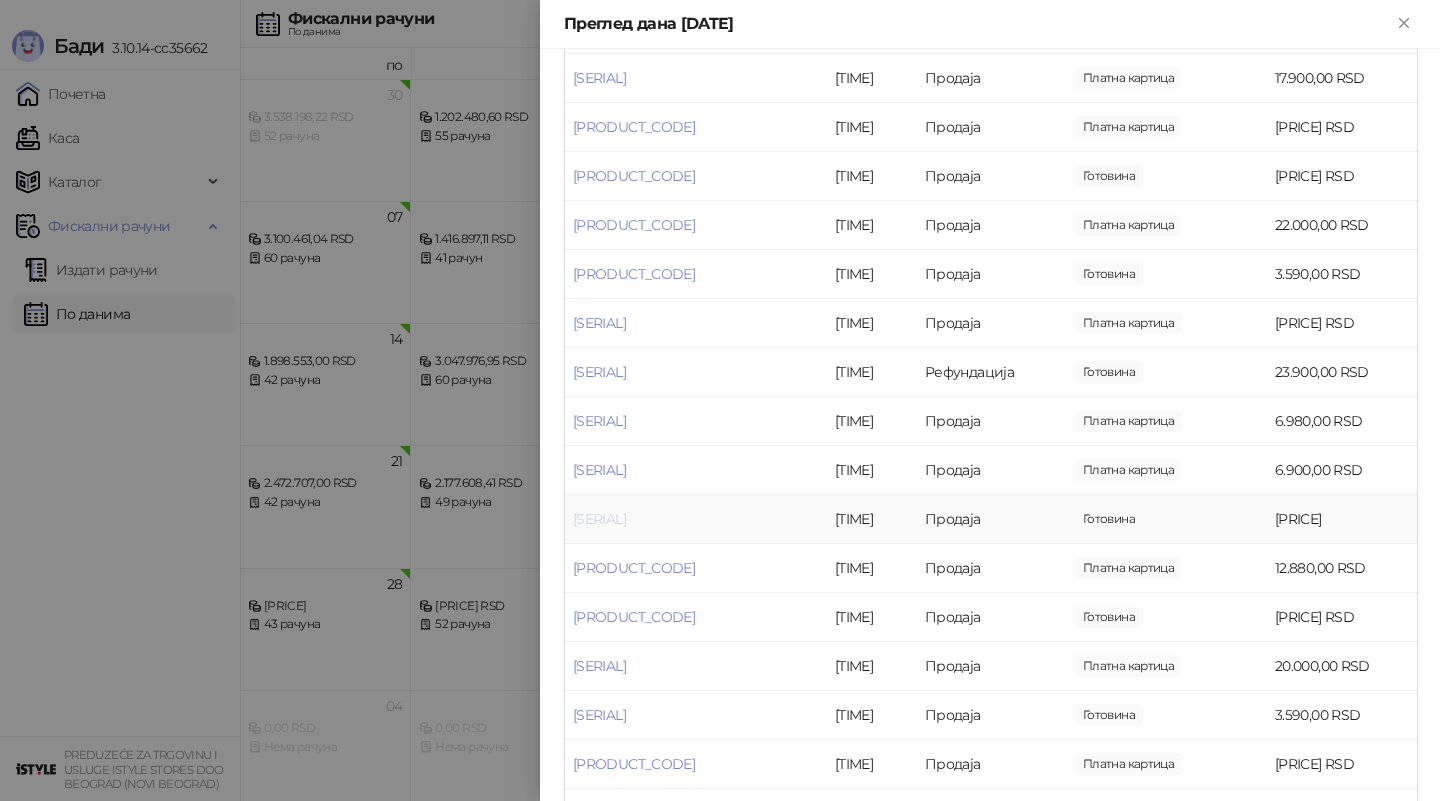 click on "[SERIAL]" at bounding box center [599, 519] 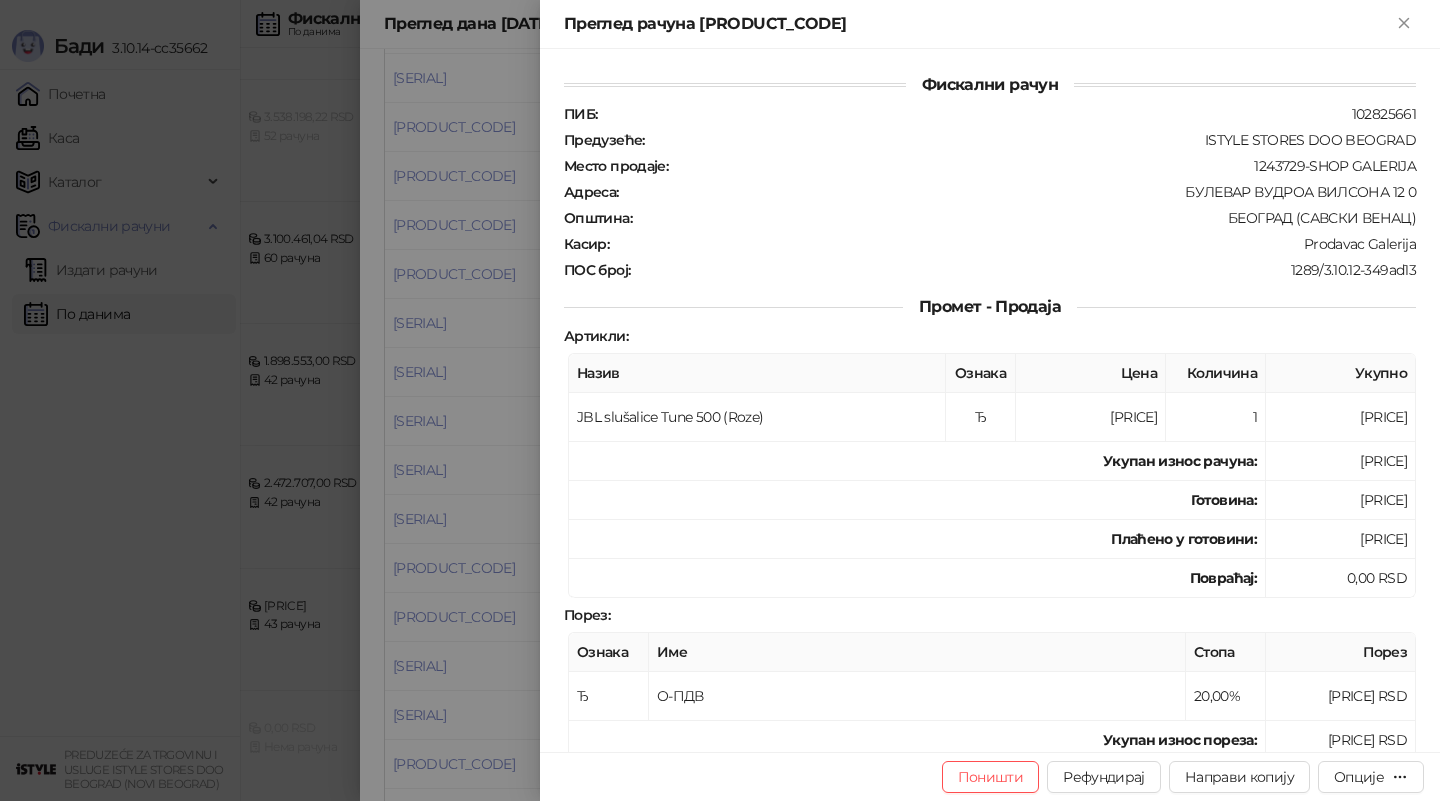 click at bounding box center [720, 400] 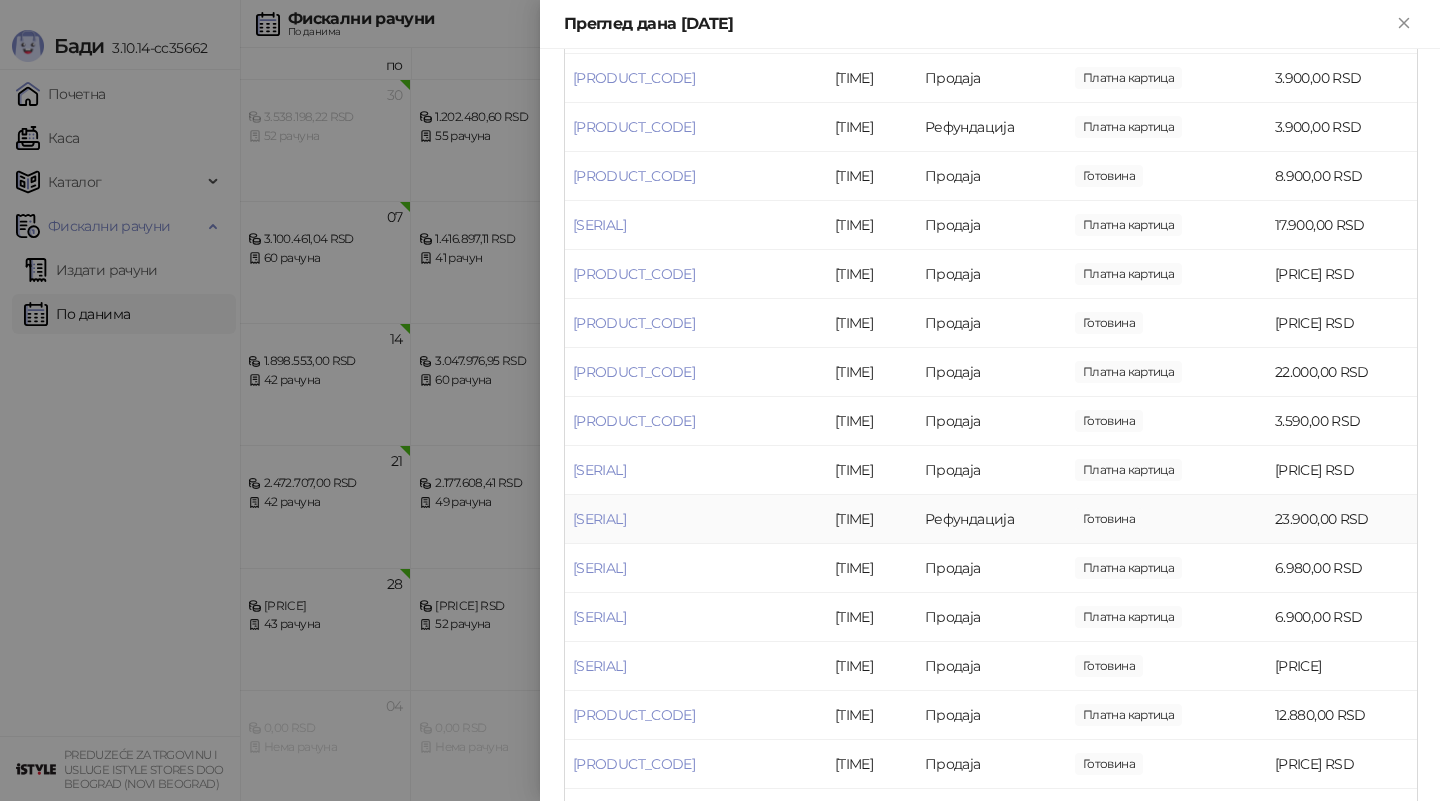 scroll, scrollTop: 1643, scrollLeft: 0, axis: vertical 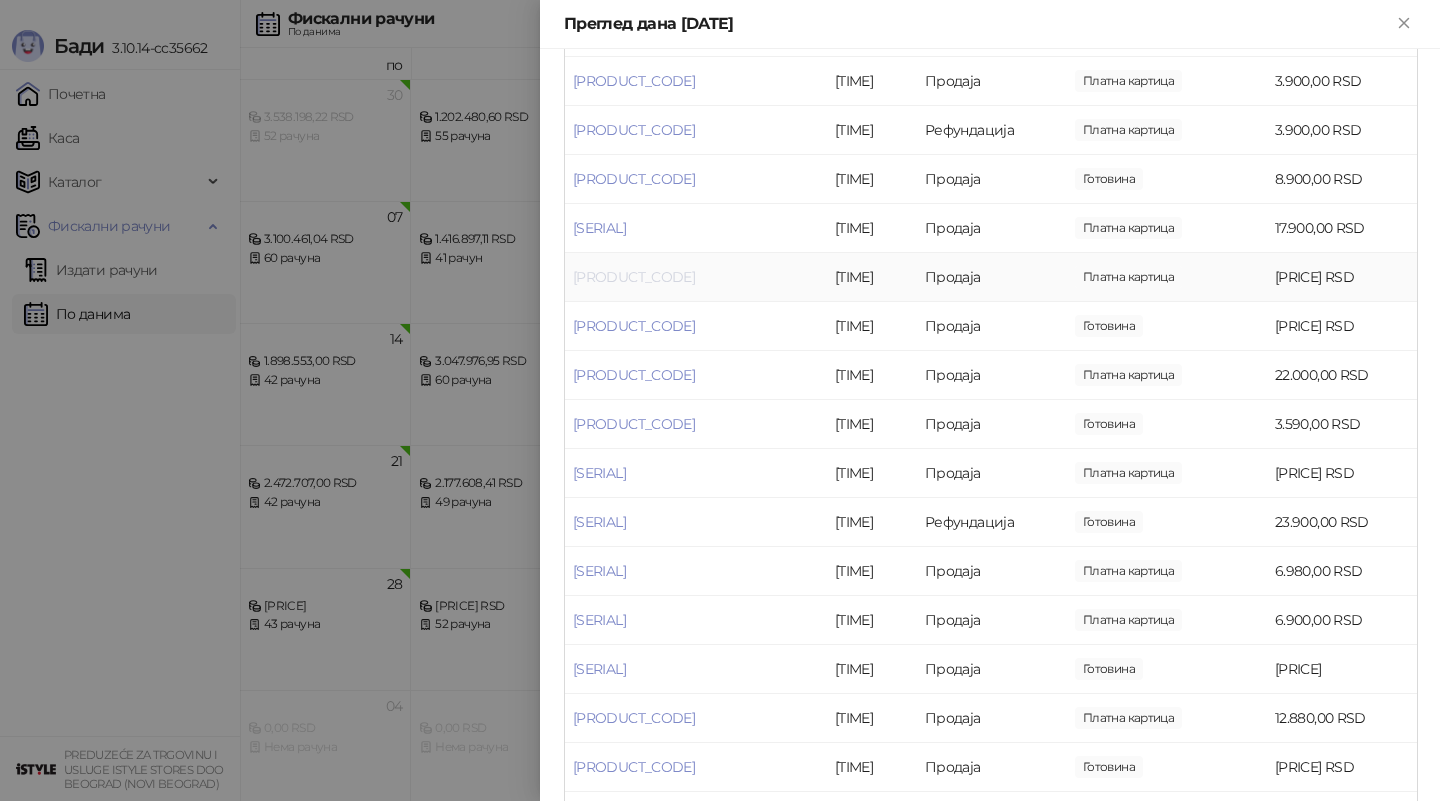 click on "[PRODUCT_CODE]" at bounding box center (634, 277) 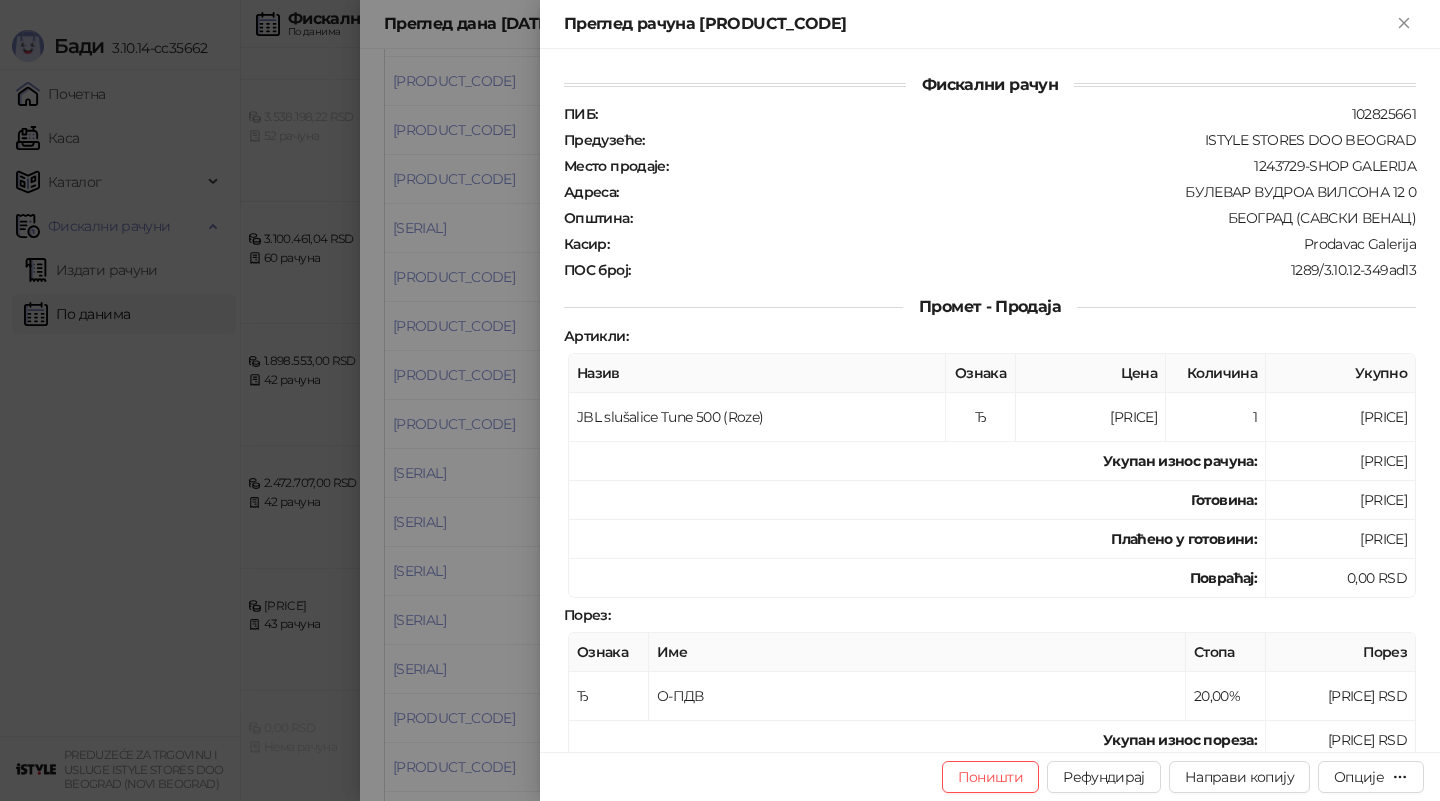 click at bounding box center [720, 400] 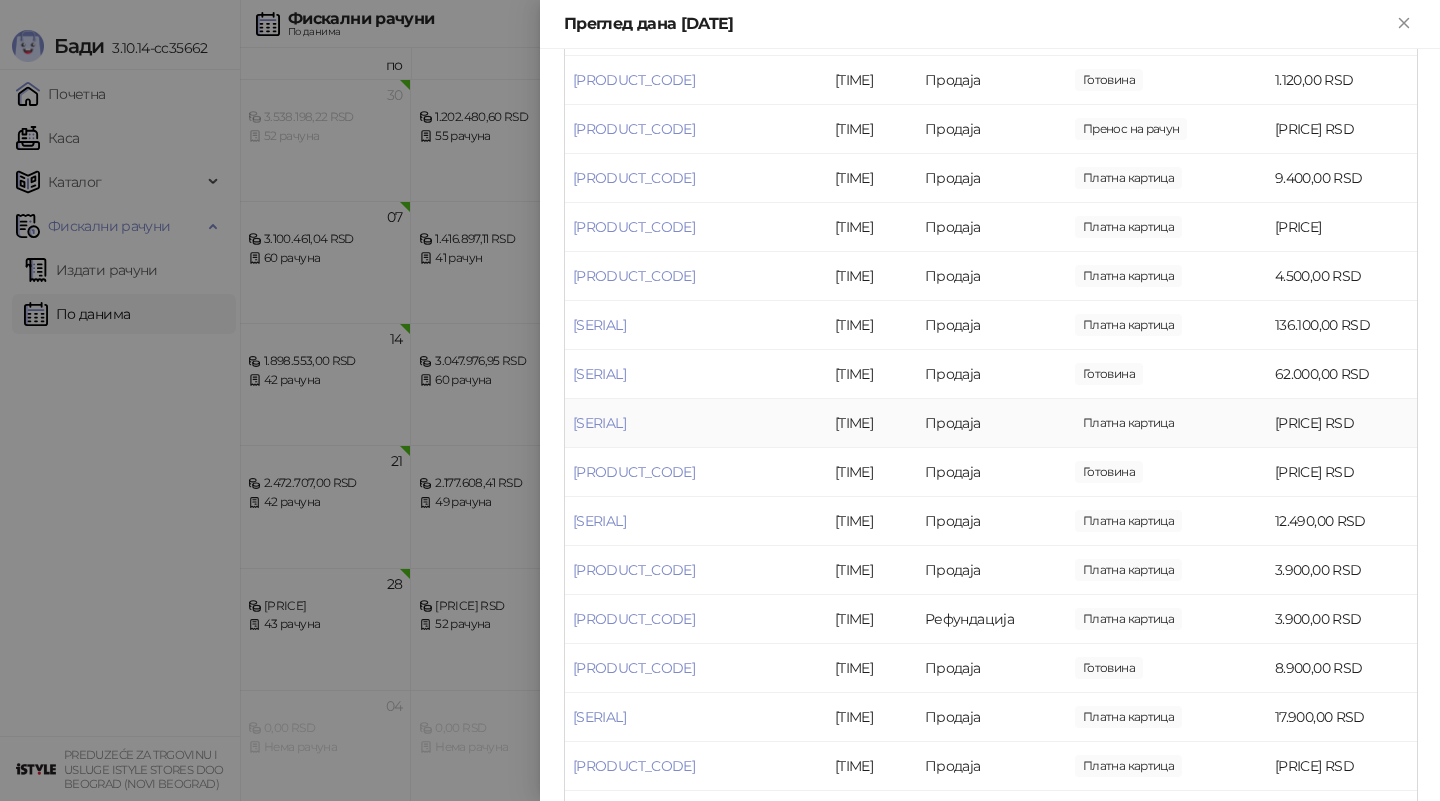 scroll, scrollTop: 1156, scrollLeft: 0, axis: vertical 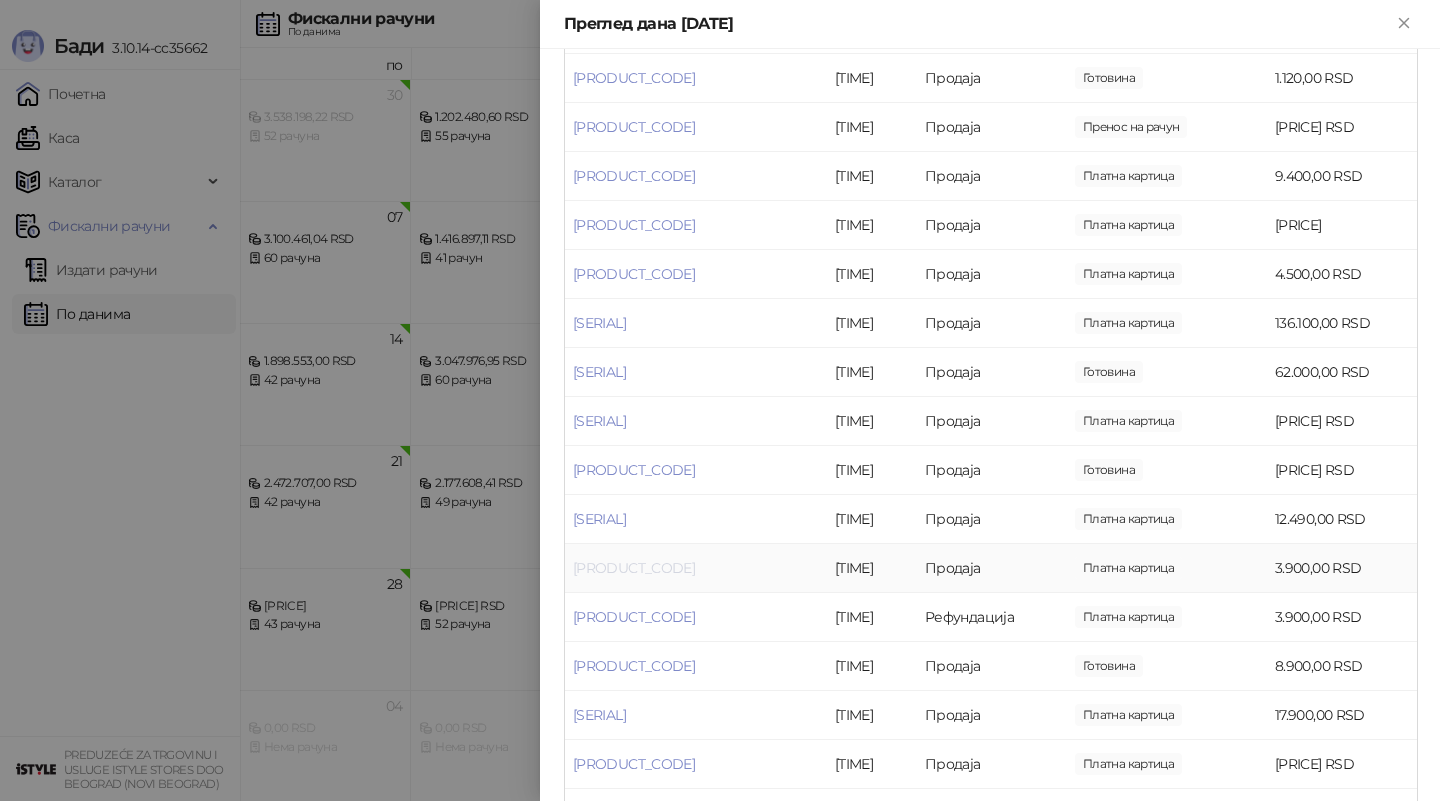 click on "[PRODUCT_CODE]" at bounding box center (634, 568) 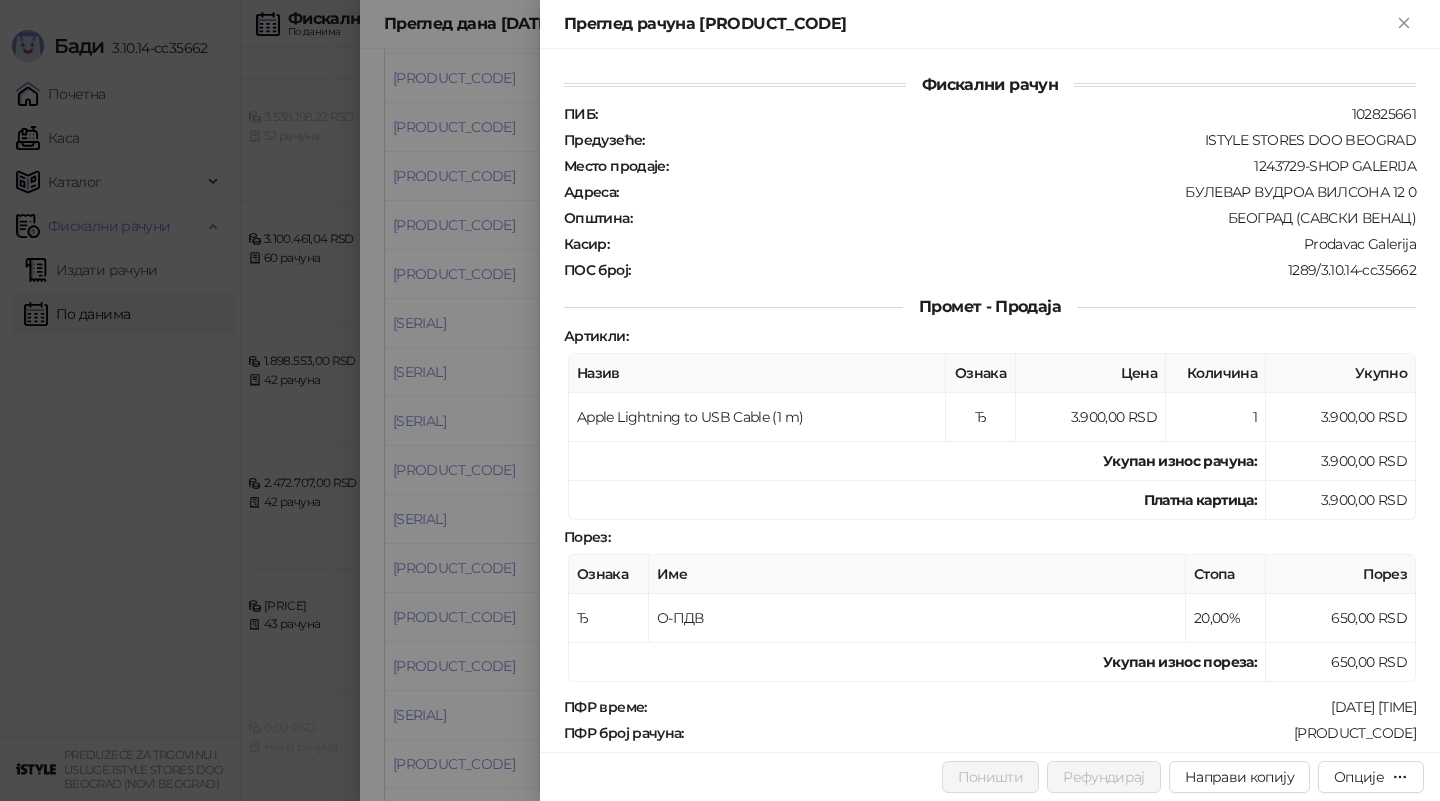 click at bounding box center [720, 400] 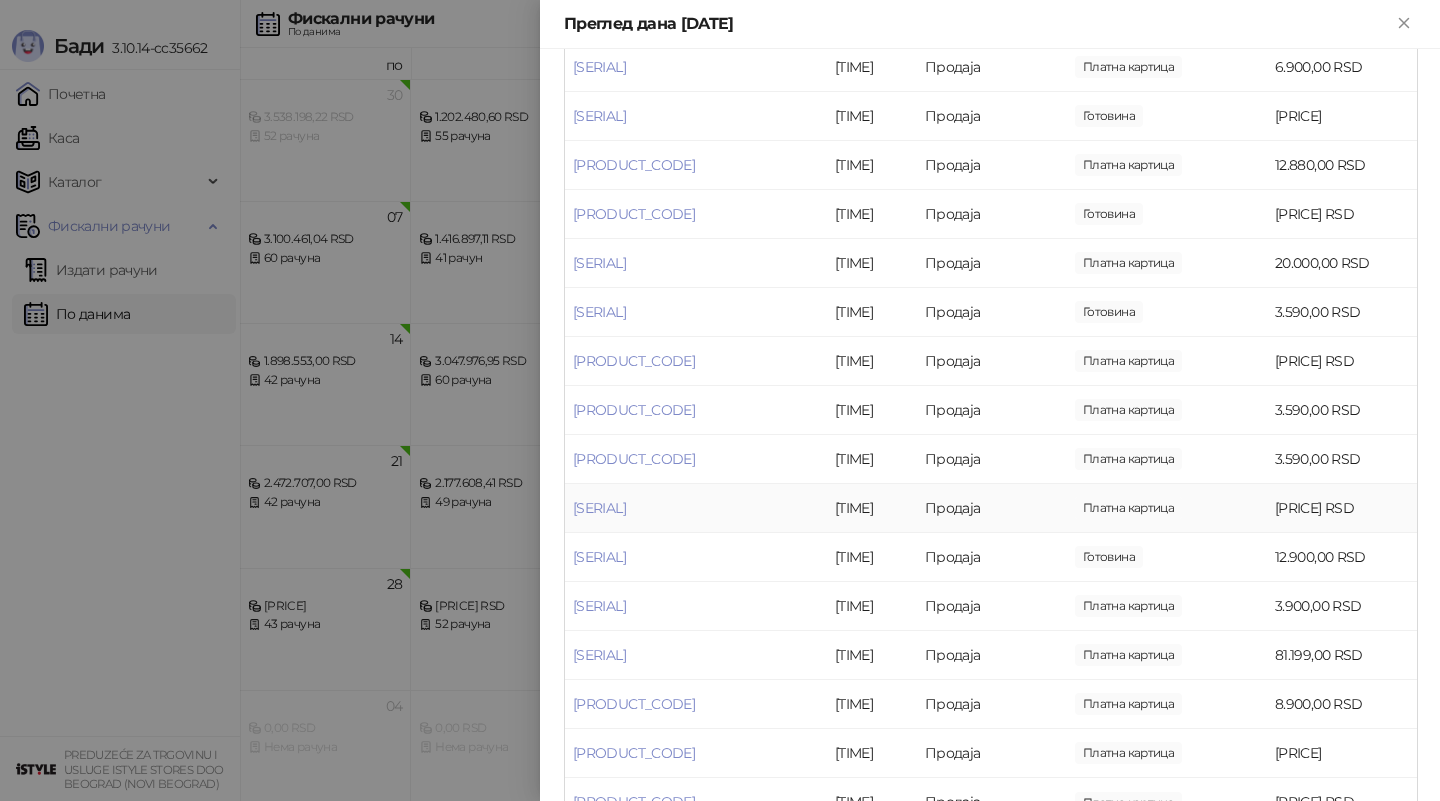 scroll, scrollTop: 2246, scrollLeft: 0, axis: vertical 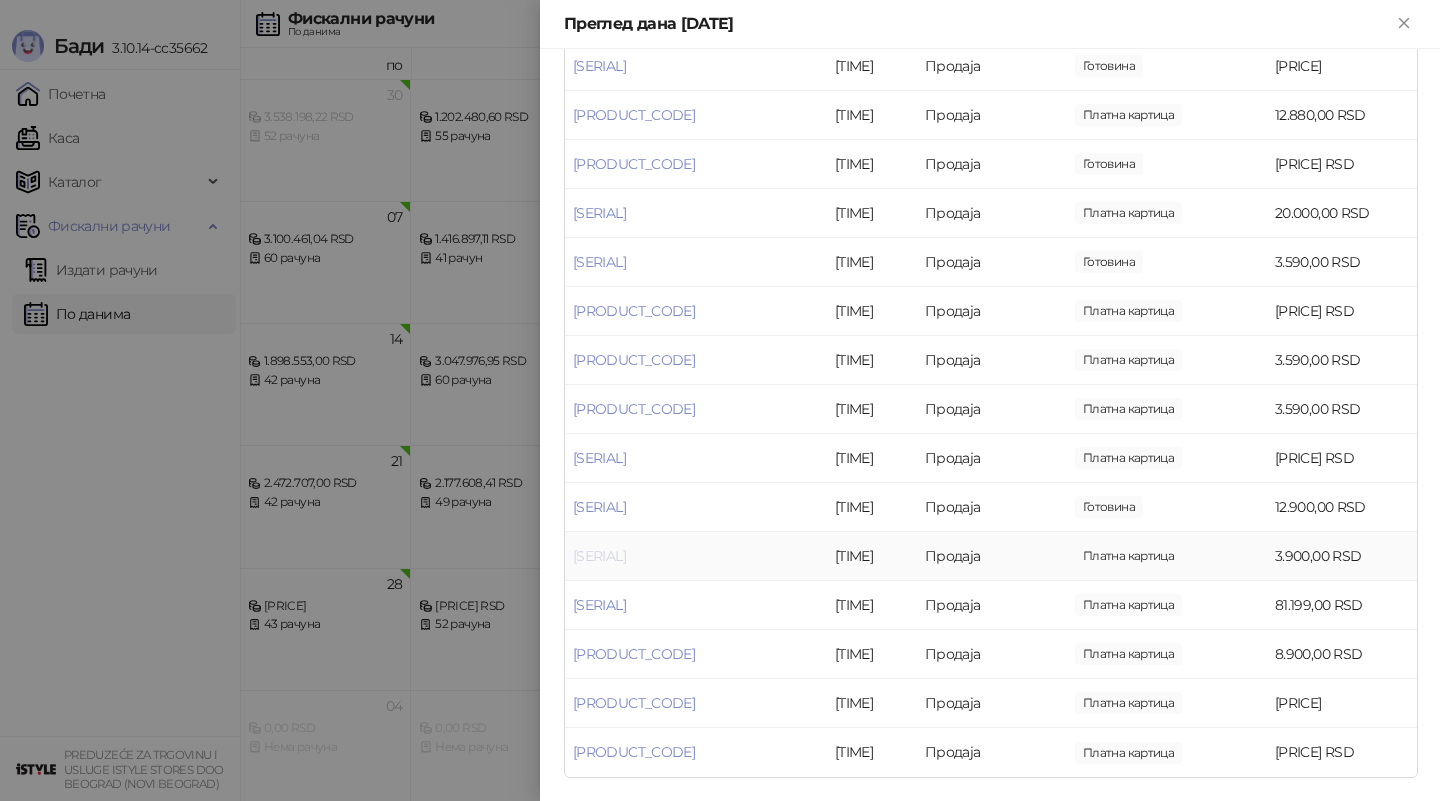 click on "[SERIAL]" at bounding box center (599, 556) 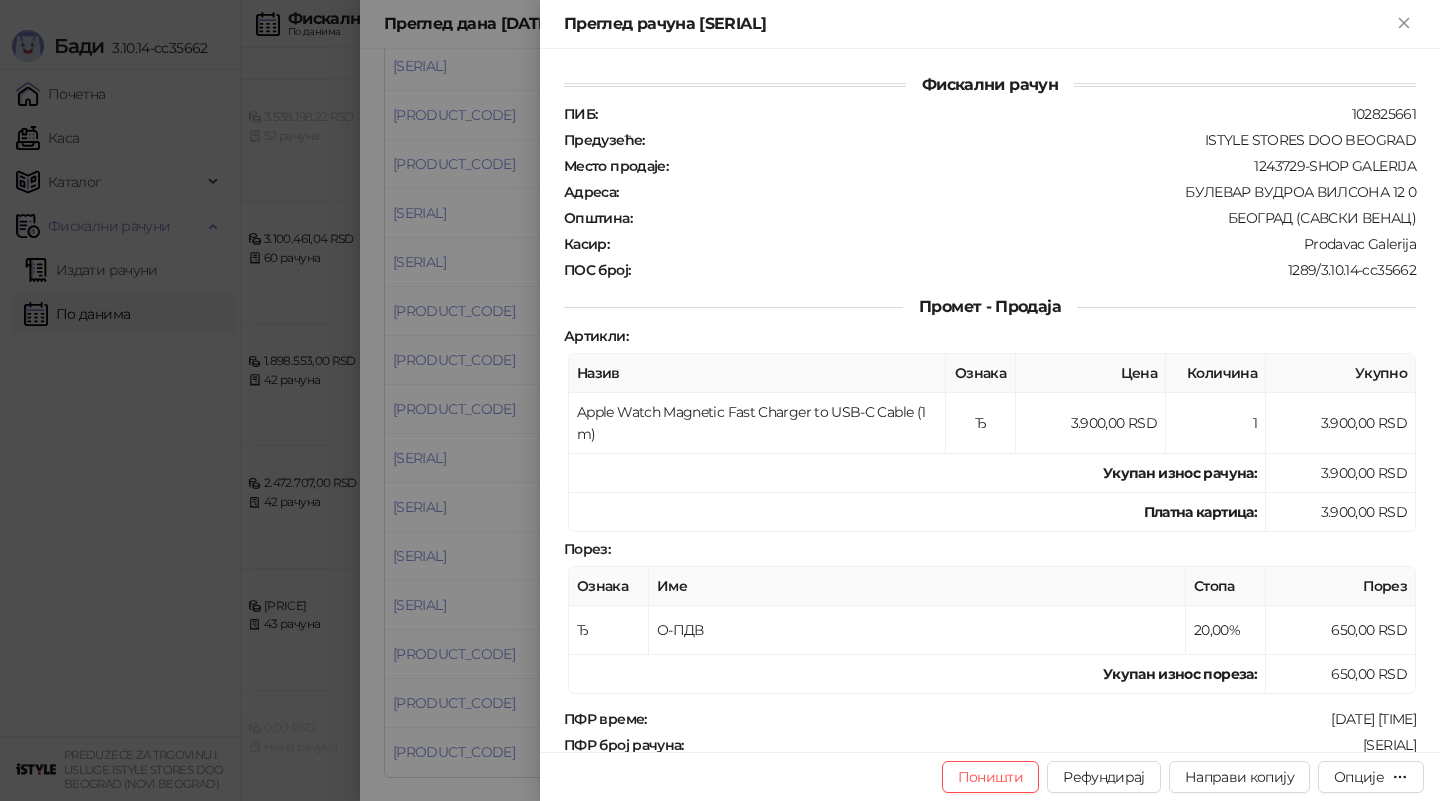 click at bounding box center (720, 400) 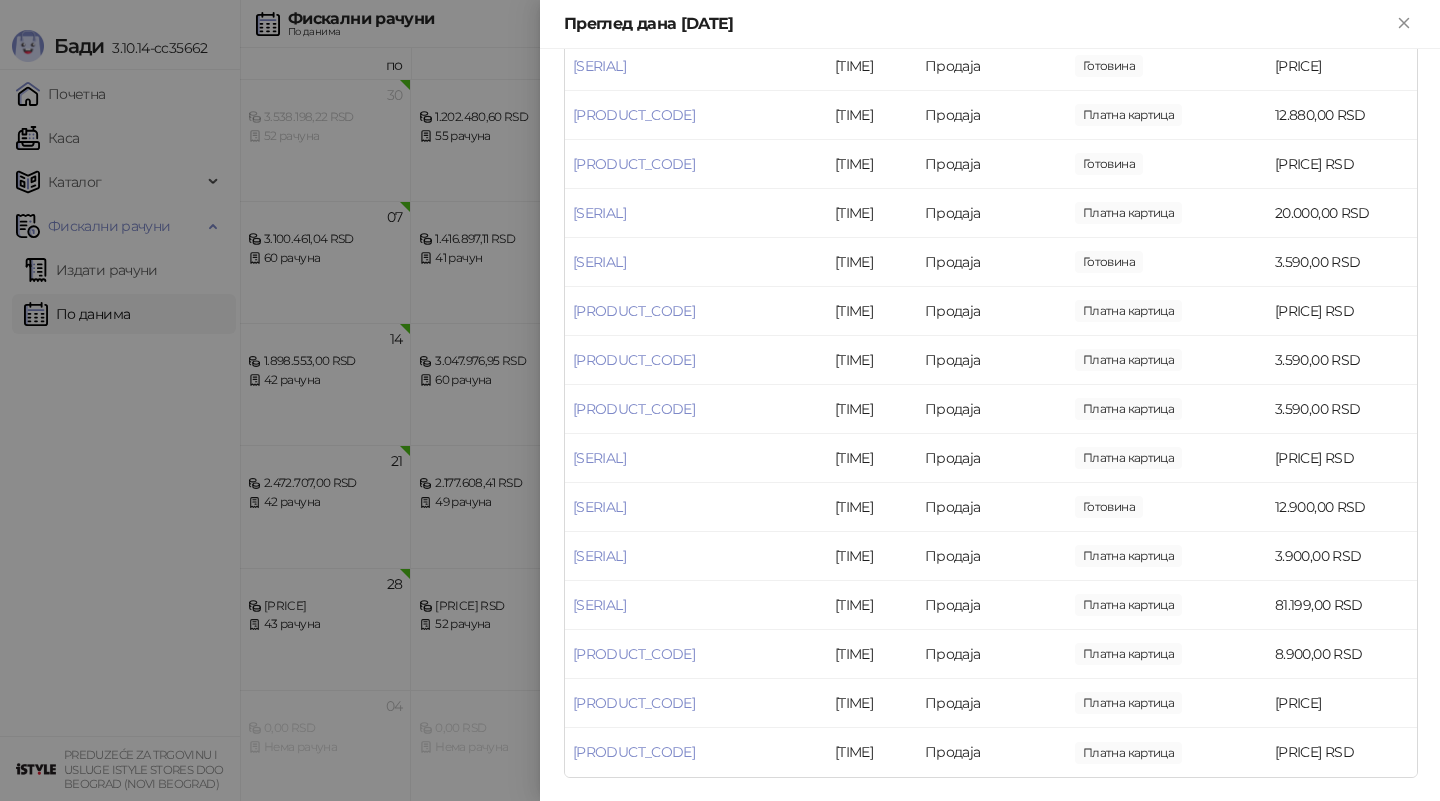 click at bounding box center (720, 400) 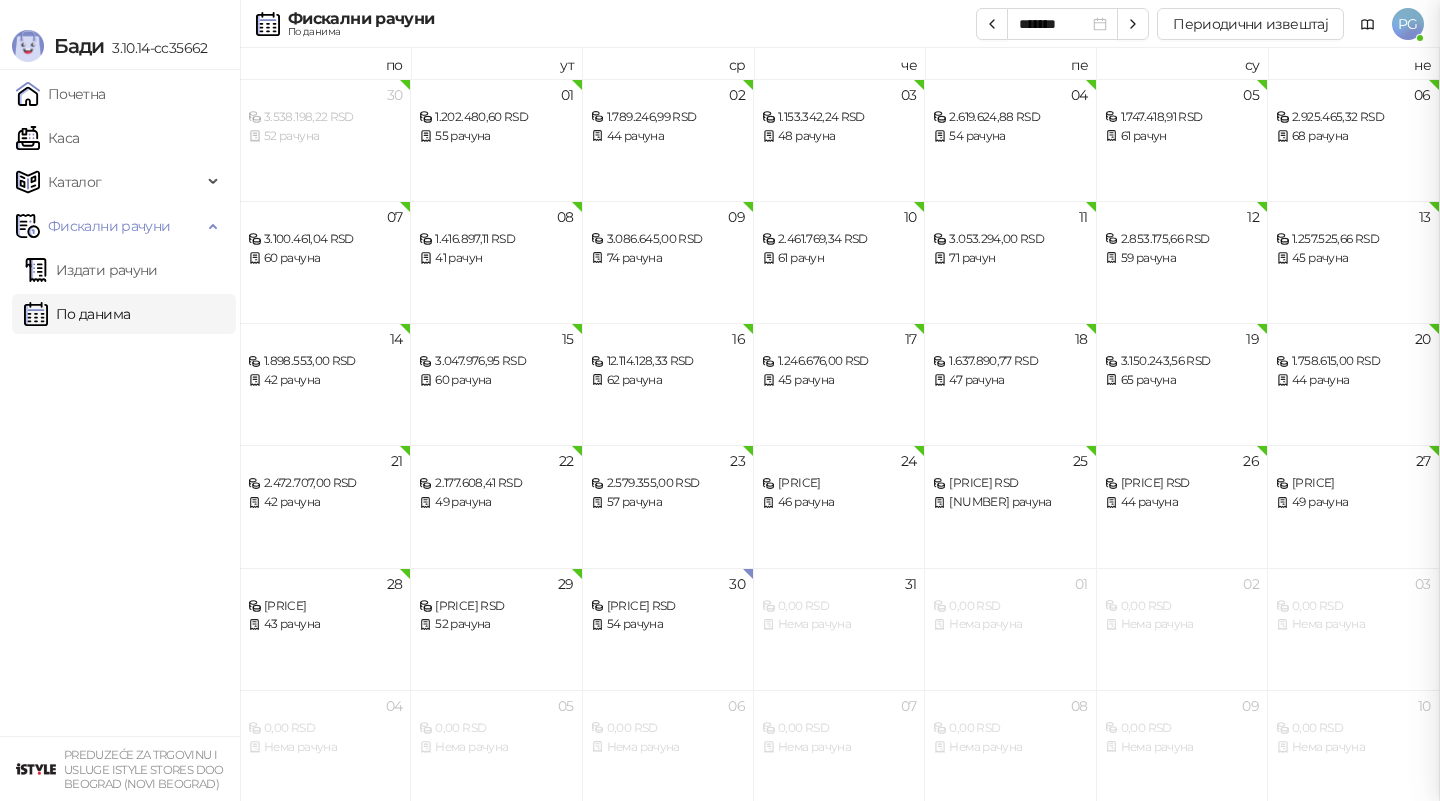 scroll, scrollTop: 0, scrollLeft: 0, axis: both 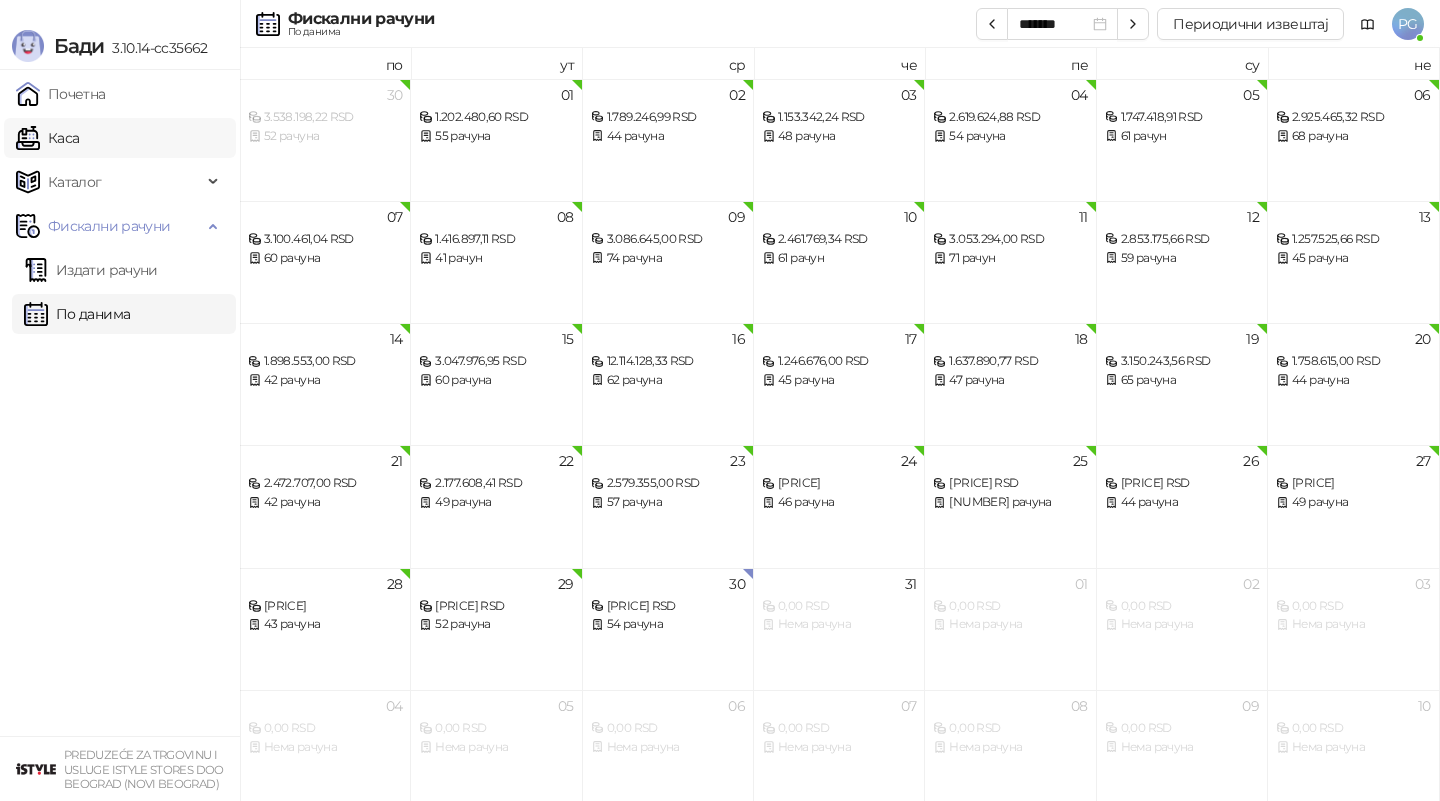 click on "Каса" at bounding box center (47, 138) 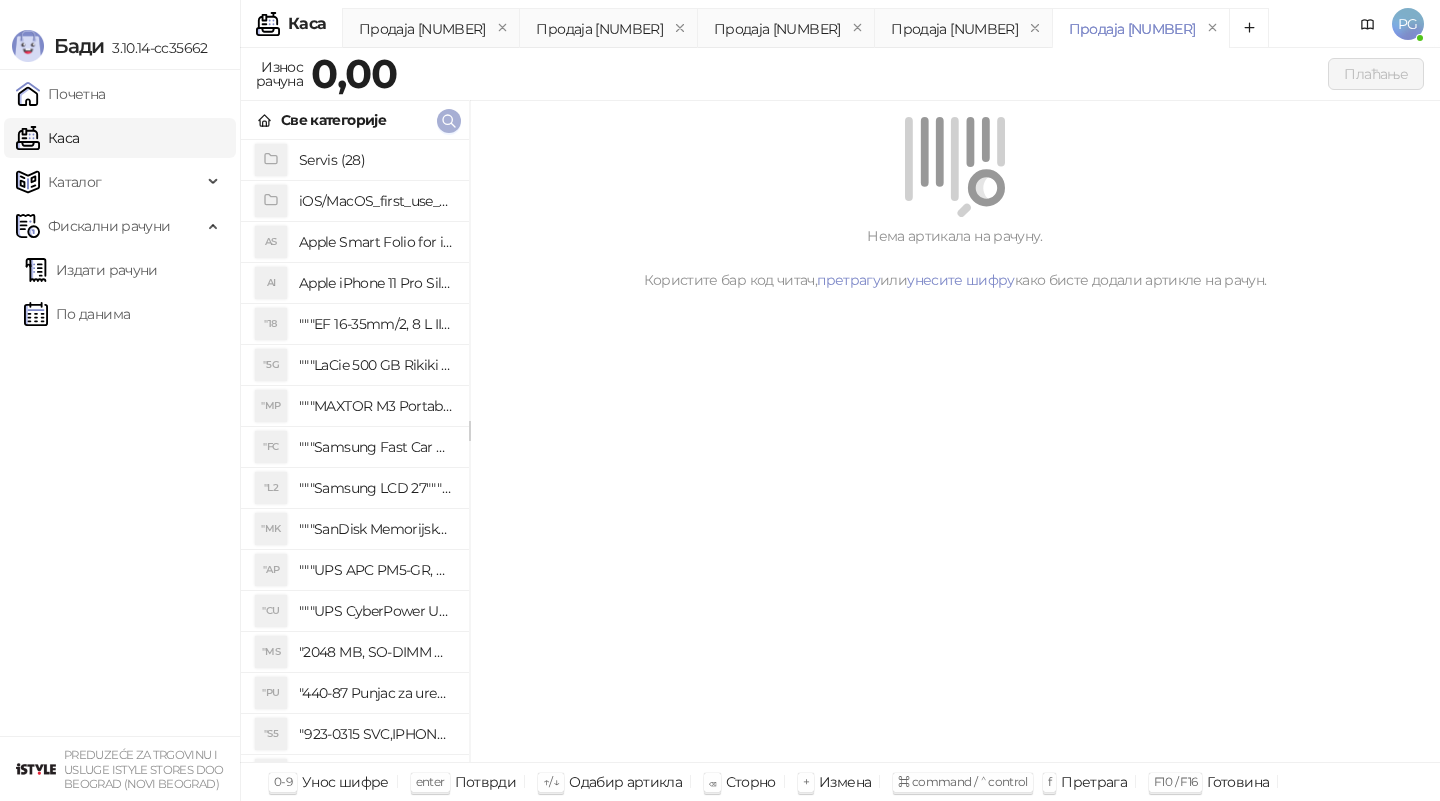 click 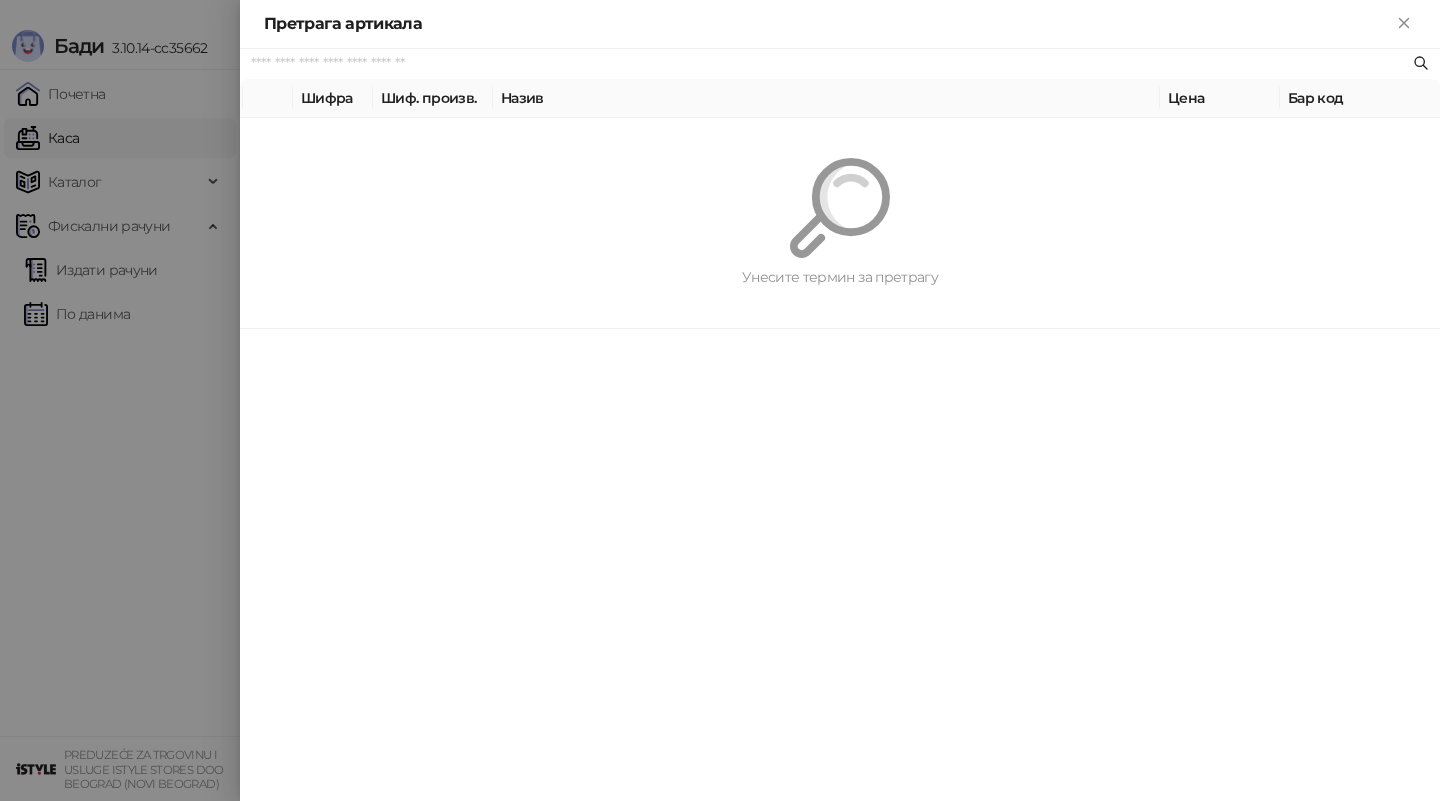 paste on "**********" 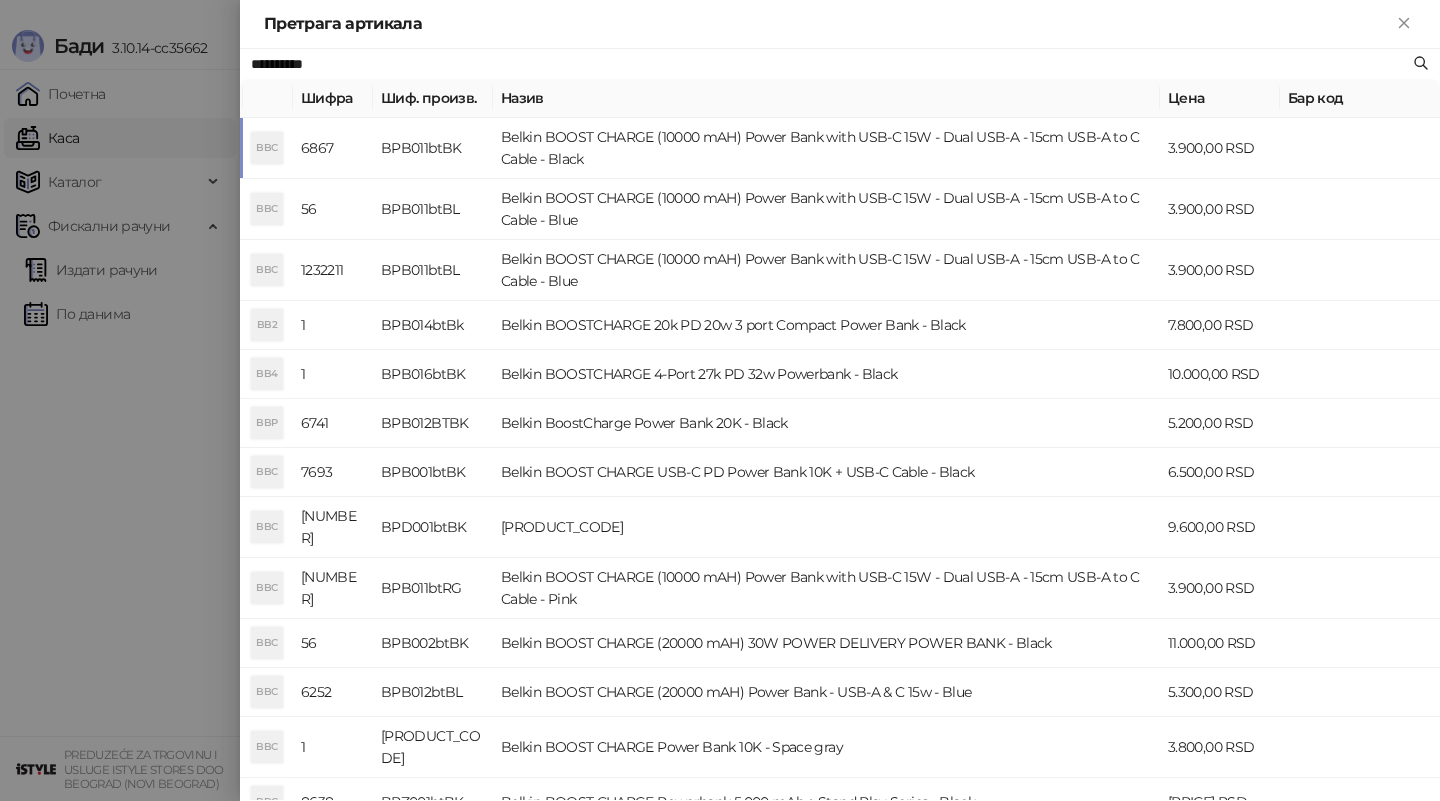 type on "**********" 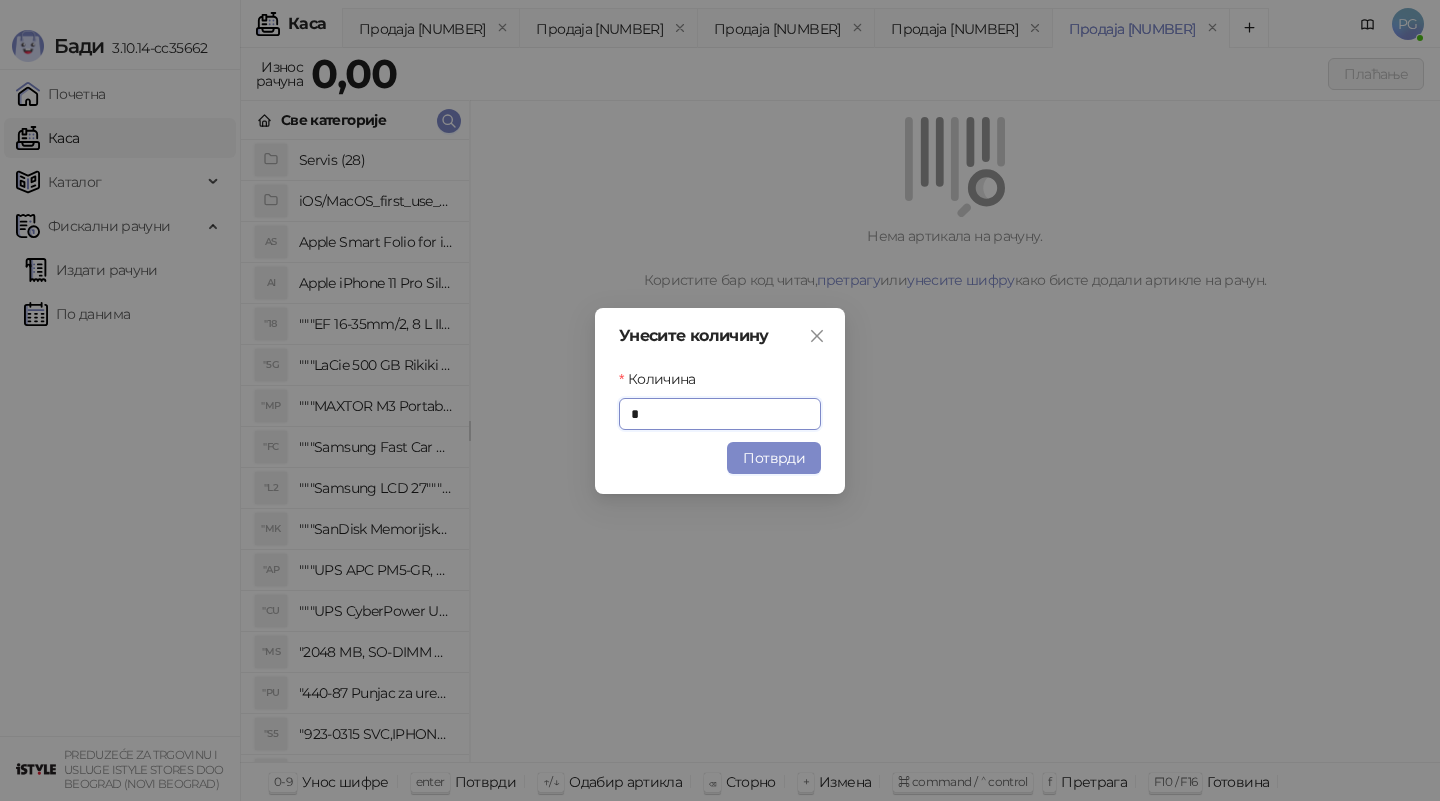 click on "Потврди" at bounding box center [774, 458] 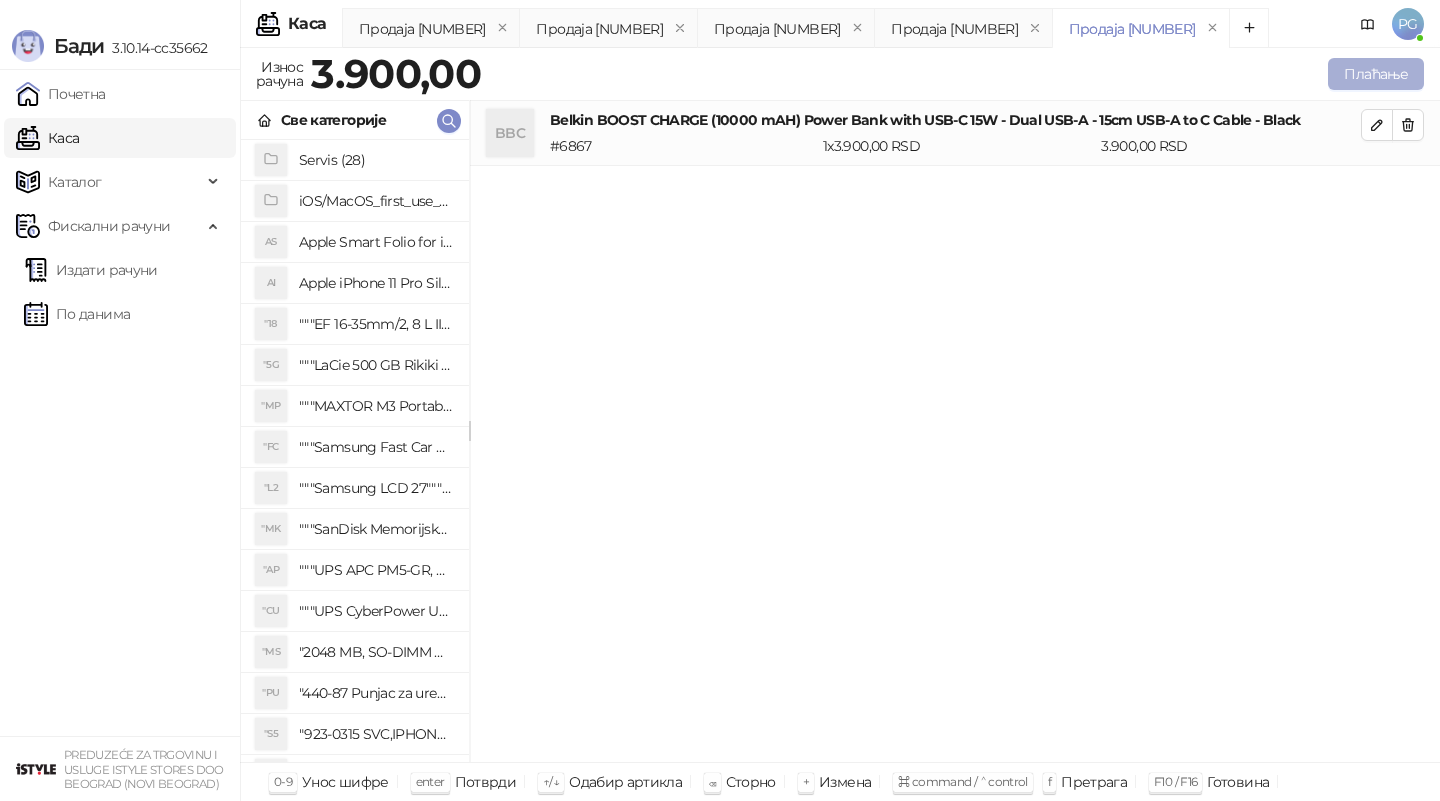 click on "Плаћање" at bounding box center (1376, 74) 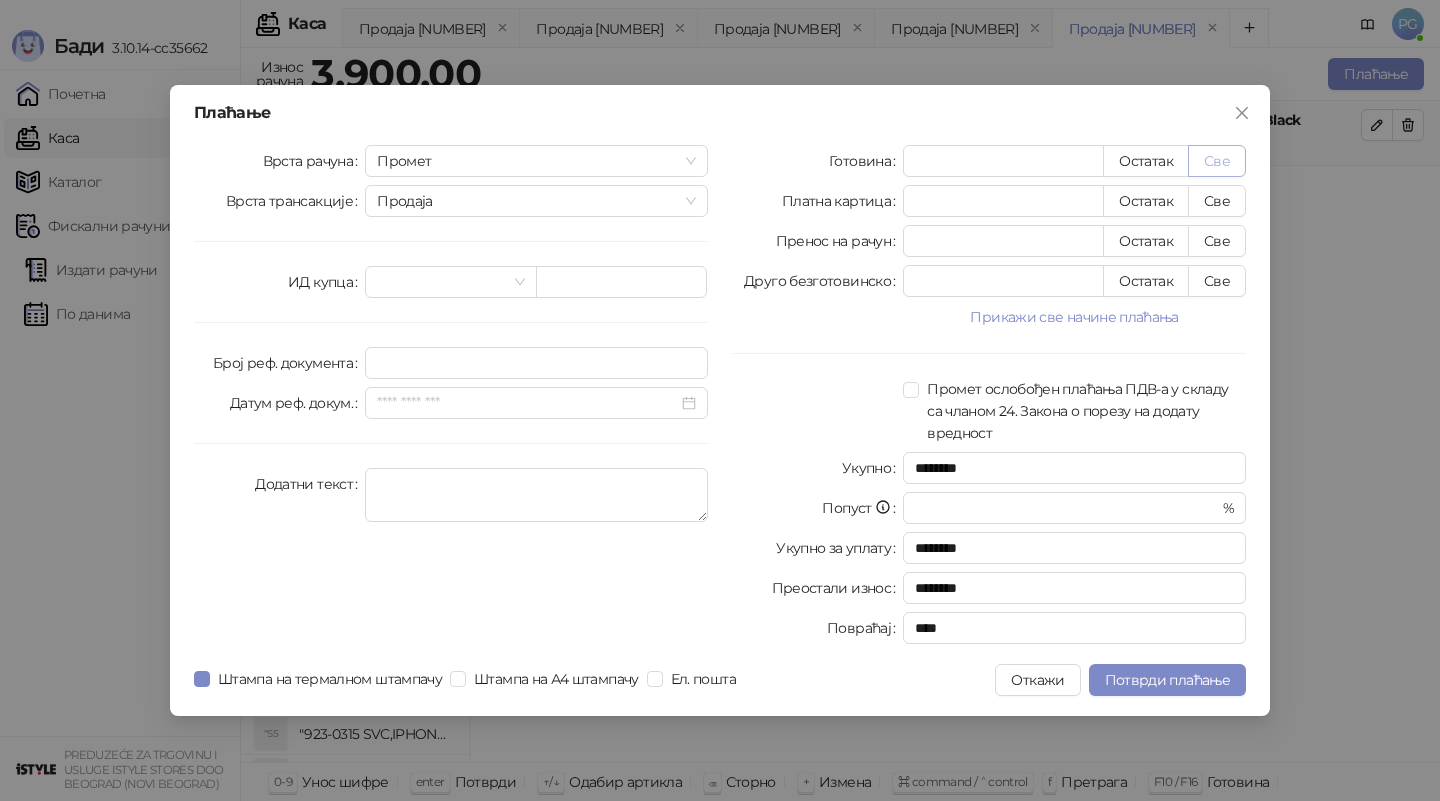 click on "Све" at bounding box center [1217, 161] 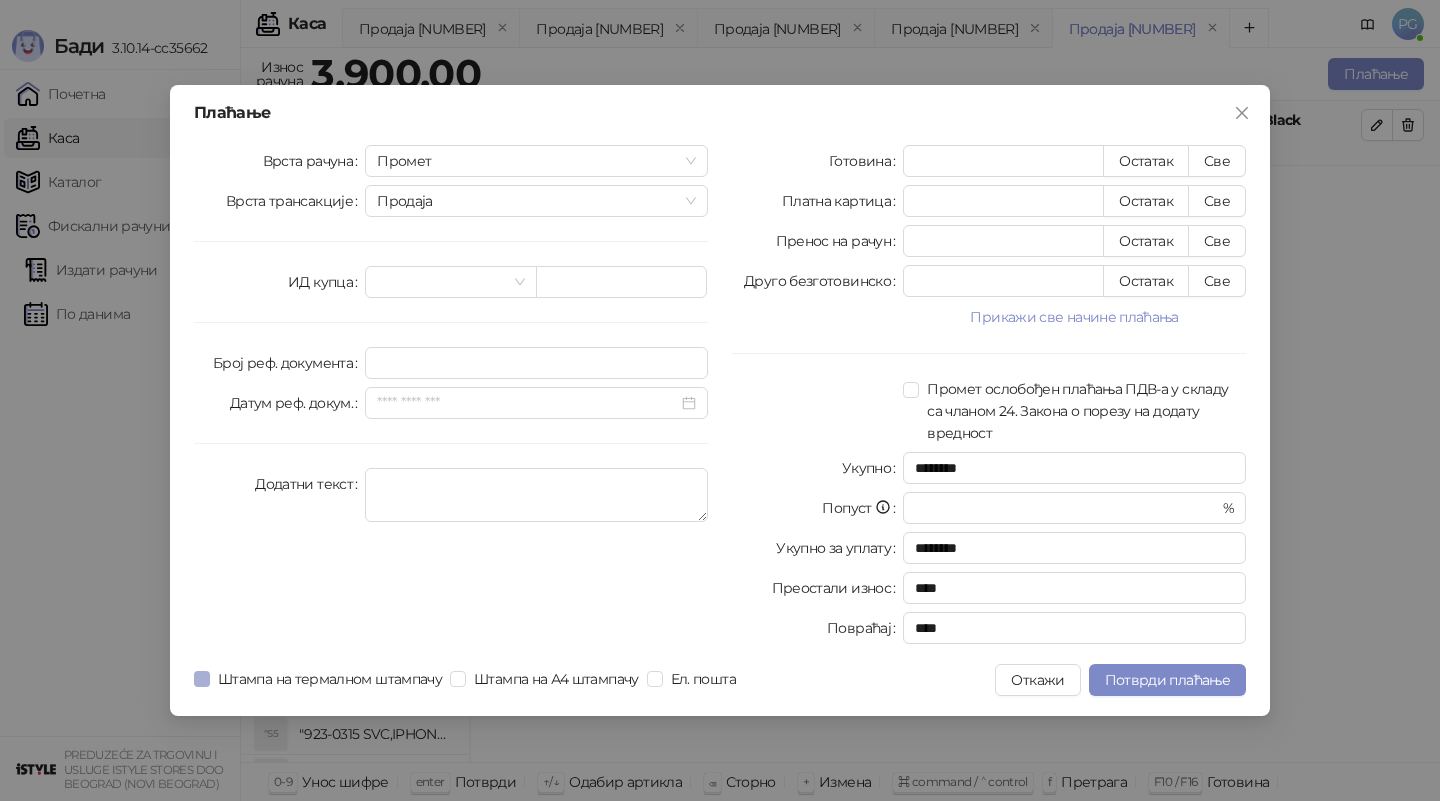 click on "Штампа на термалном штампачу" at bounding box center [330, 679] 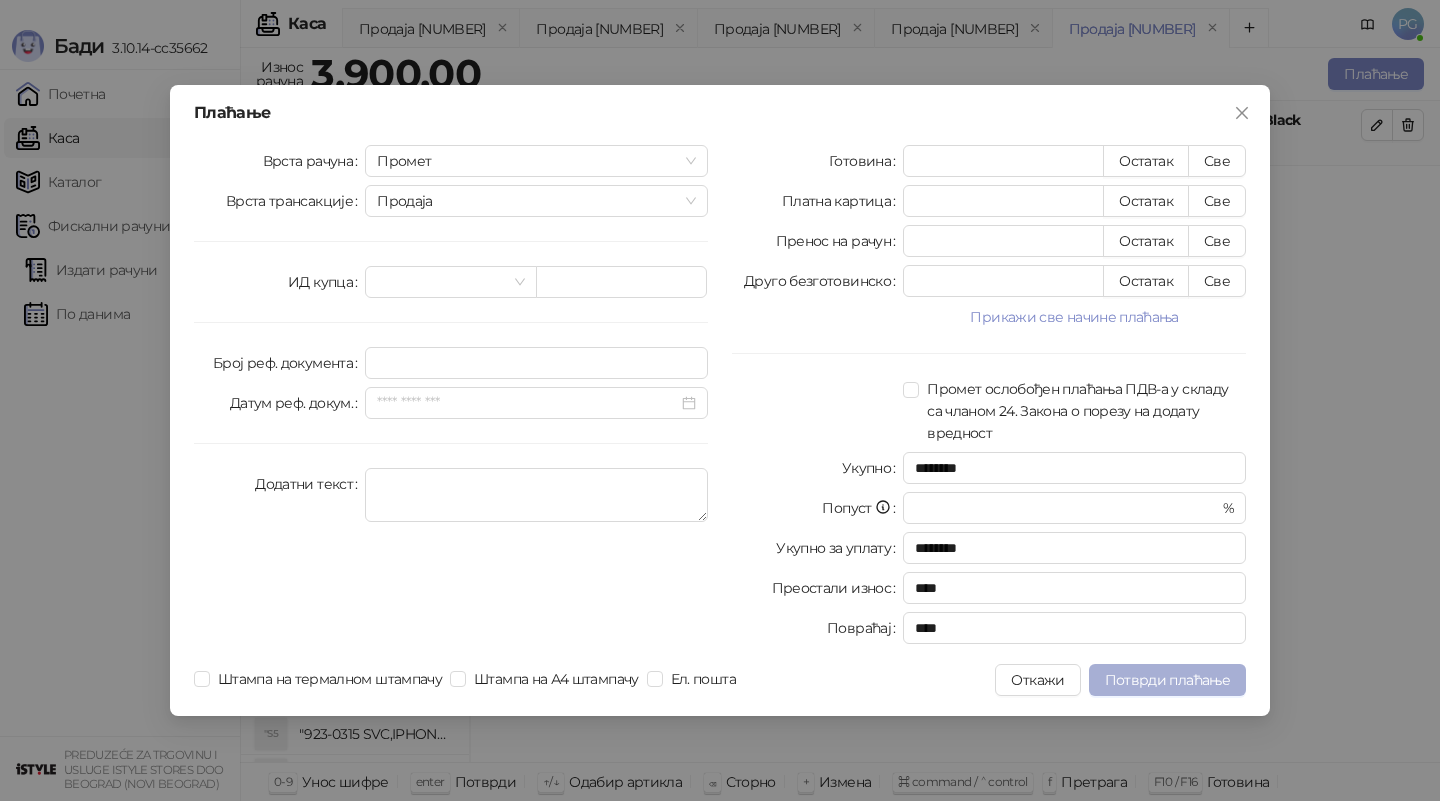 click on "Потврди плаћање" at bounding box center [1167, 680] 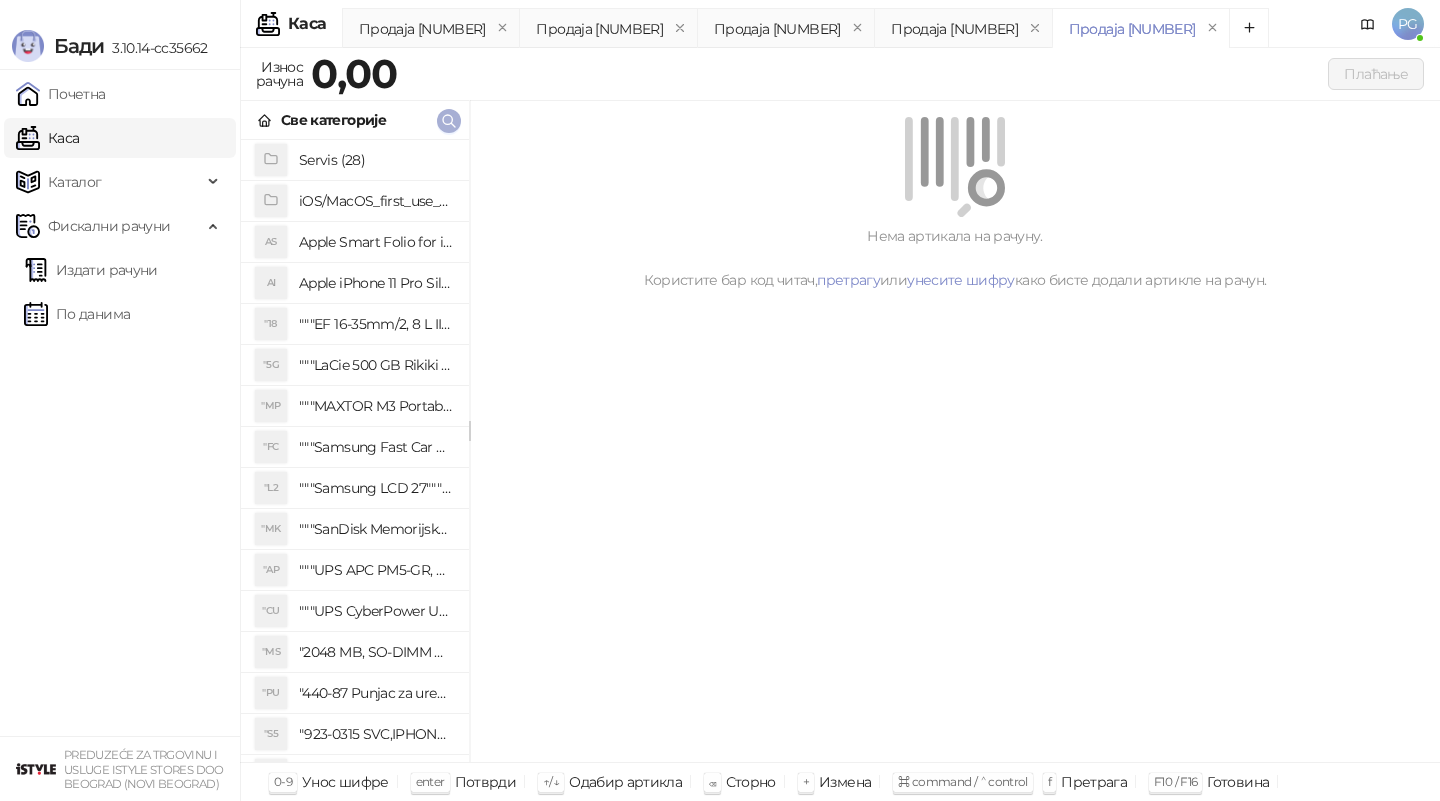 click 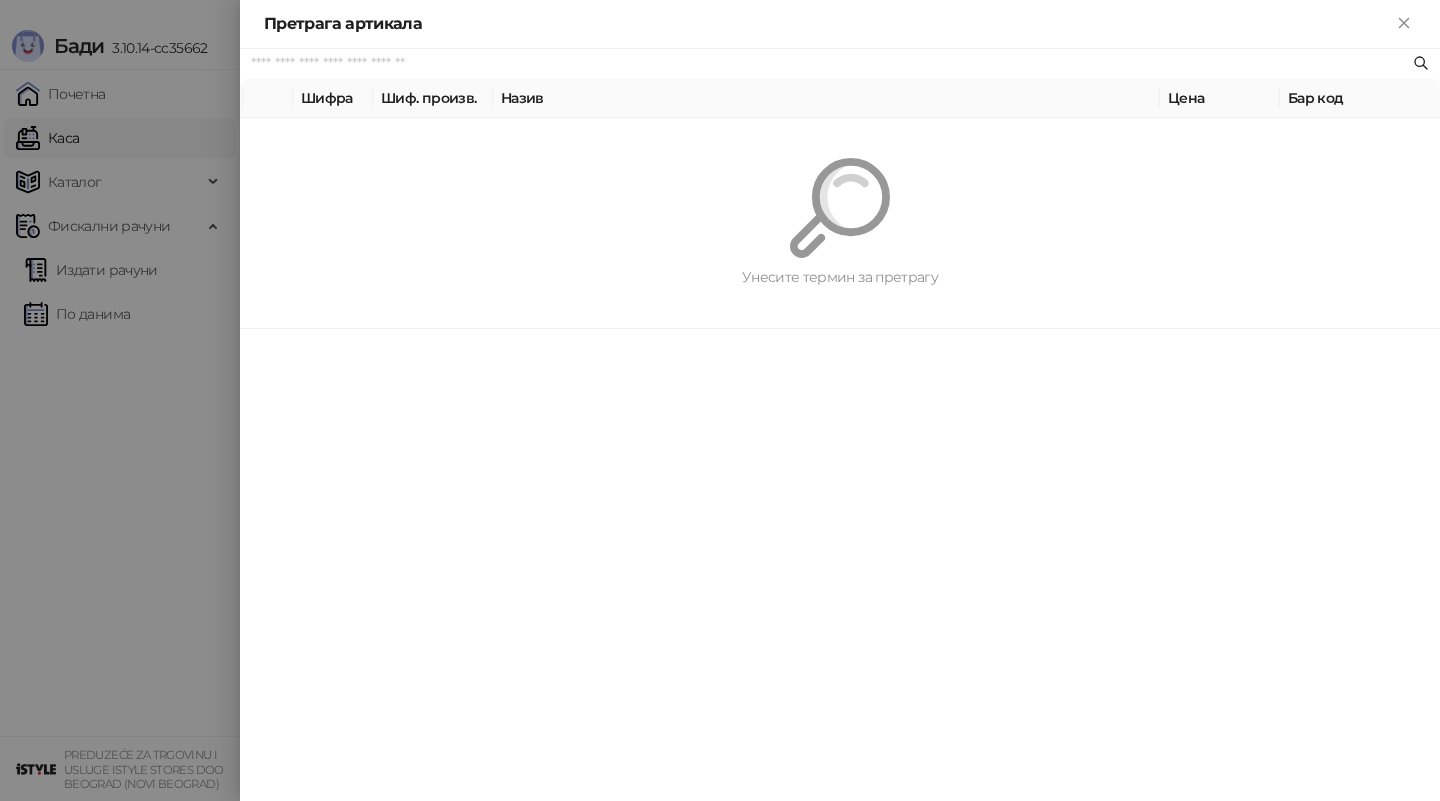 paste on "*********" 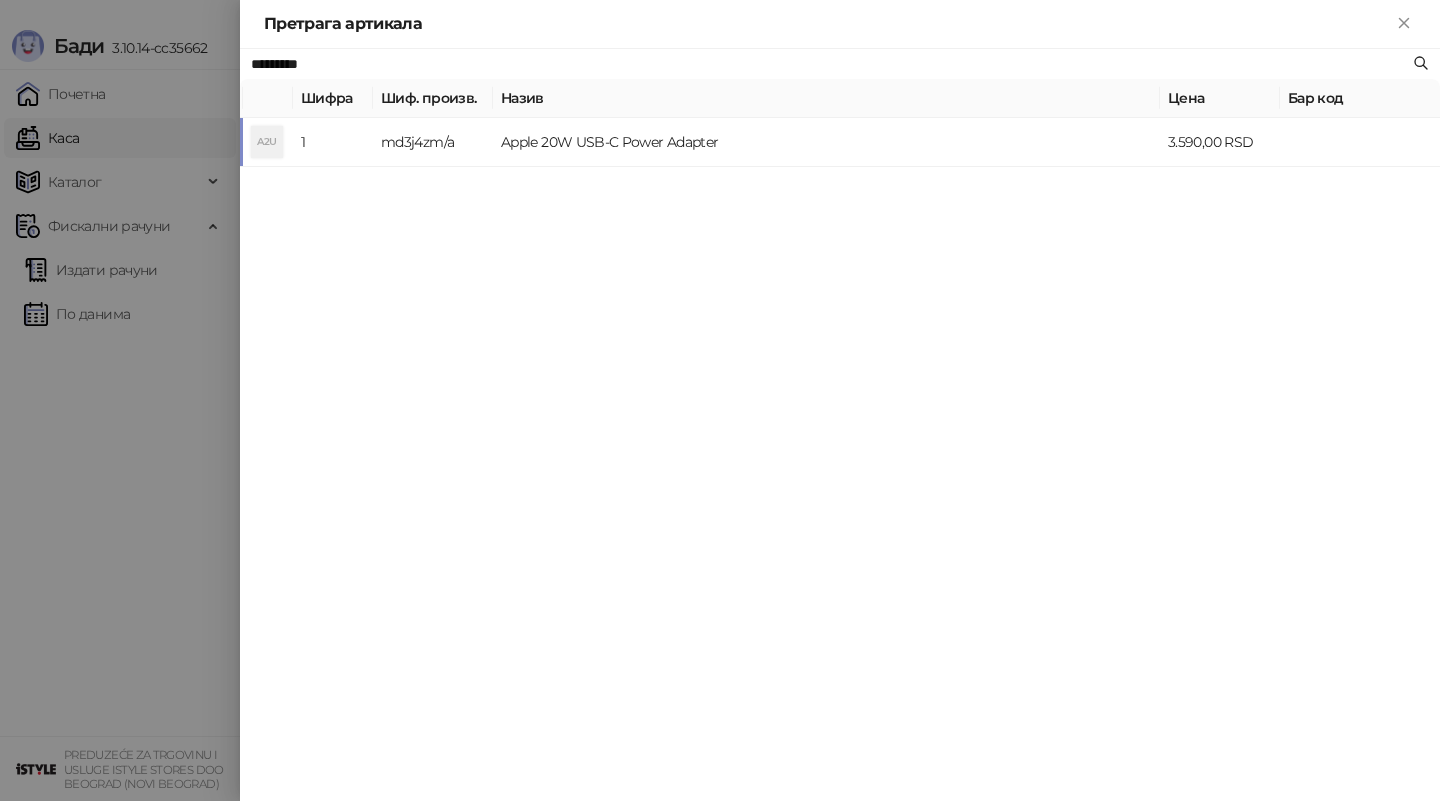 click on "Apple 20W USB-C Power Adapter" at bounding box center [826, 142] 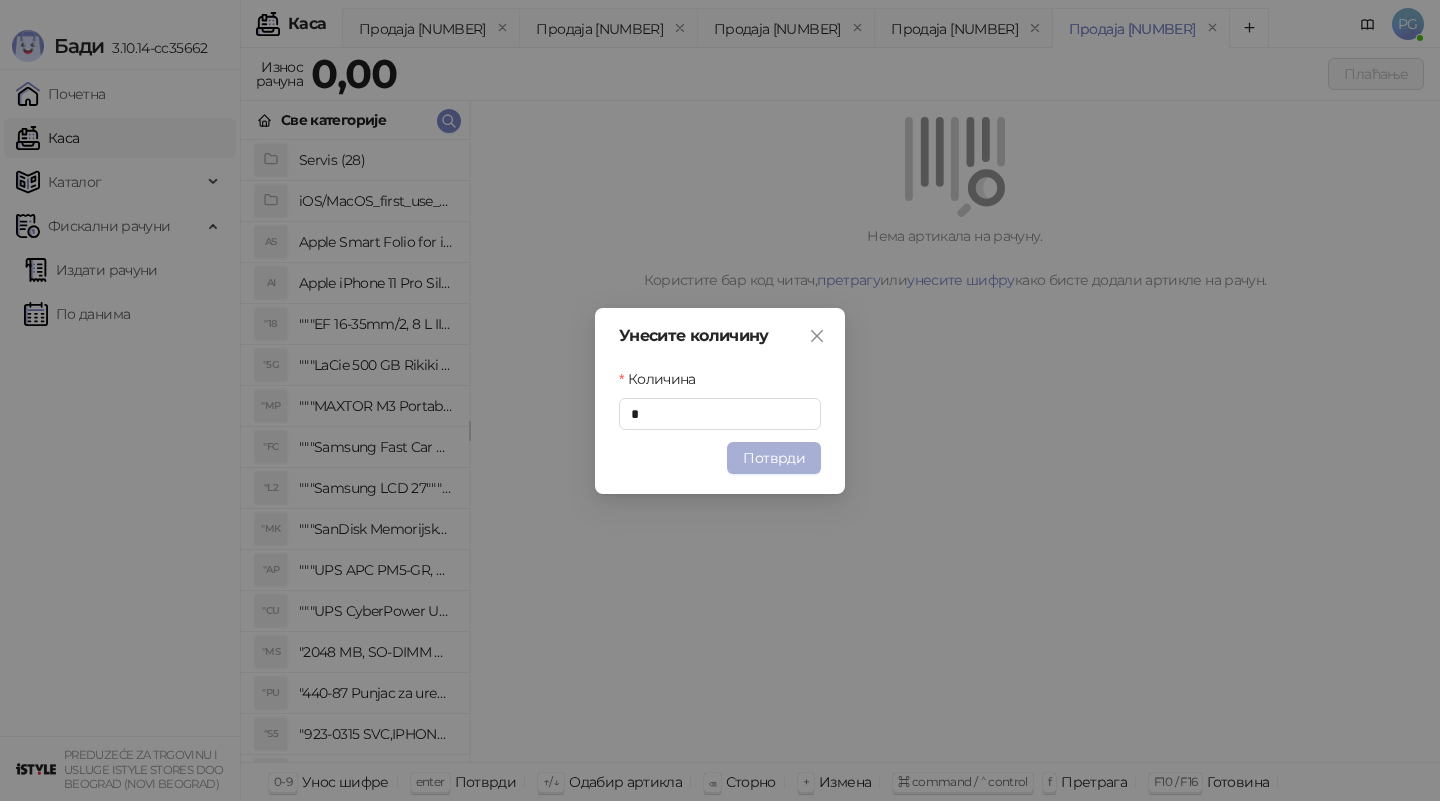 click on "Потврди" at bounding box center [774, 458] 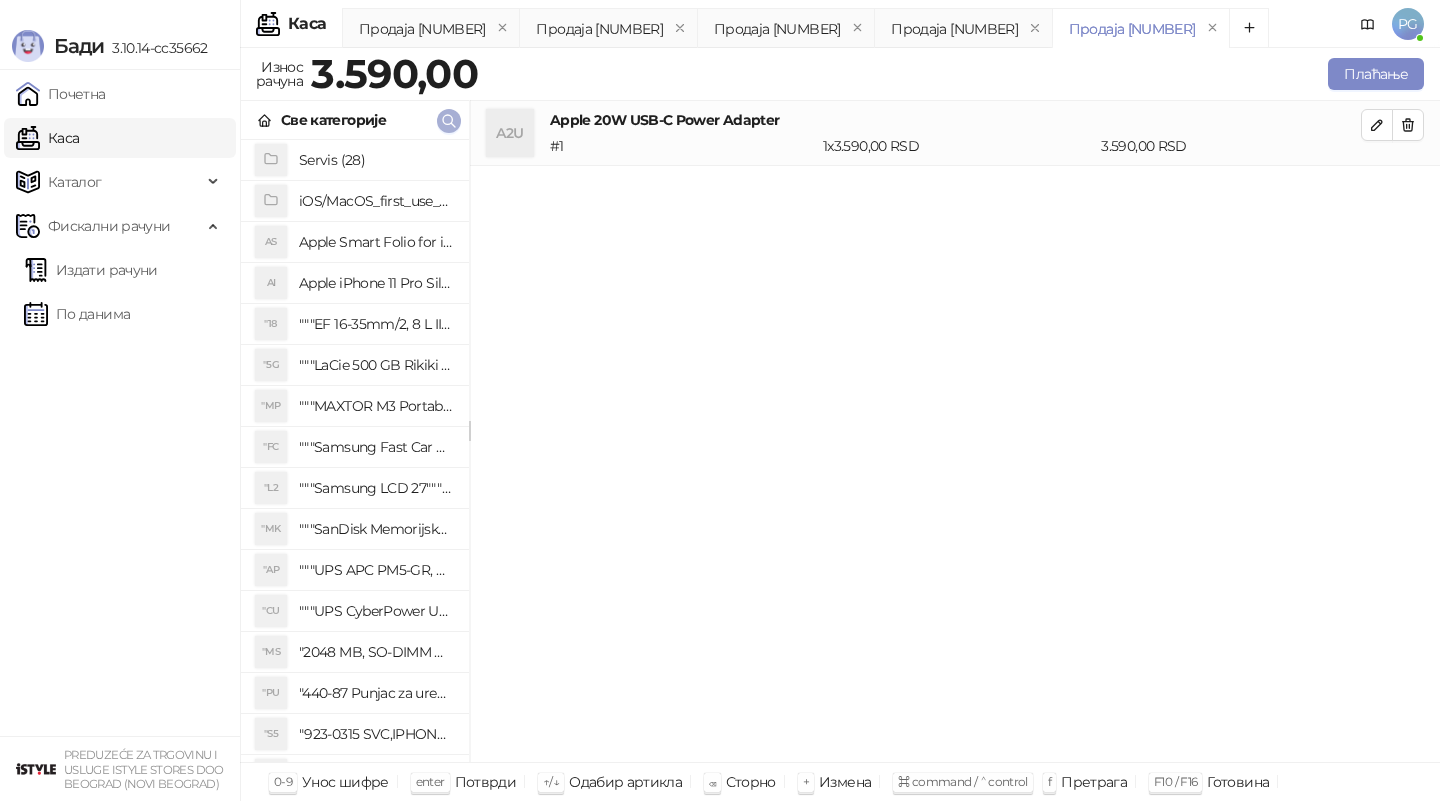 click 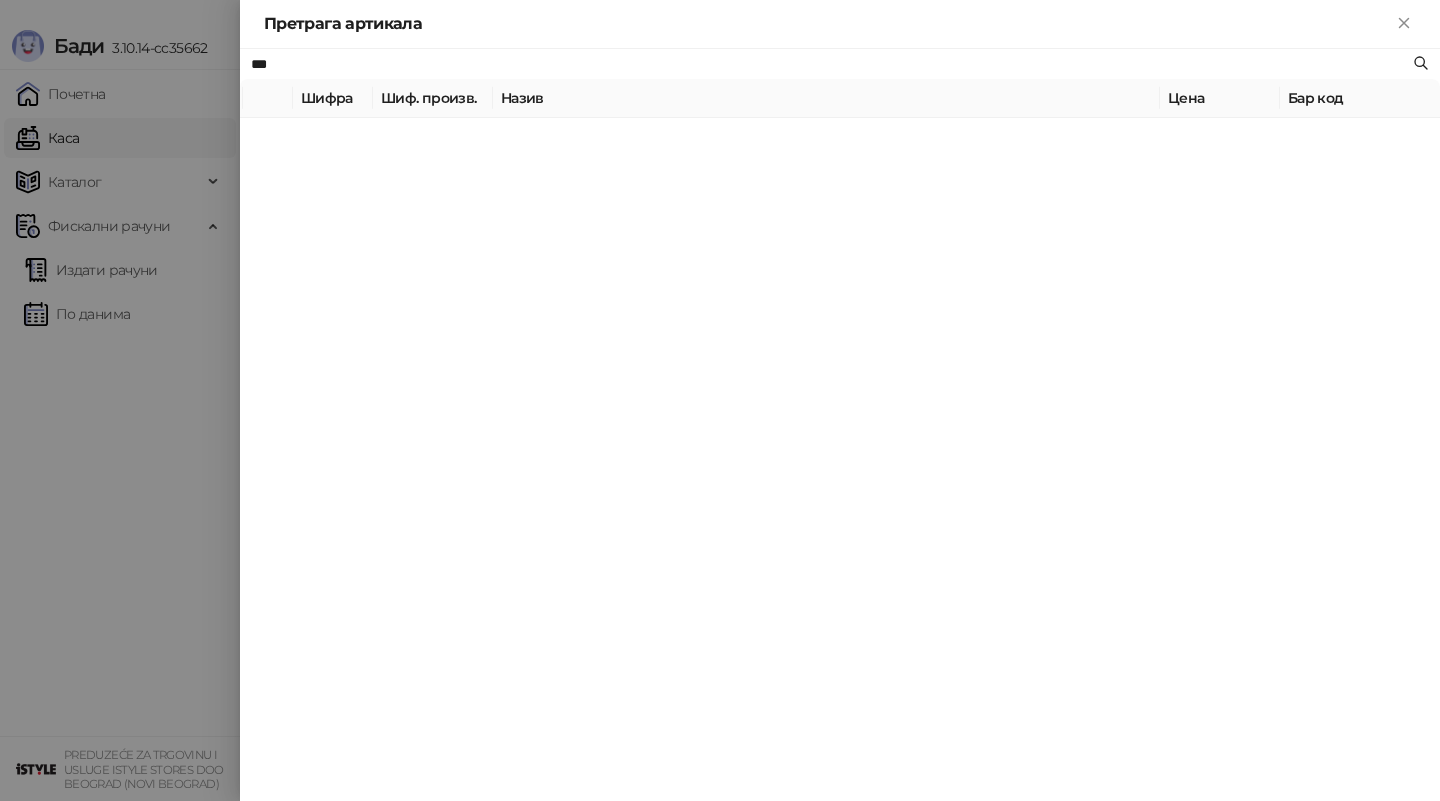 type on "***" 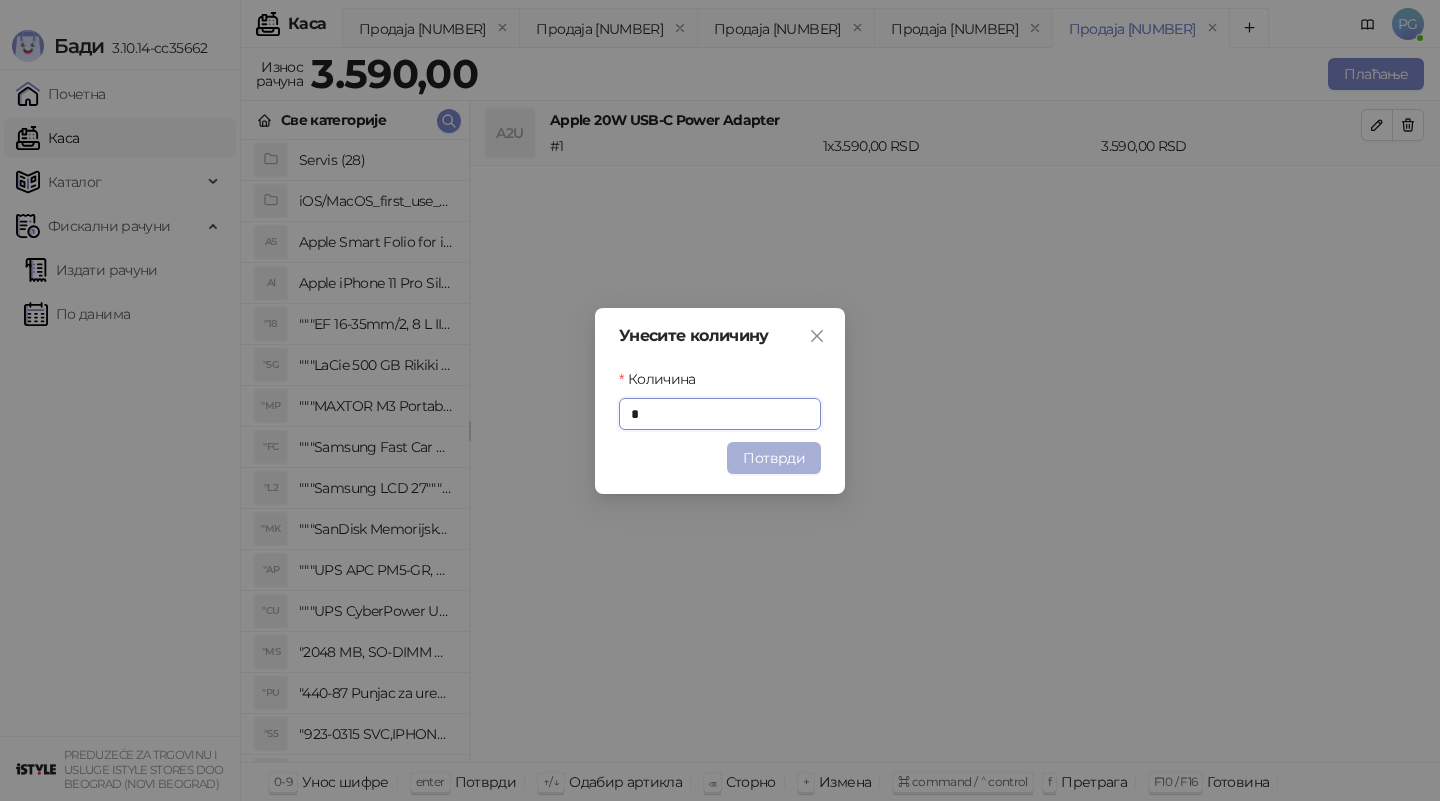click on "Потврди" at bounding box center (774, 458) 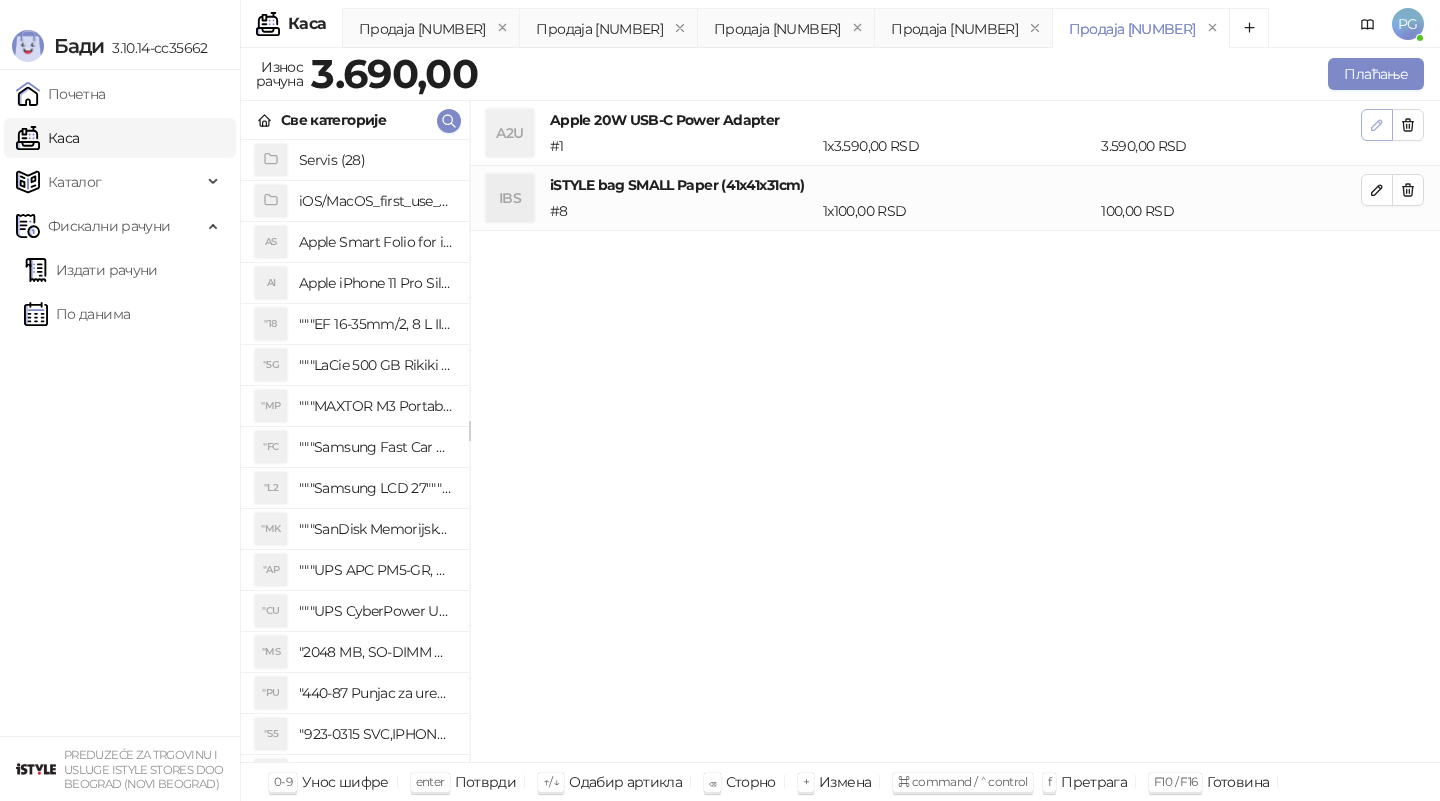 click at bounding box center (1377, 125) 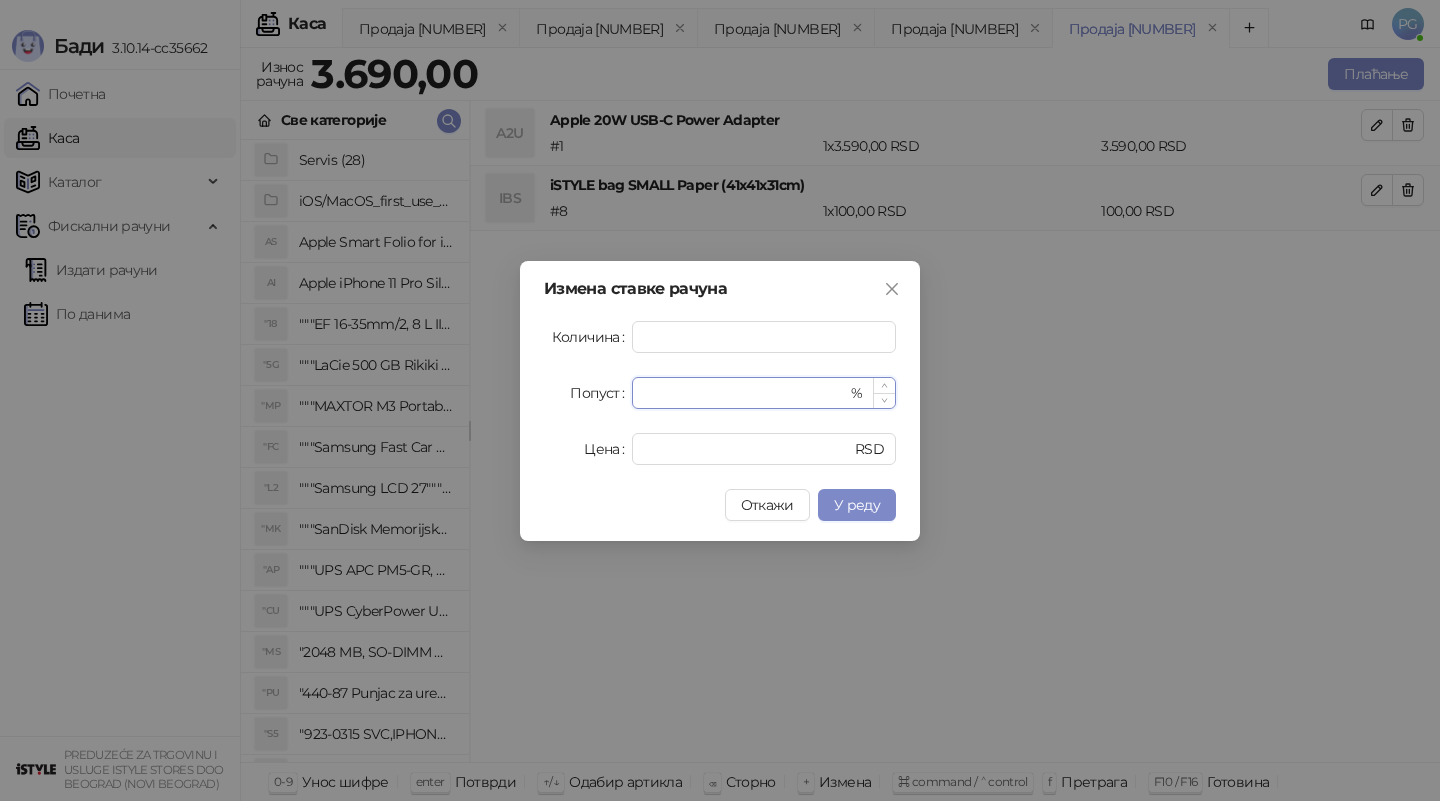 click on "*" at bounding box center (745, 393) 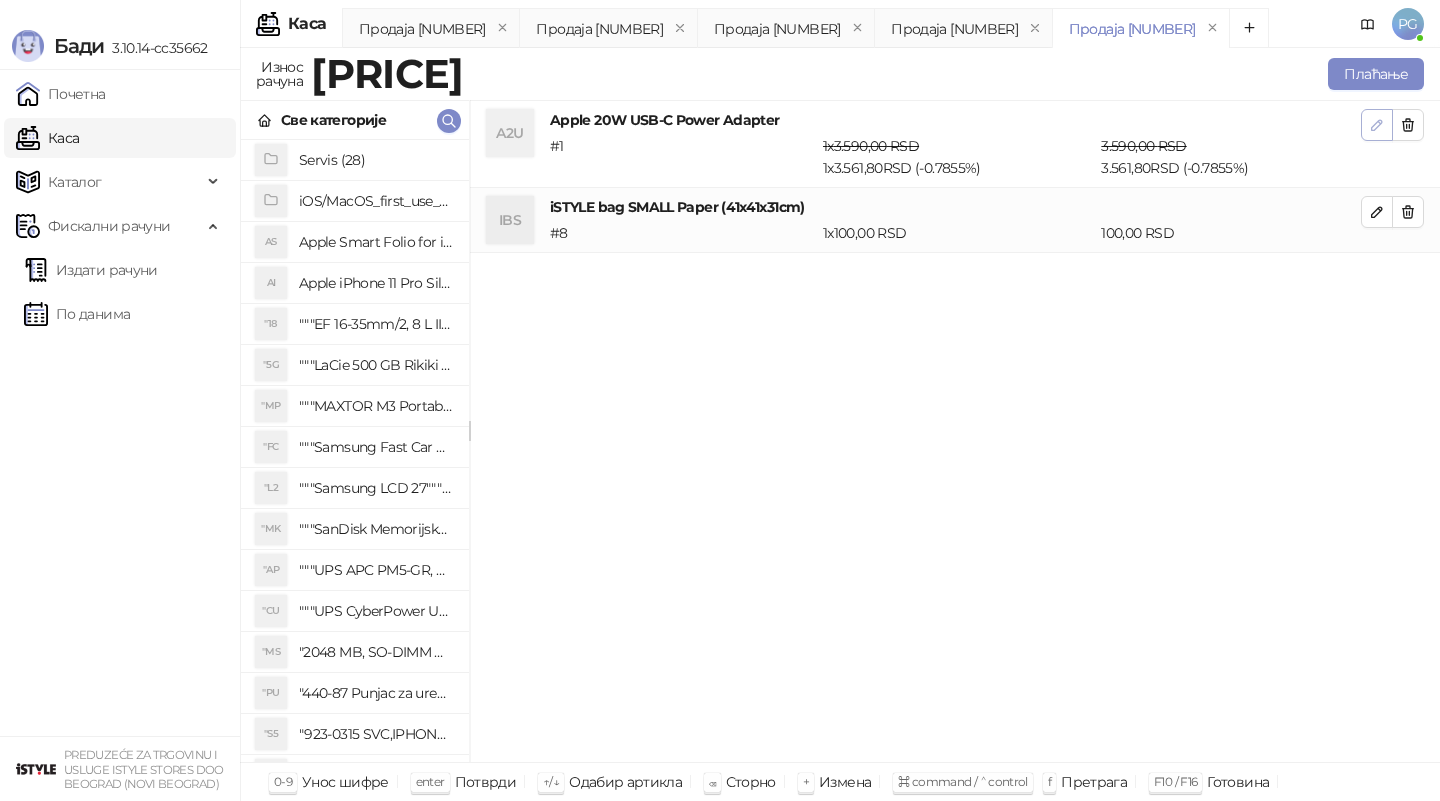 click 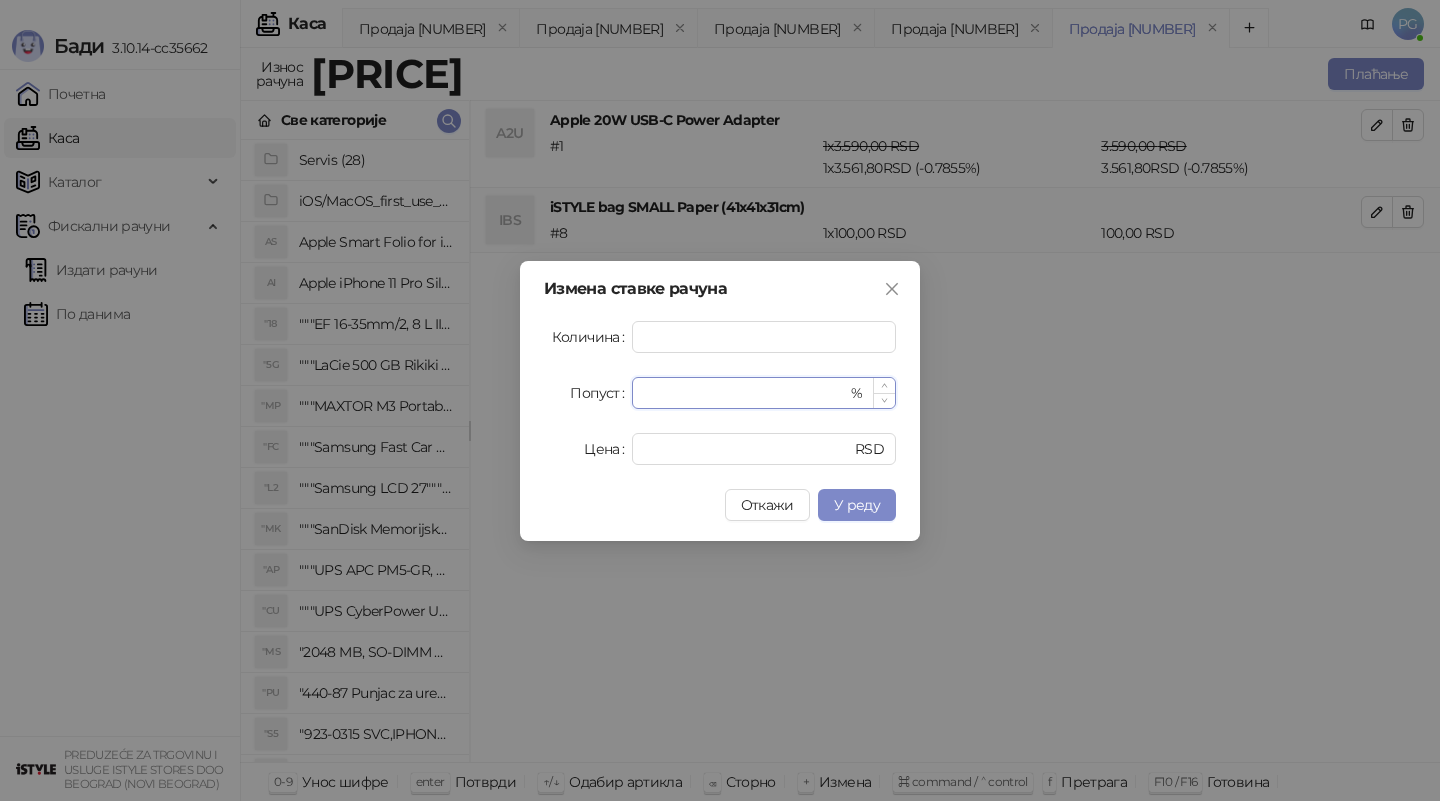 click on "******" at bounding box center [745, 393] 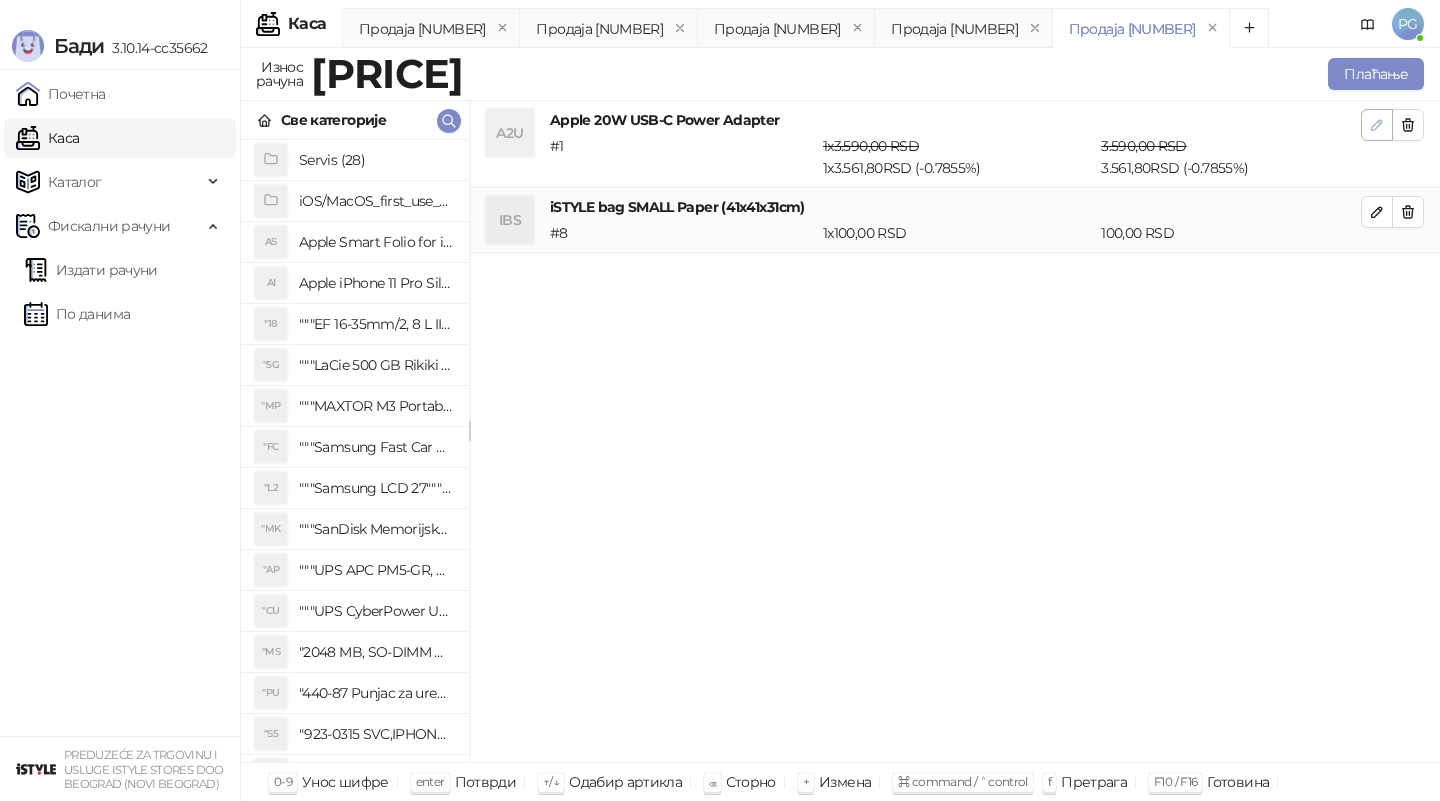 click 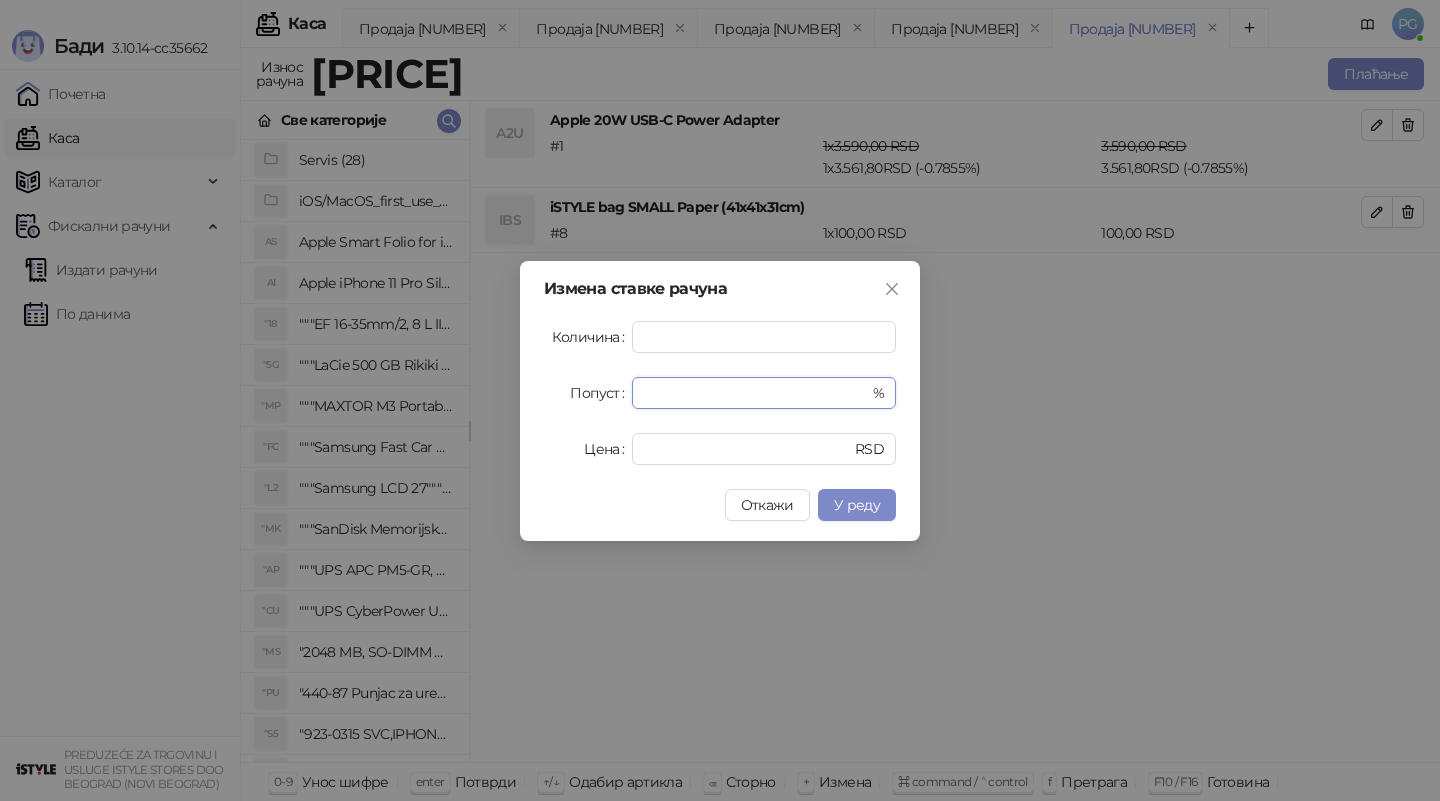 drag, startPoint x: 680, startPoint y: 389, endPoint x: 430, endPoint y: 389, distance: 250 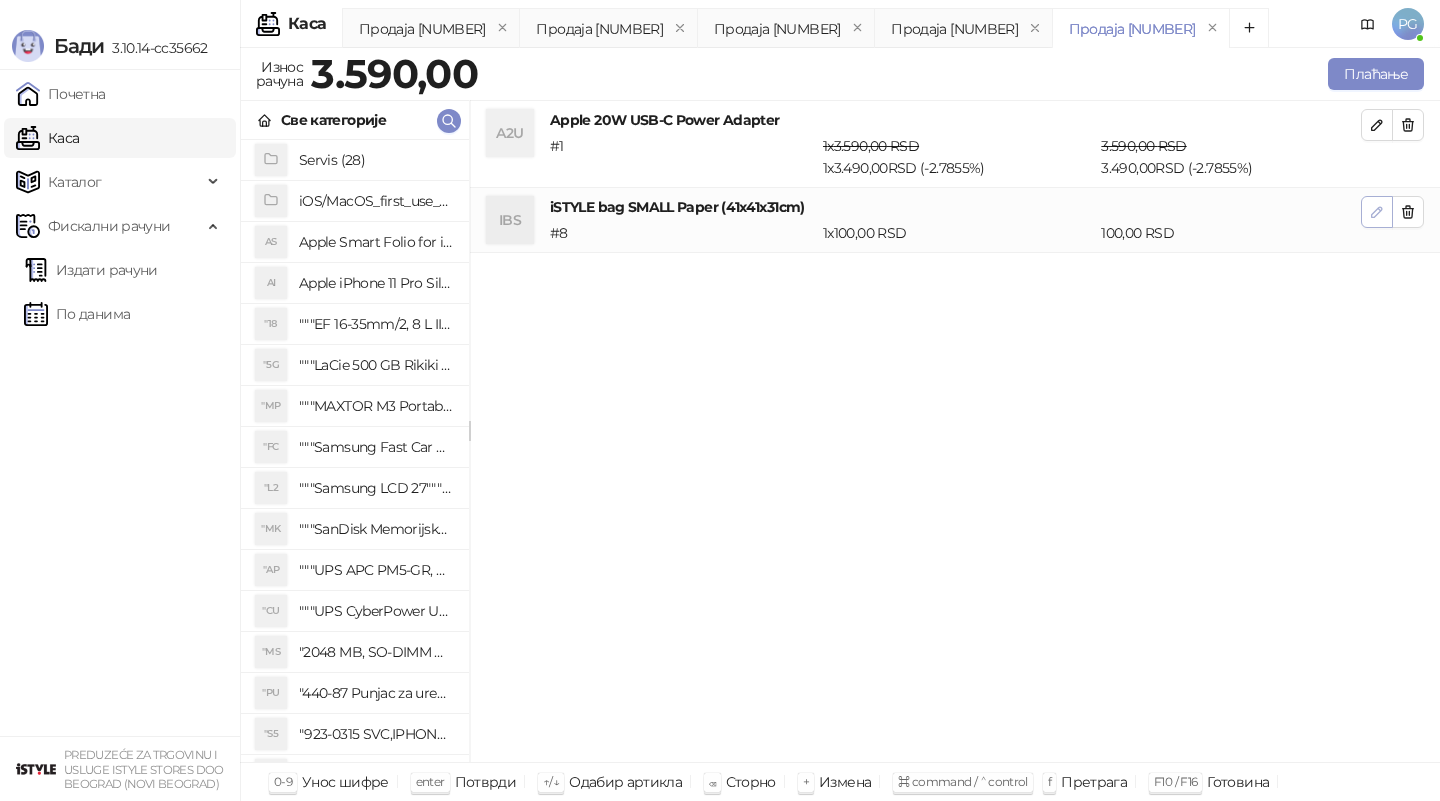 click 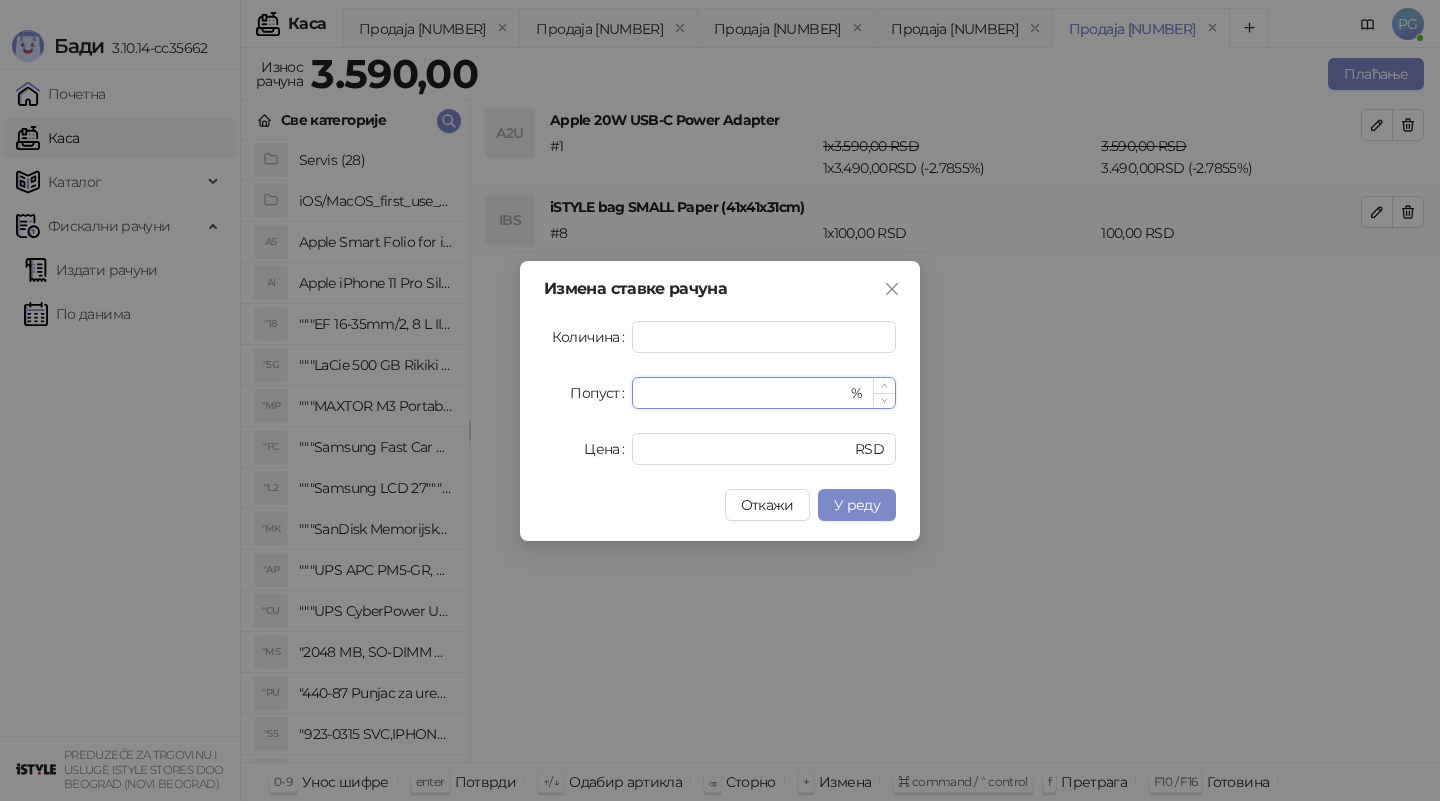 click on "*" at bounding box center [745, 393] 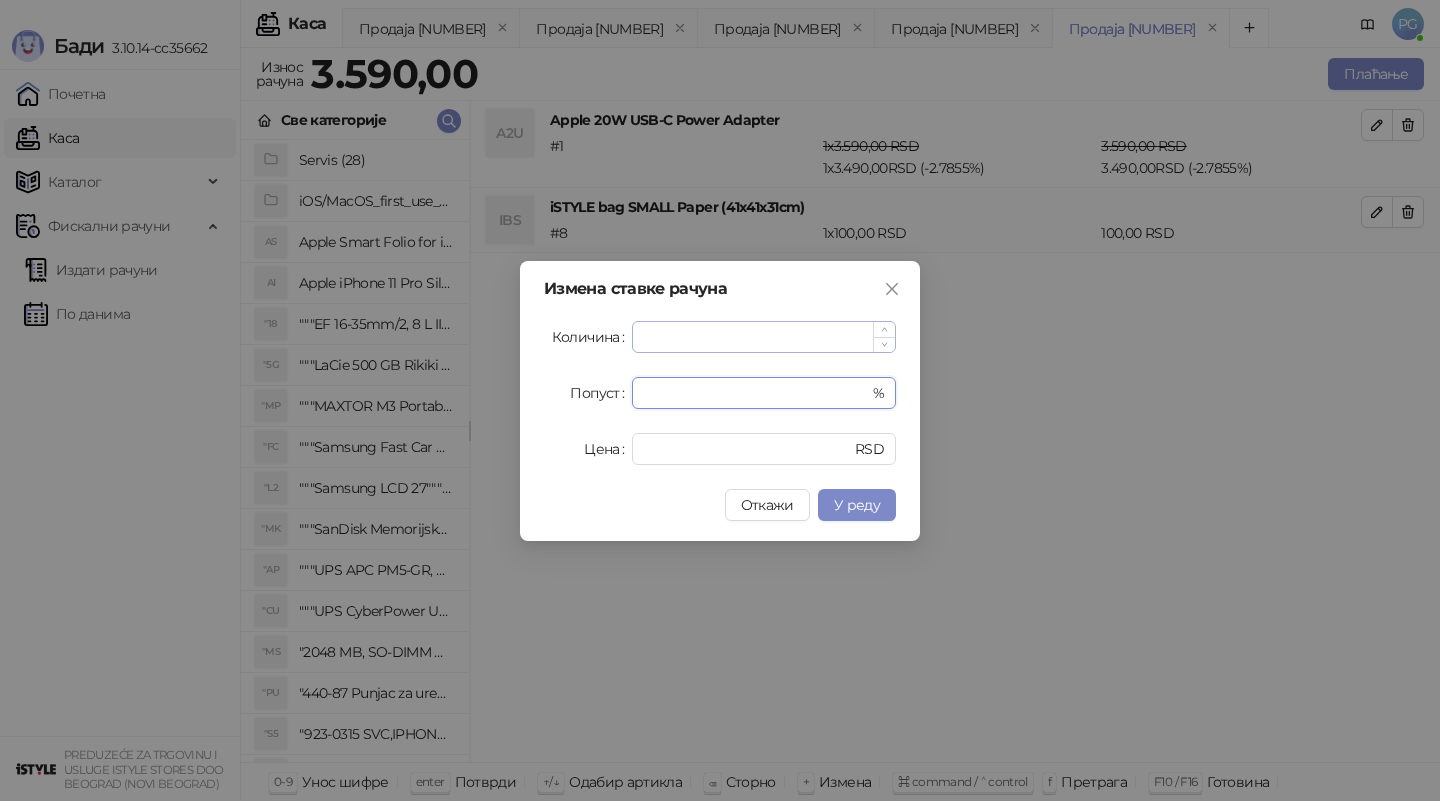 type on "**" 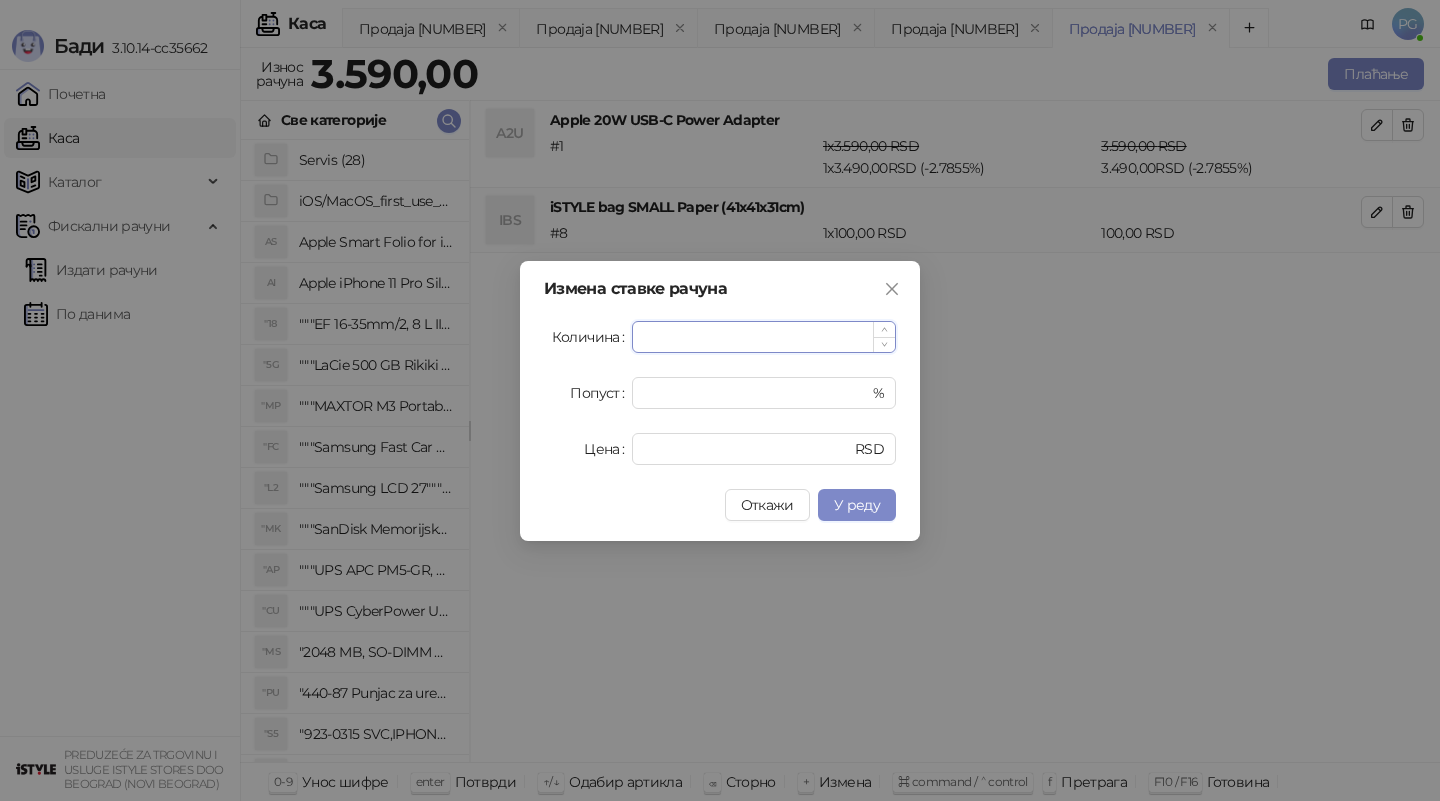 click on "*" at bounding box center (764, 337) 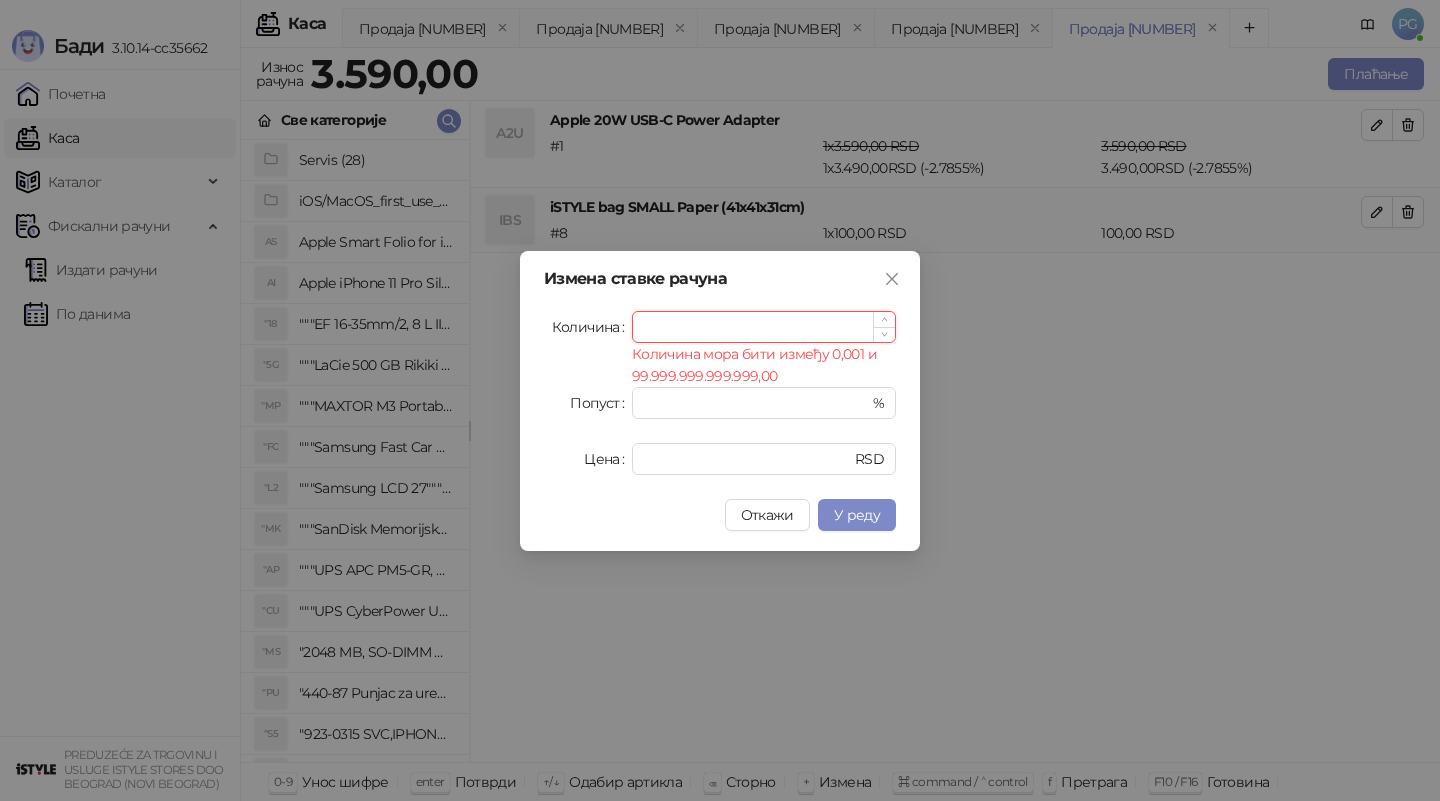 type on "*" 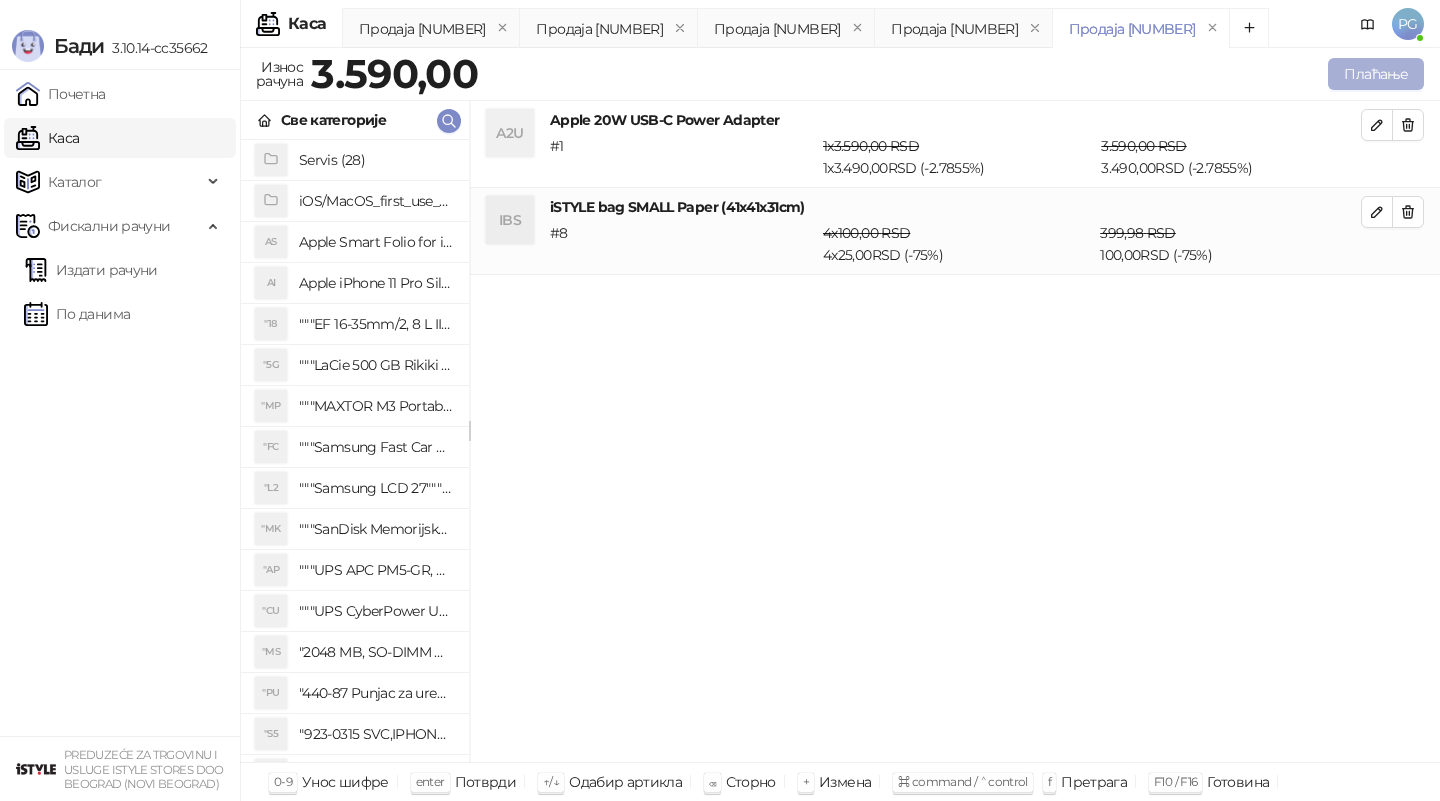 click on "Плаћање" at bounding box center (1376, 74) 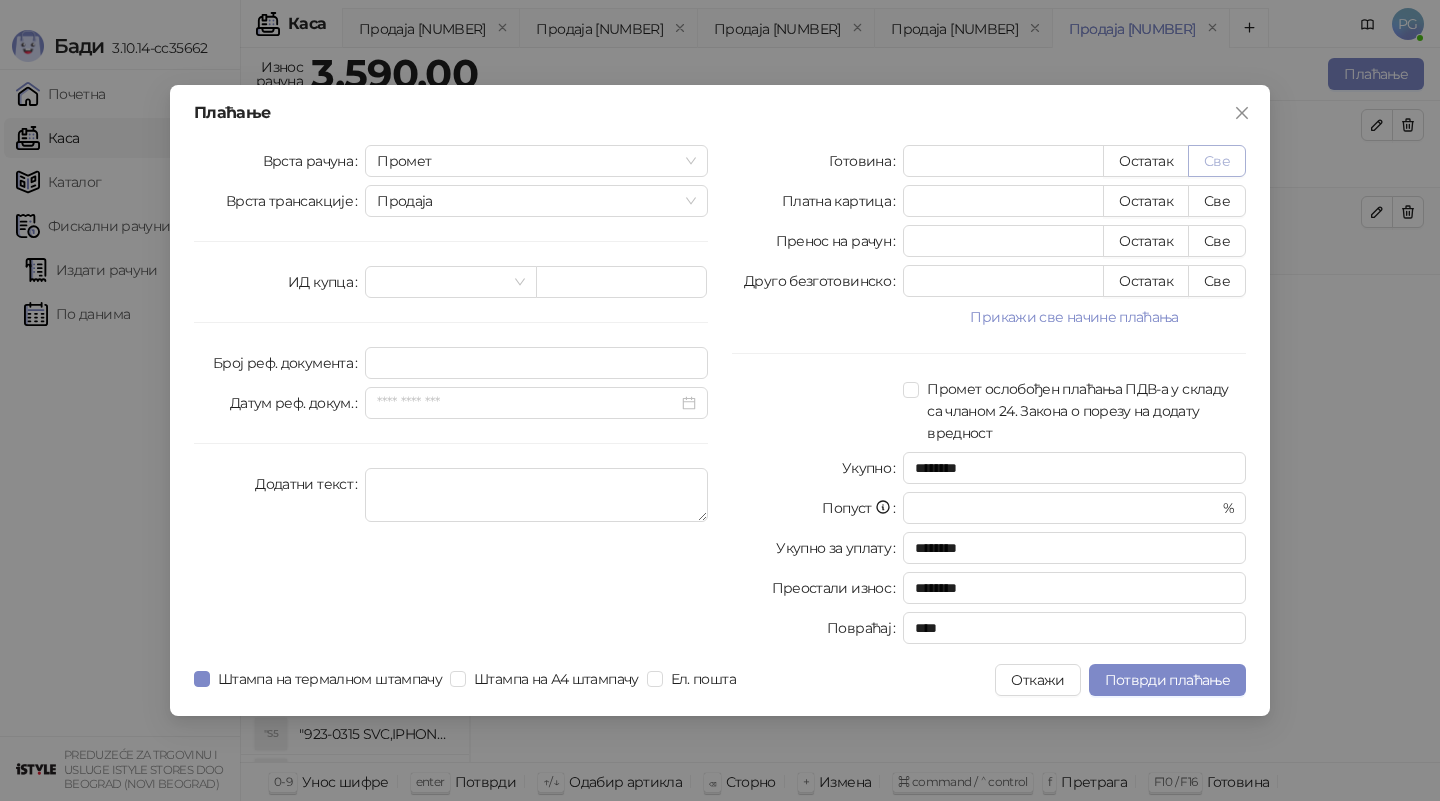 click on "Све" at bounding box center (1217, 161) 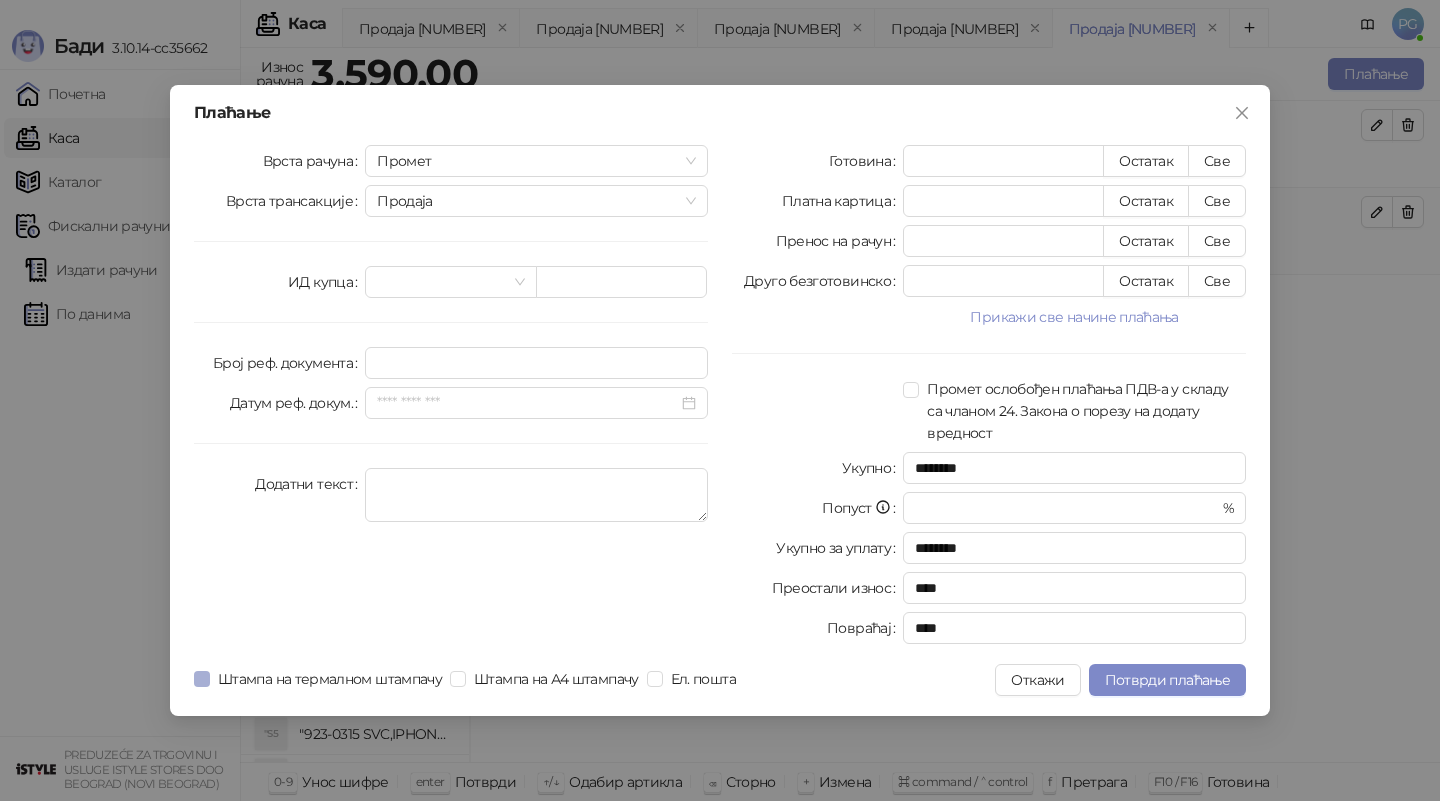 click on "Штампа на термалном штампачу" at bounding box center [330, 679] 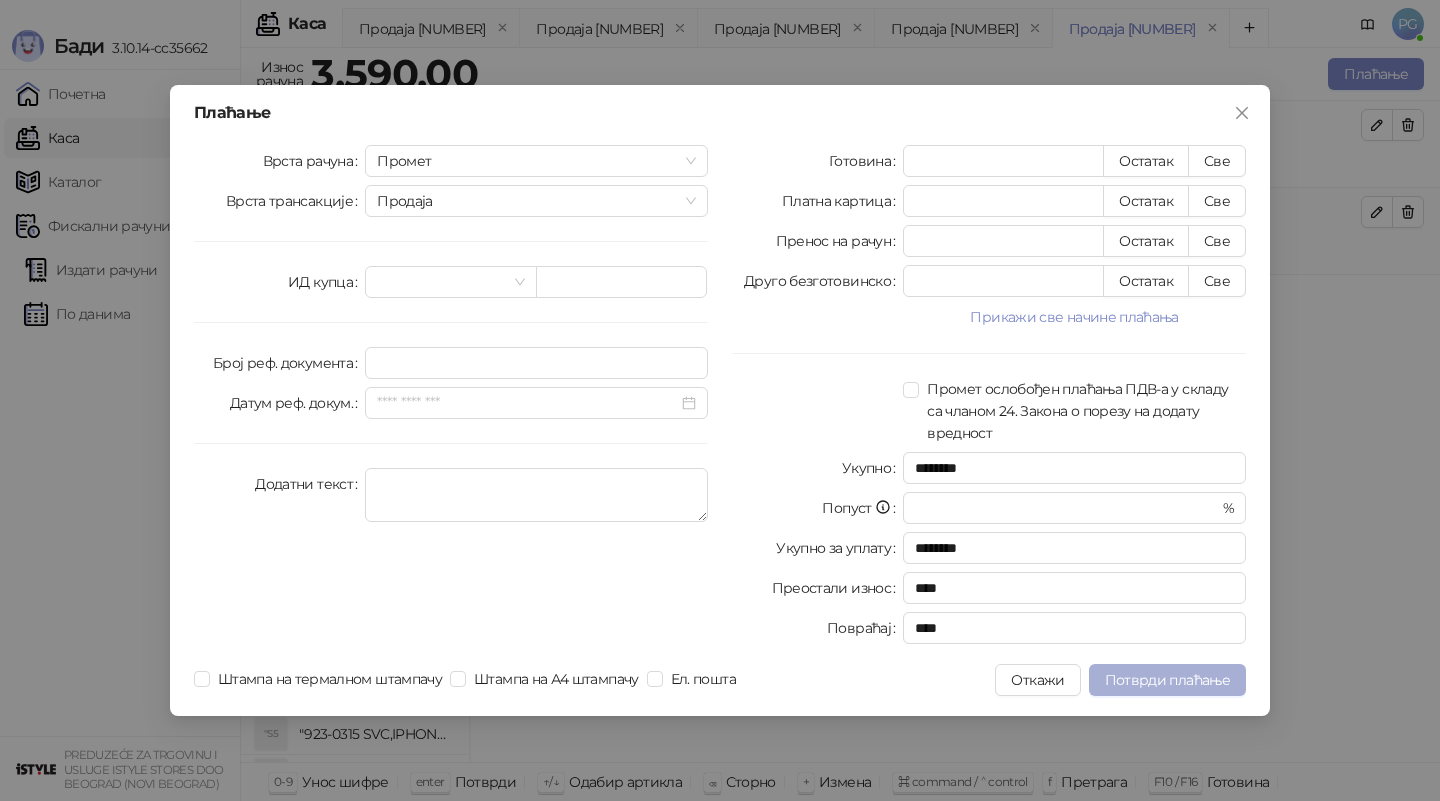 click on "Потврди плаћање" at bounding box center (1167, 680) 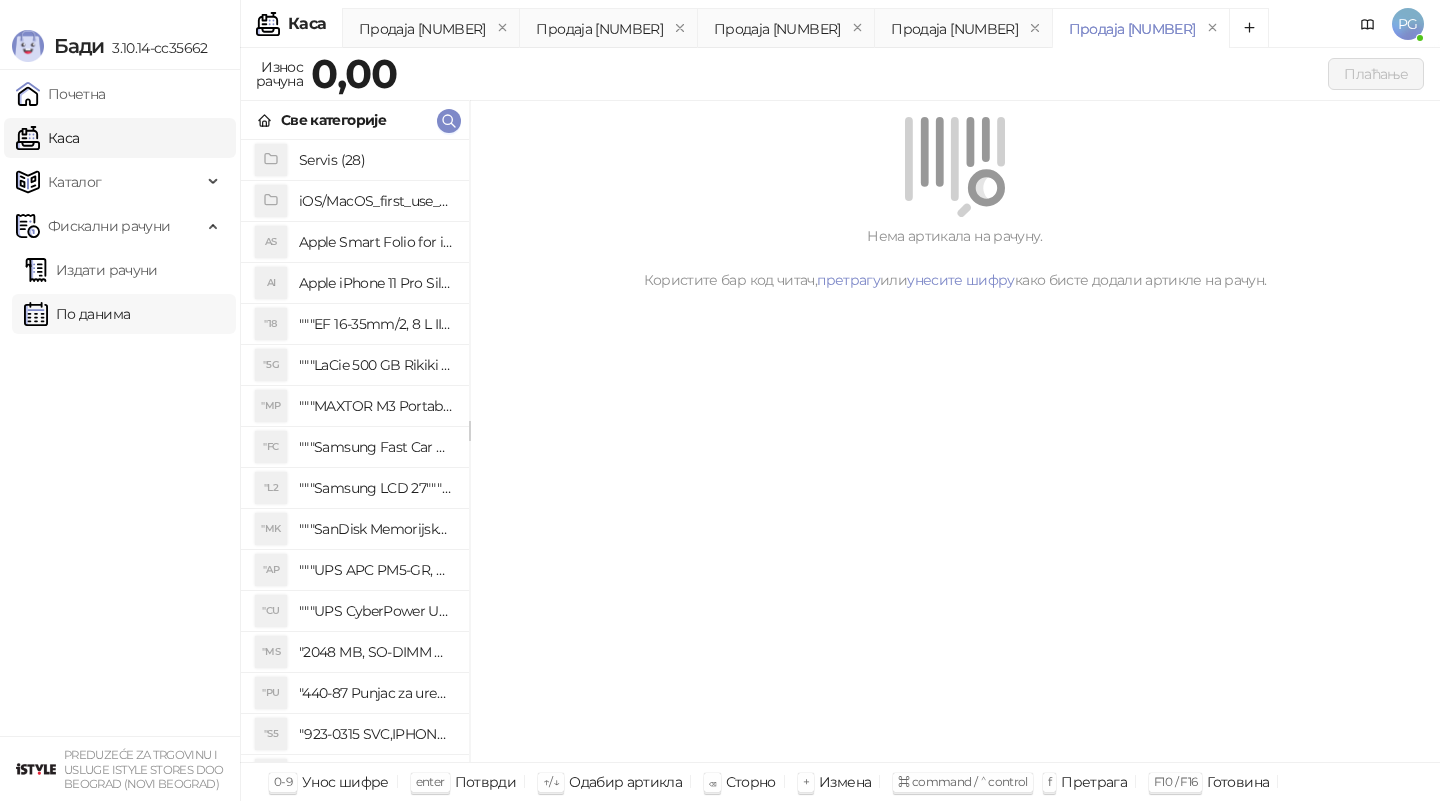 click on "По данима" at bounding box center [77, 314] 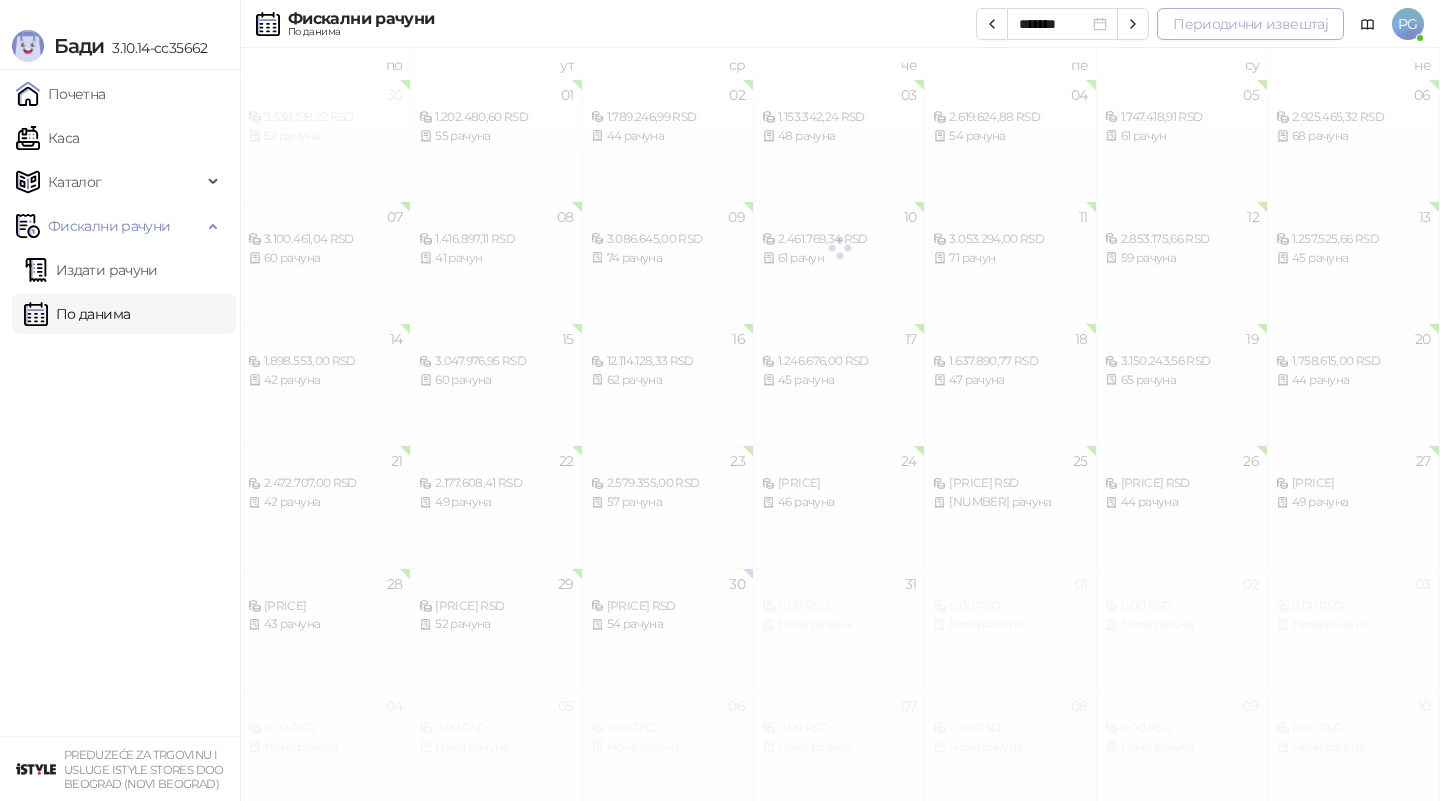 click on "Периодични извештај" at bounding box center (1250, 24) 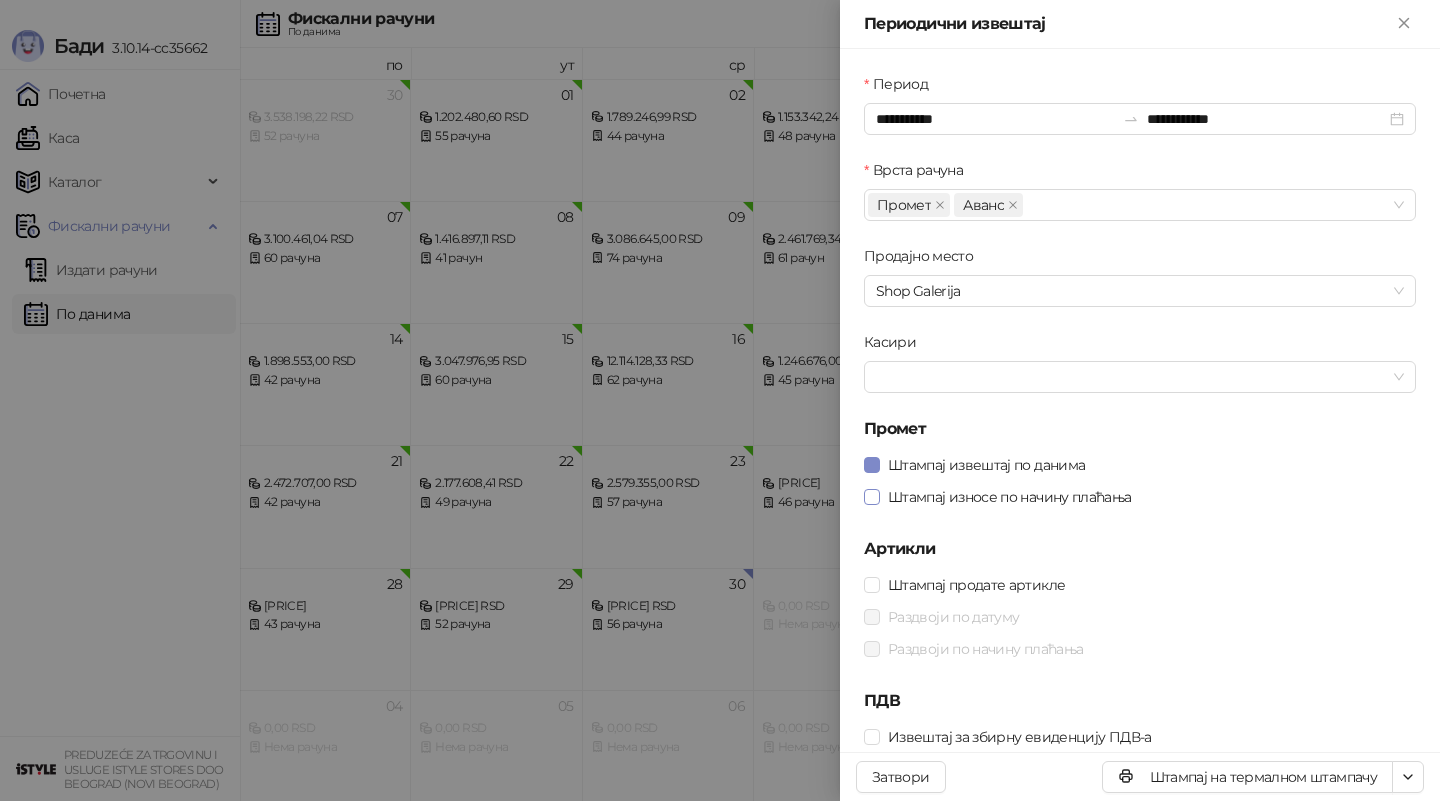click on "Штампај износе по начину плаћања" at bounding box center (1010, 497) 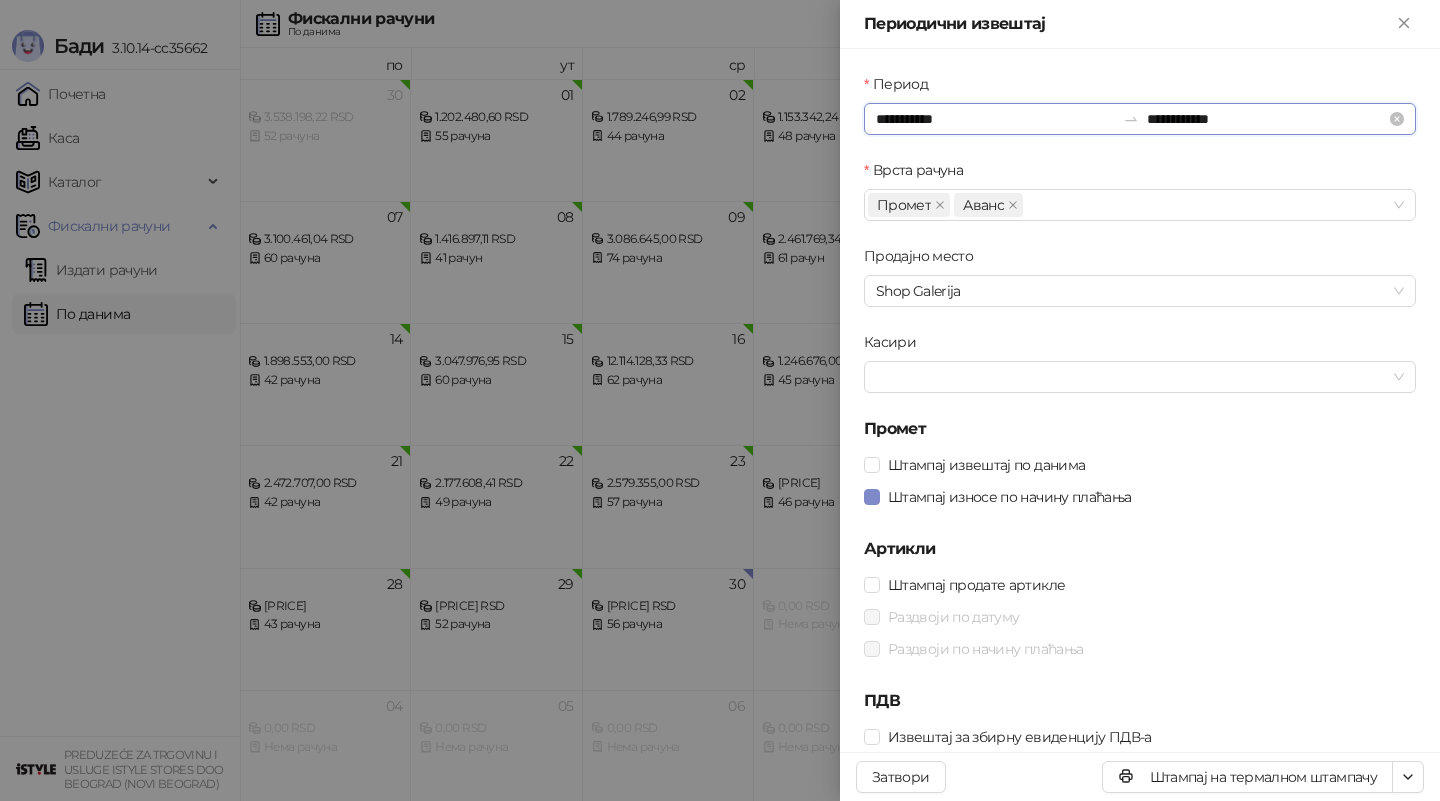 click on "**********" at bounding box center (995, 119) 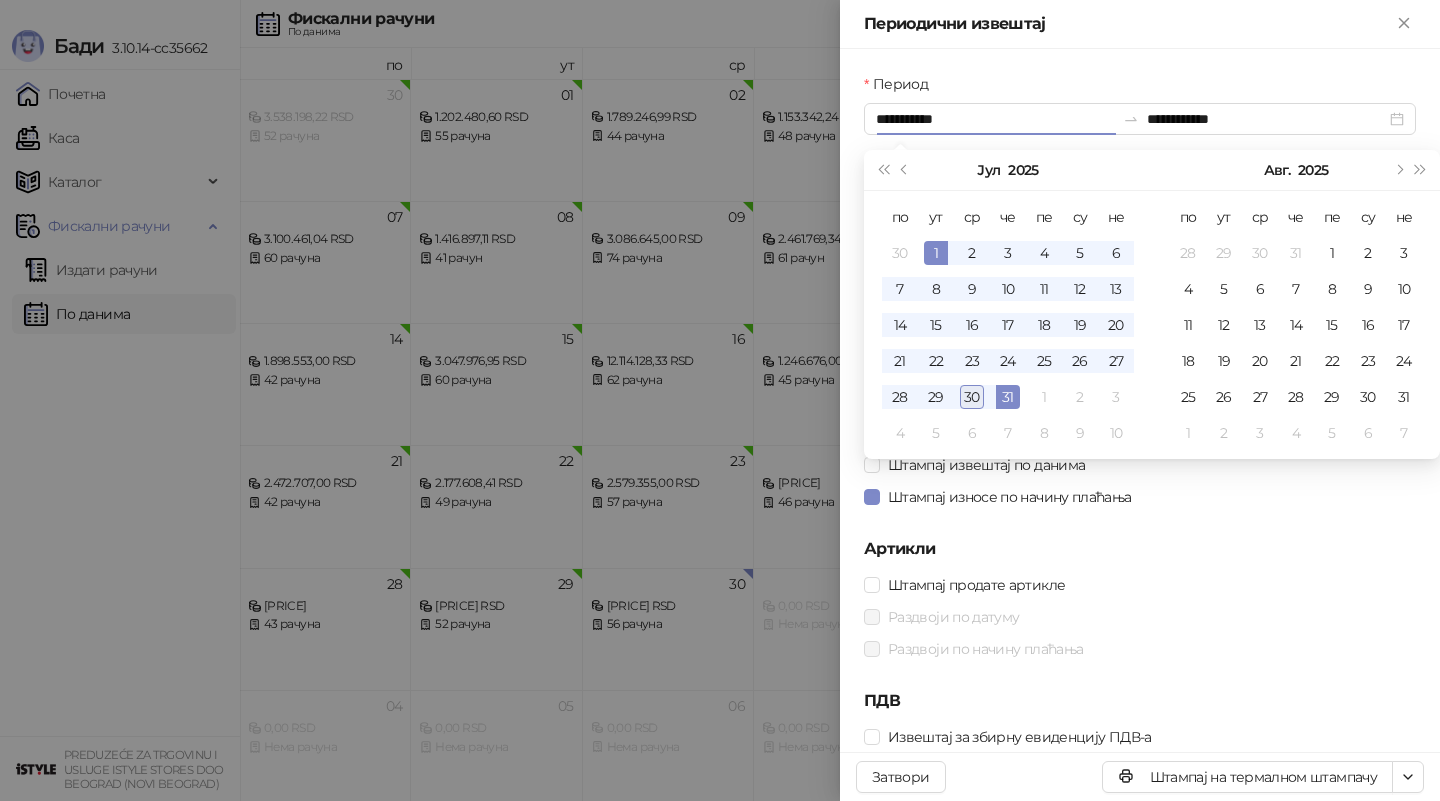 click on "30" at bounding box center [972, 397] 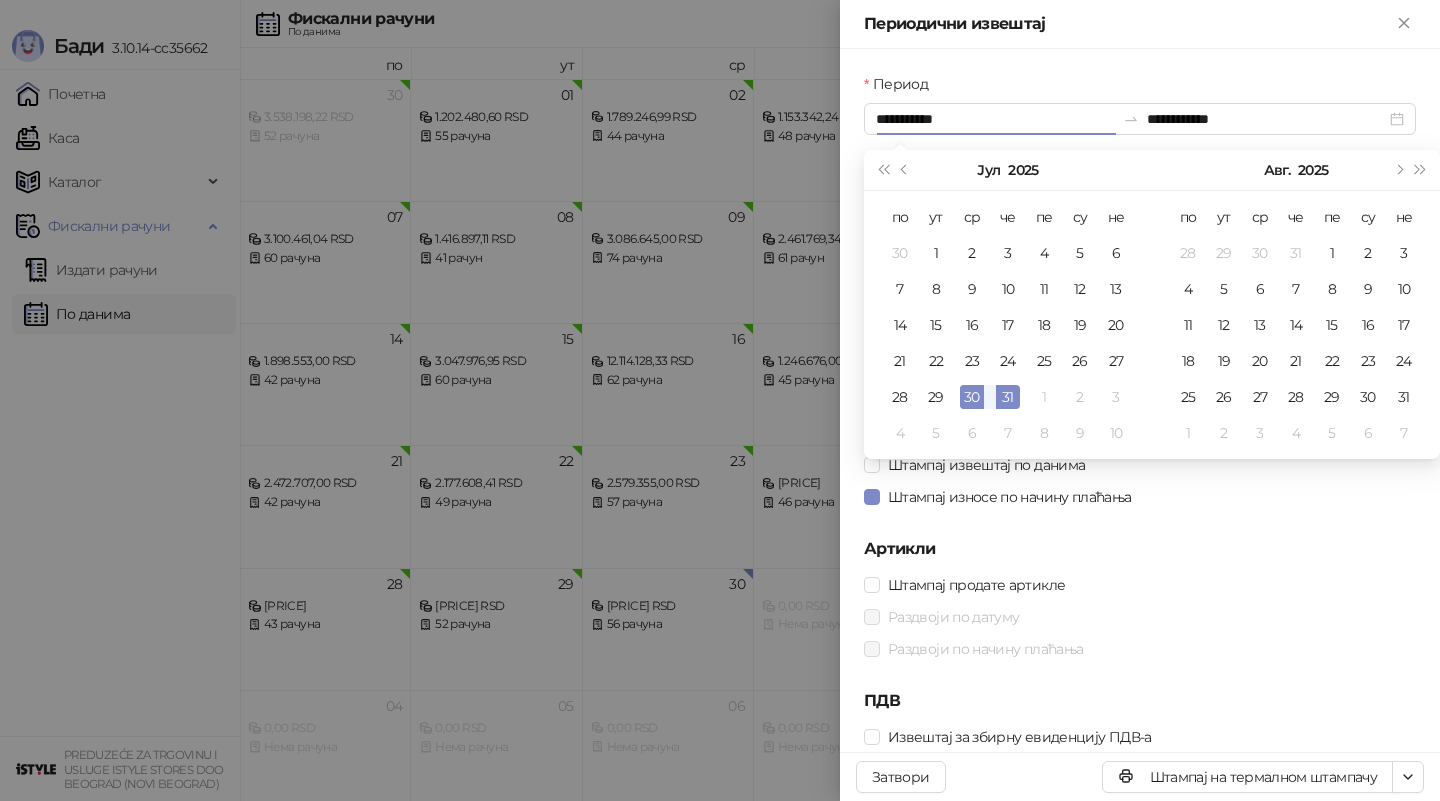 click on "30" at bounding box center [972, 397] 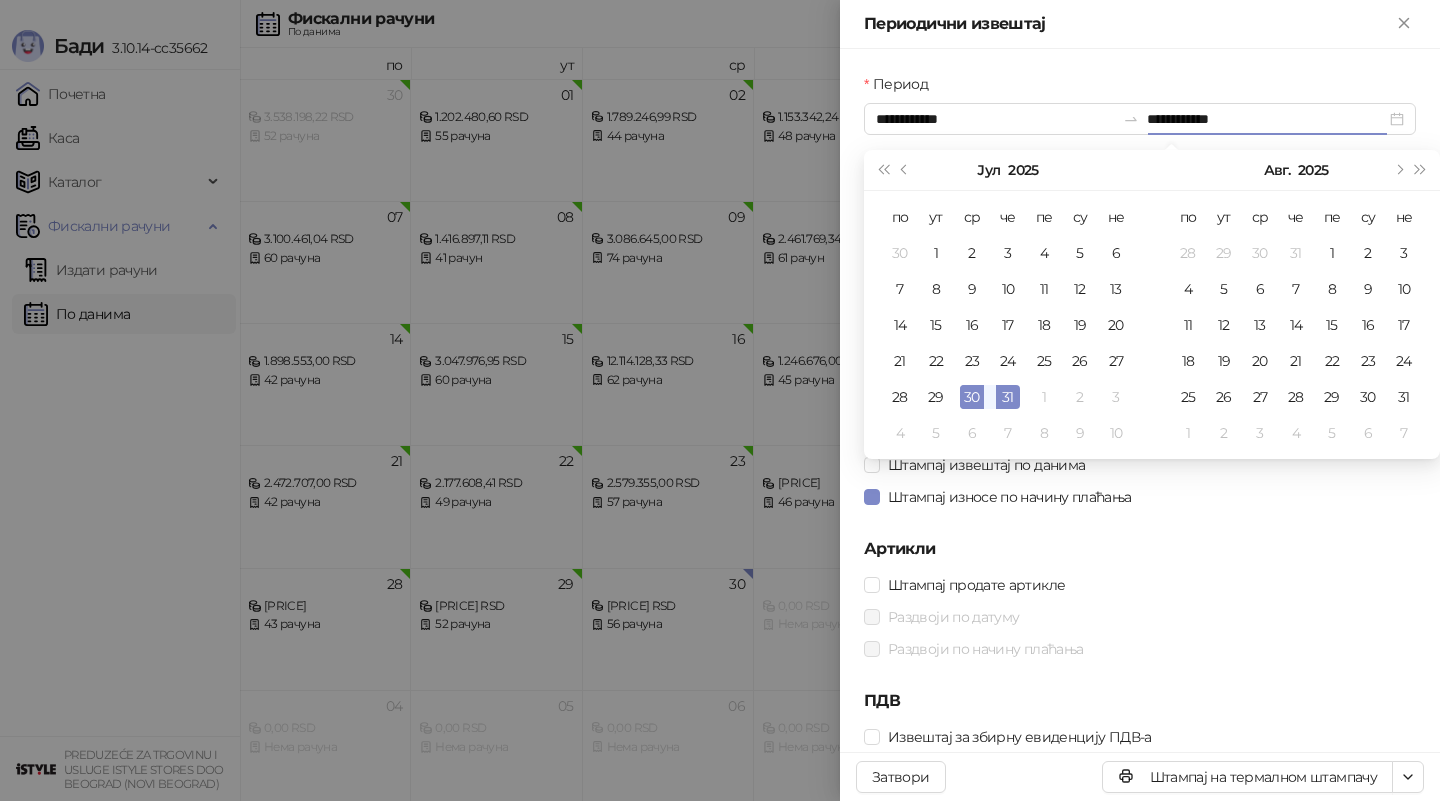 type on "**********" 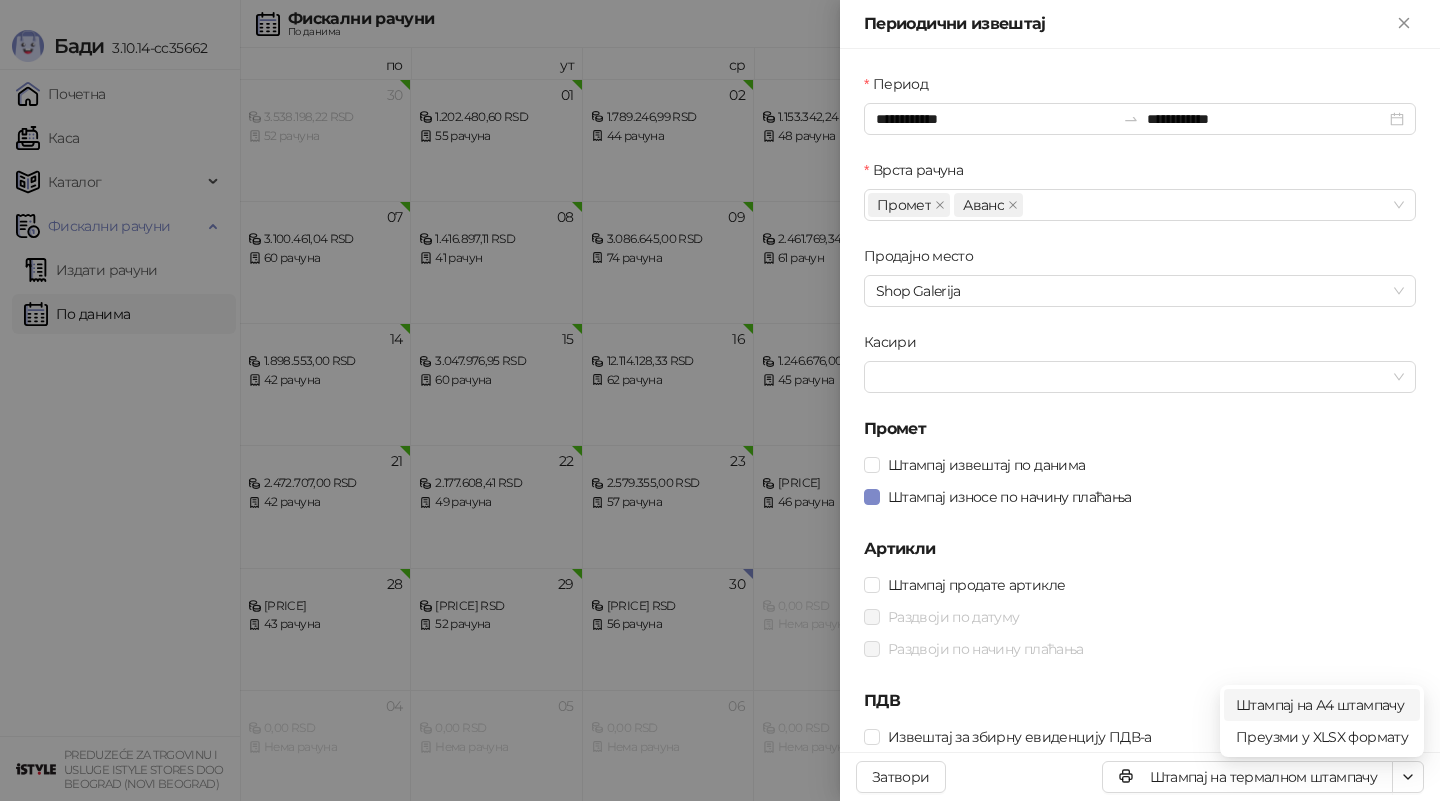 click on "Штампај на А4 штампачу" at bounding box center [1322, 705] 